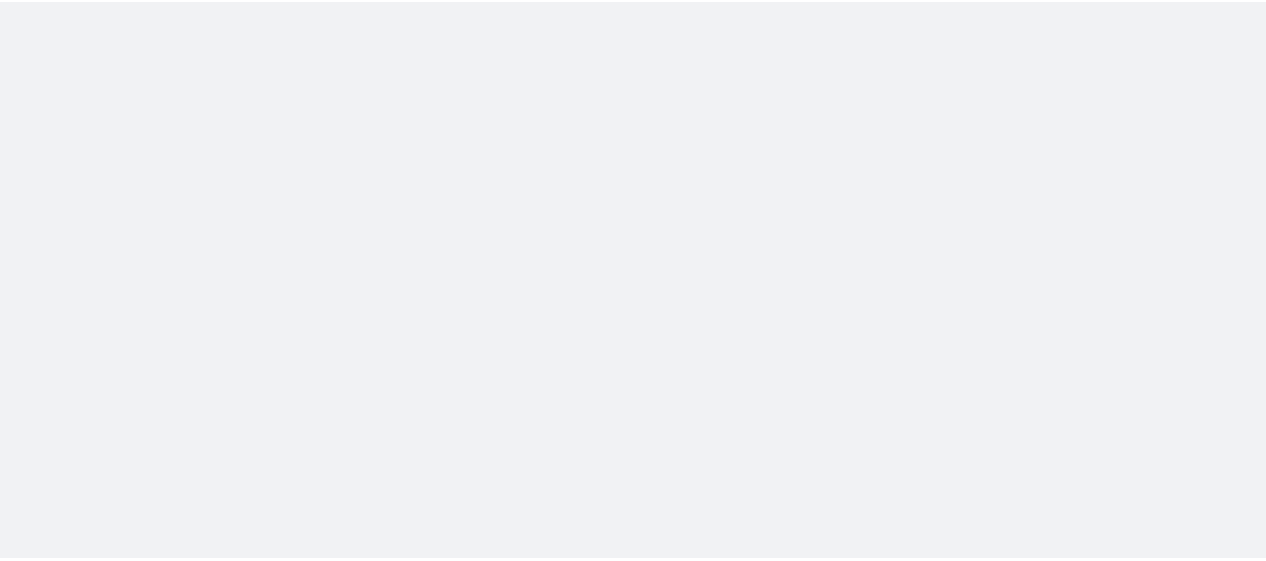 scroll, scrollTop: 0, scrollLeft: 0, axis: both 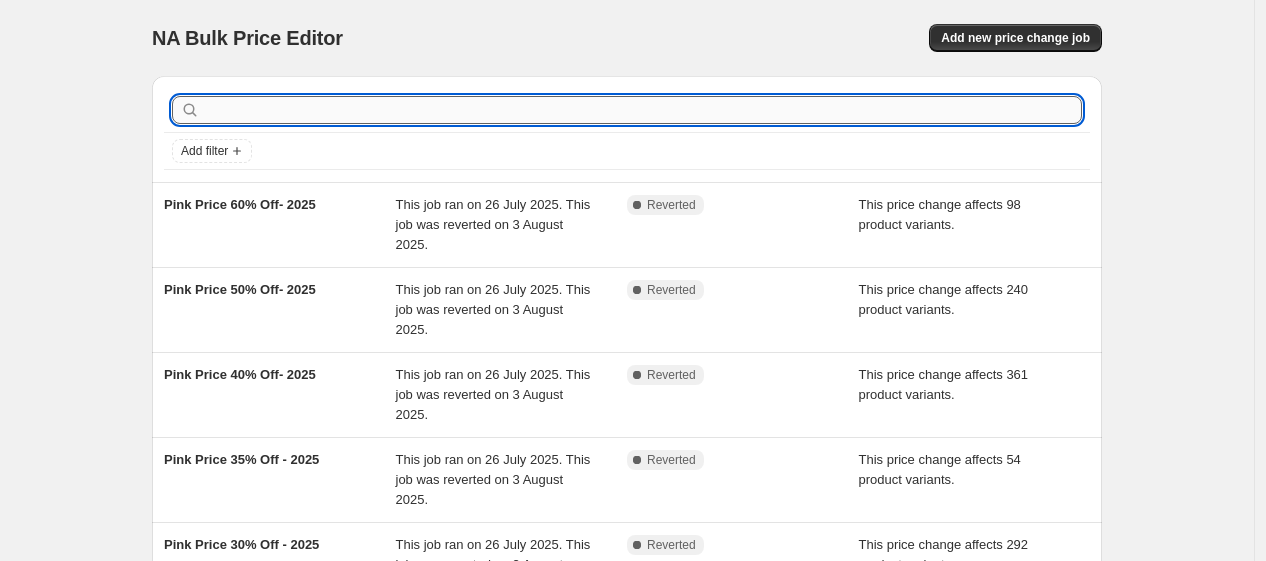 click at bounding box center (643, 110) 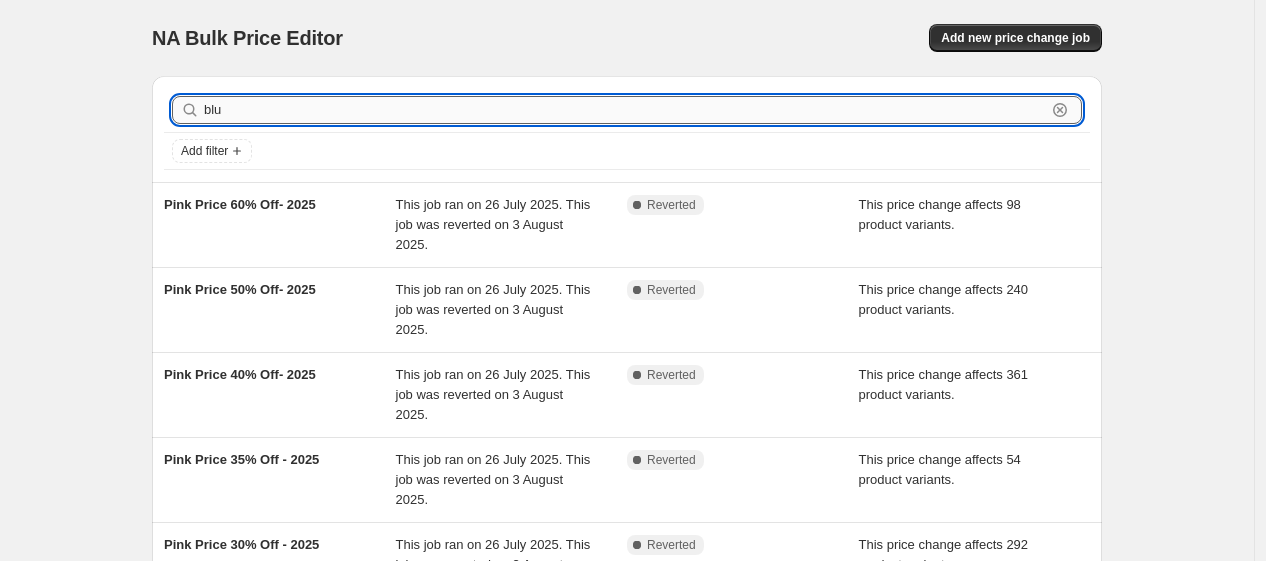 type on "blue" 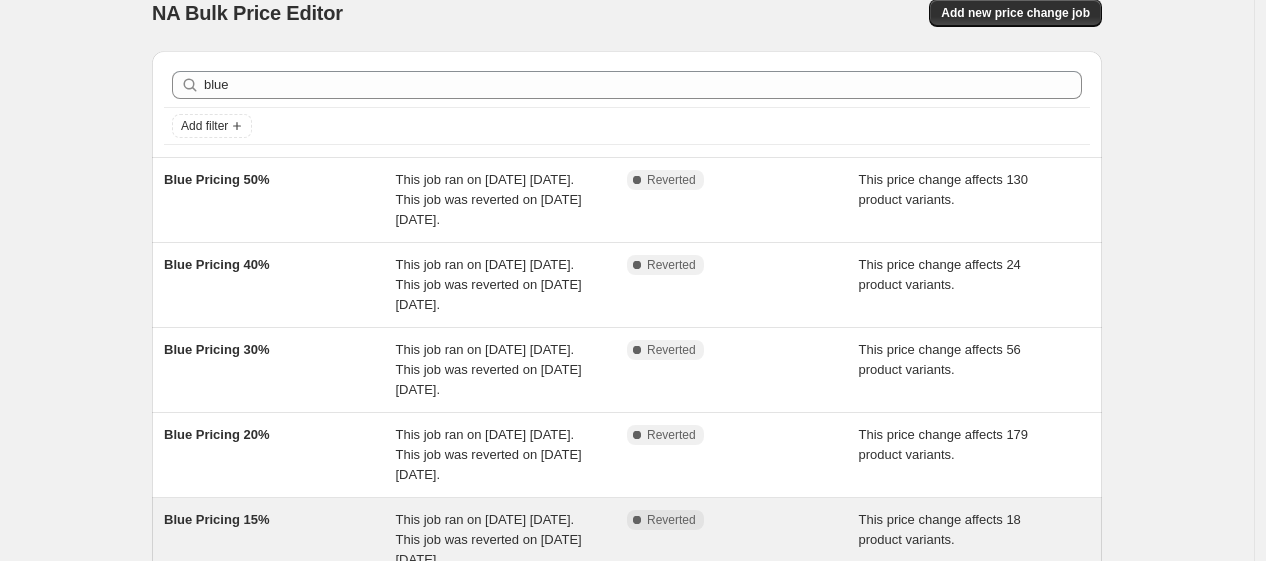 scroll, scrollTop: 0, scrollLeft: 0, axis: both 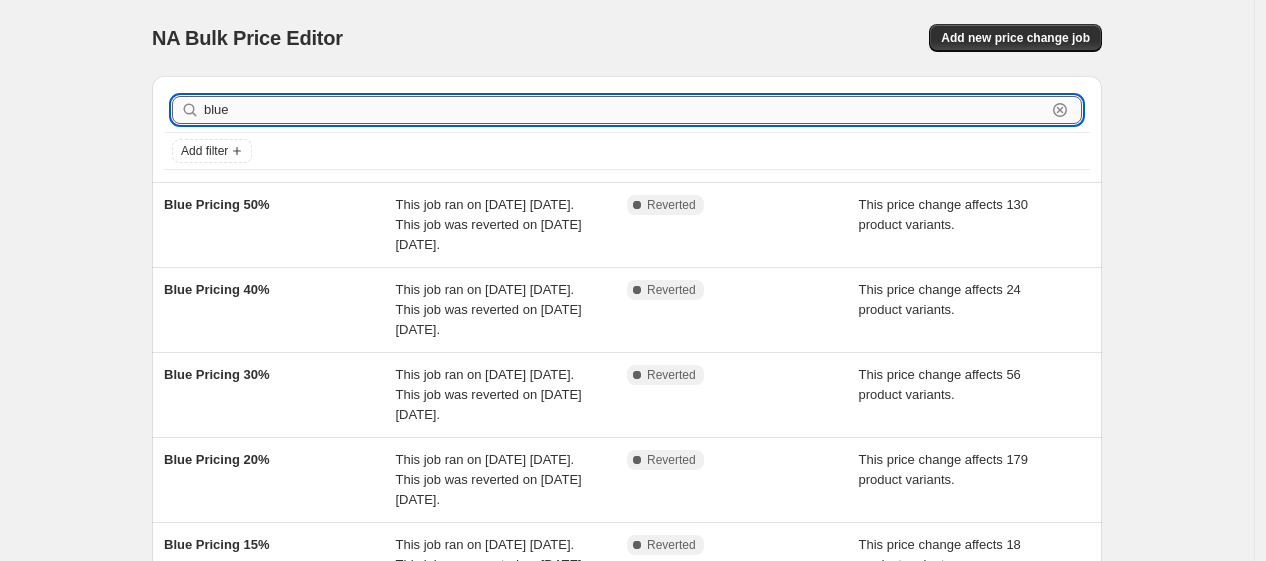 click on "blue" at bounding box center [625, 110] 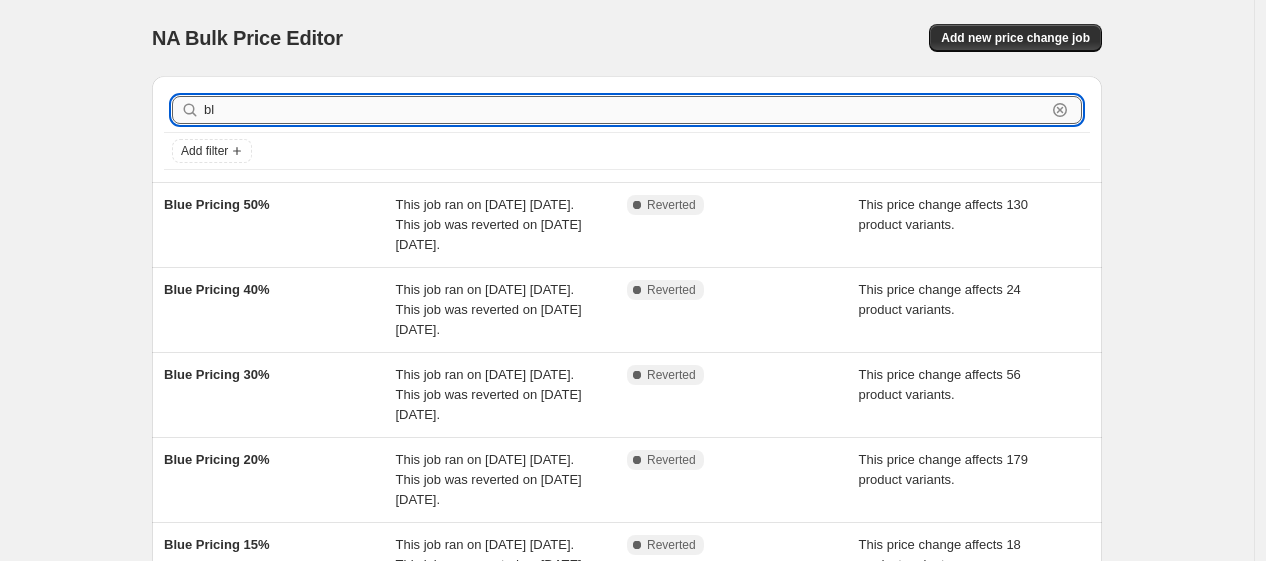 type on "b" 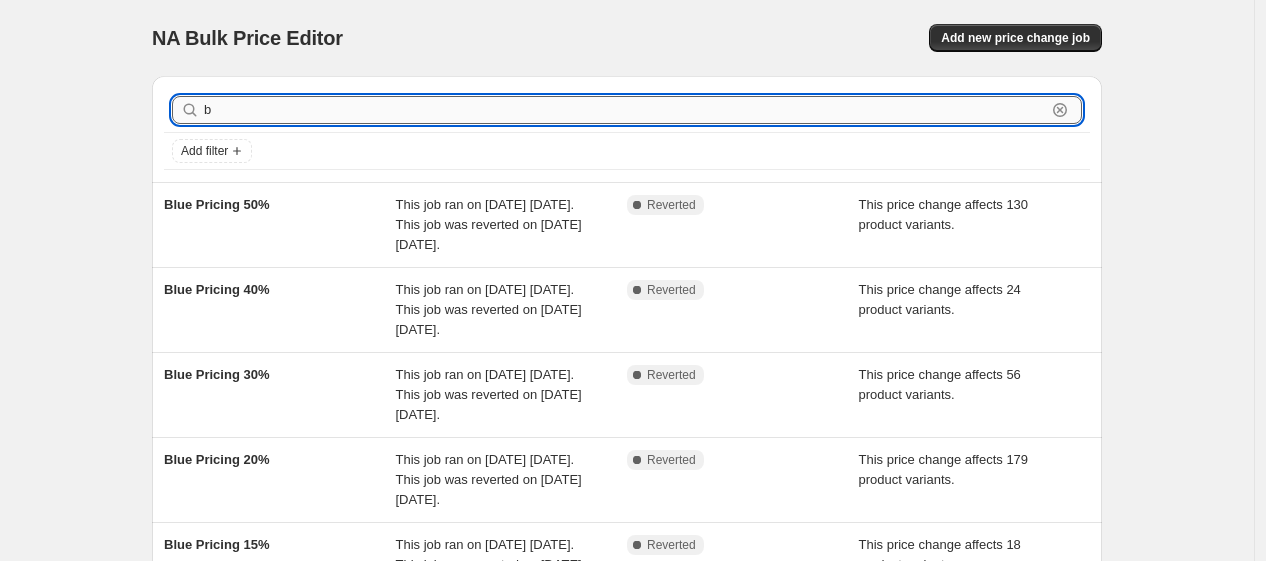 type 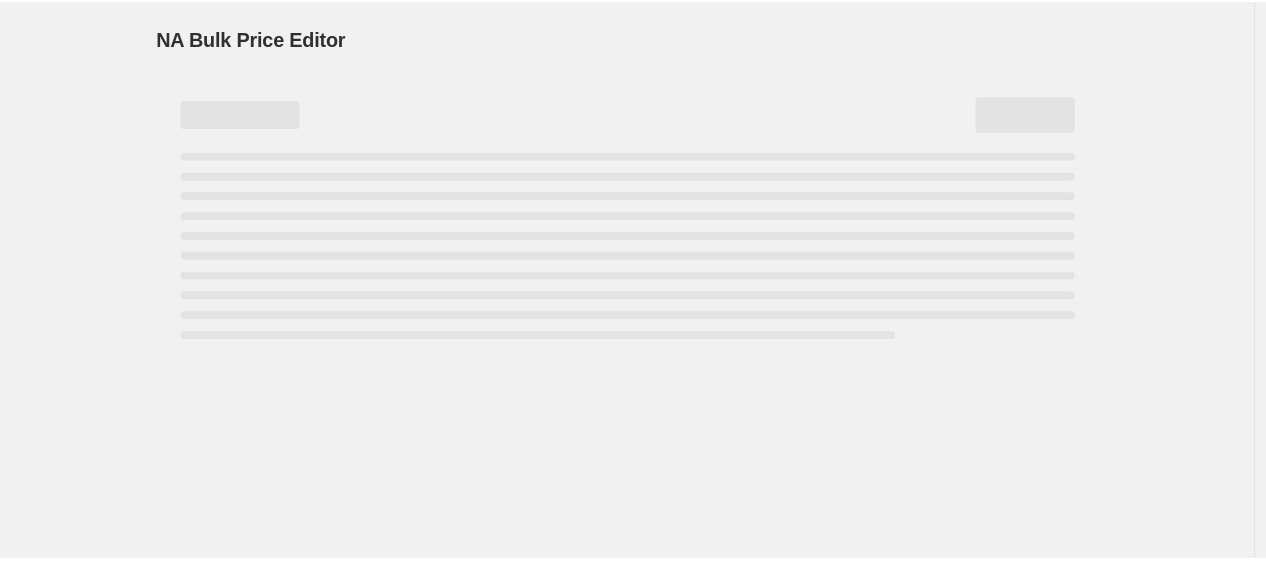 scroll, scrollTop: 0, scrollLeft: 0, axis: both 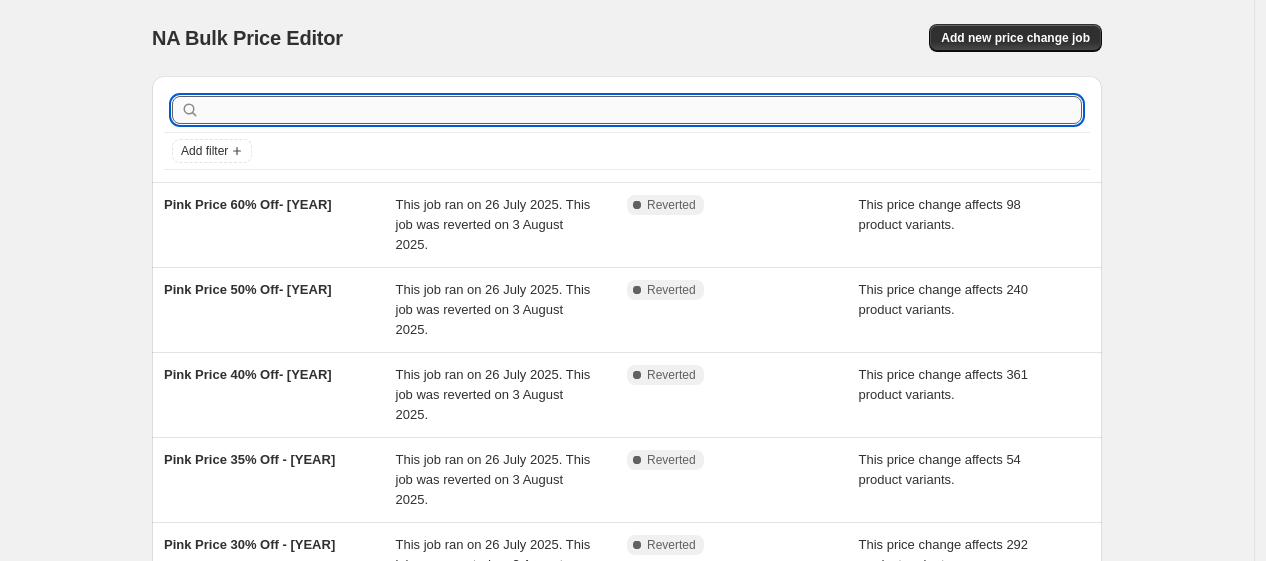 click at bounding box center [643, 110] 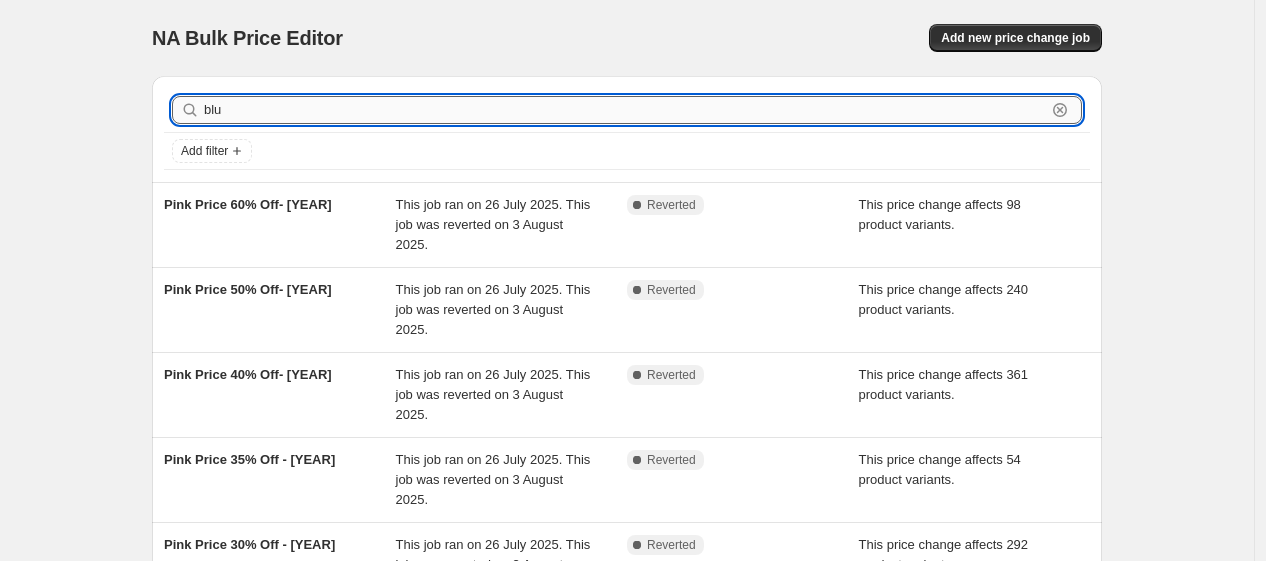 type on "blue" 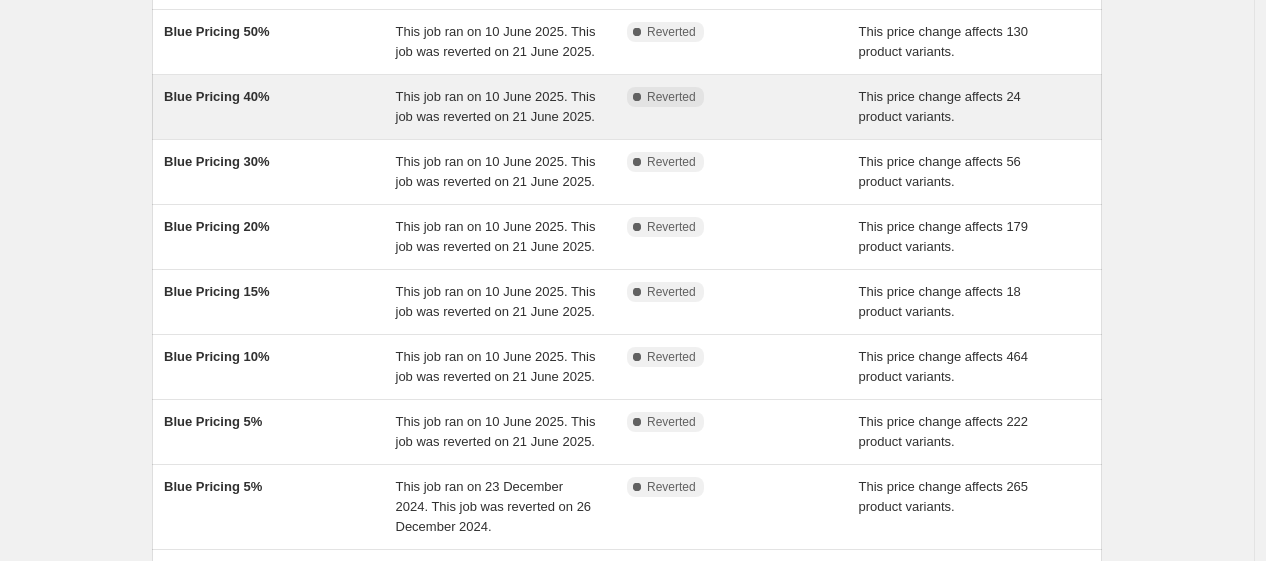 scroll, scrollTop: 177, scrollLeft: 0, axis: vertical 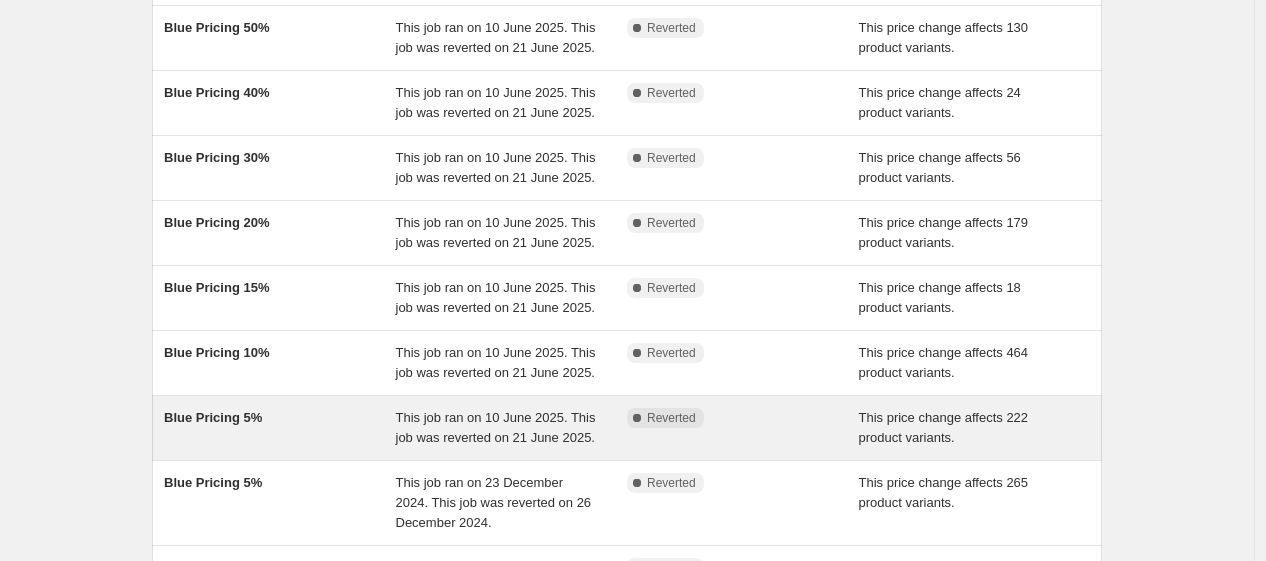 click on "Blue Pricing 5%" at bounding box center [280, 428] 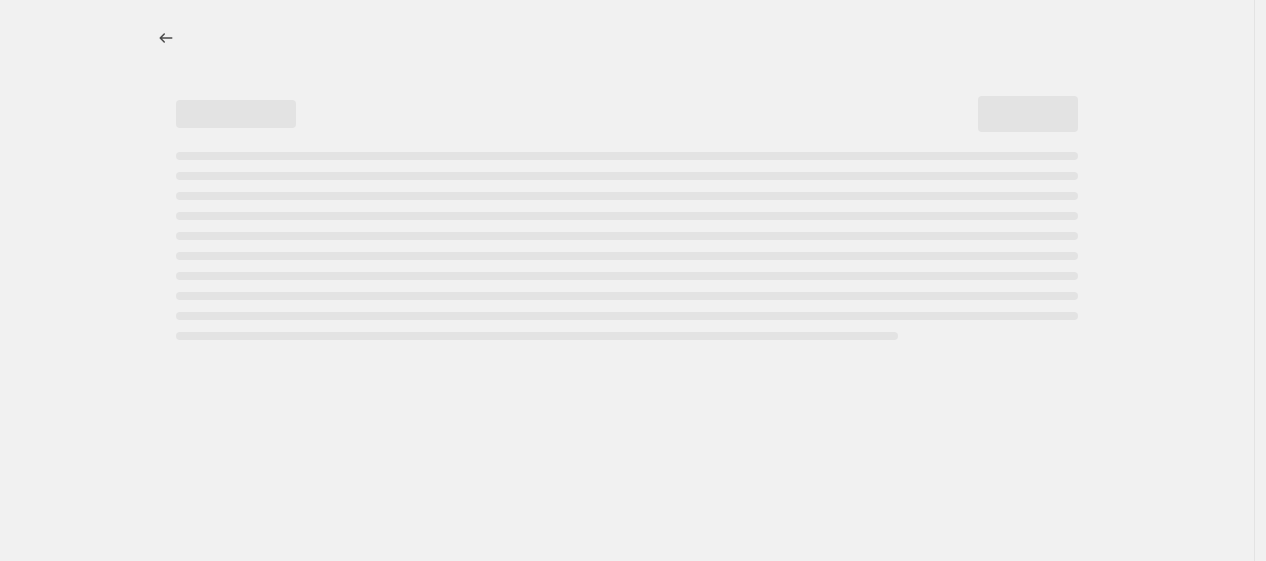 scroll, scrollTop: 0, scrollLeft: 0, axis: both 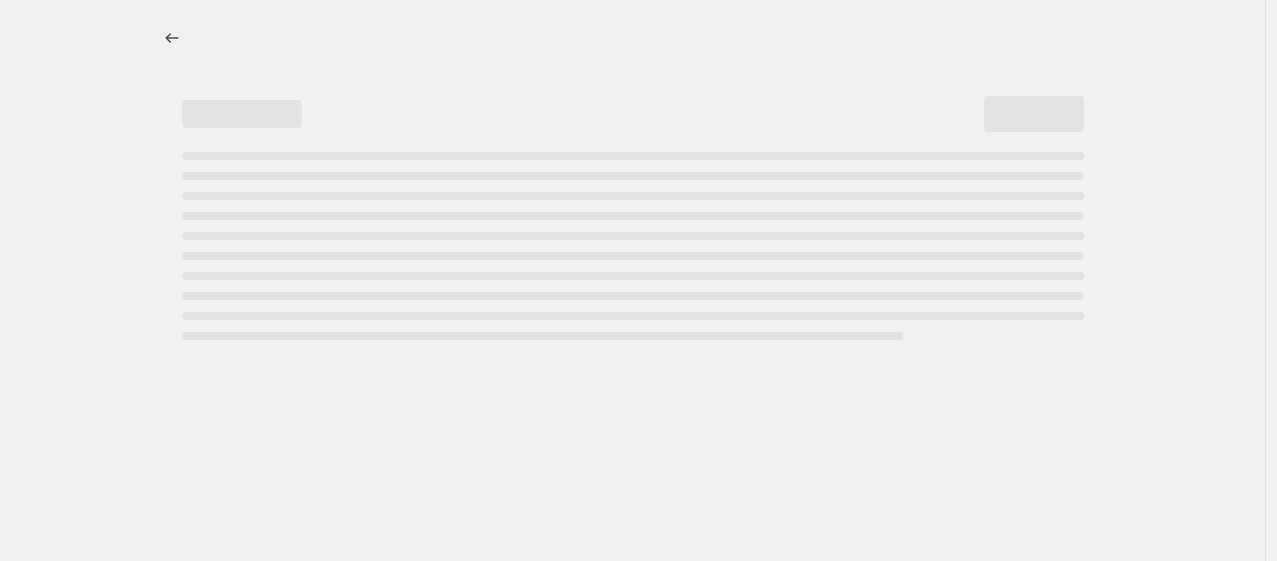 select on "pcap" 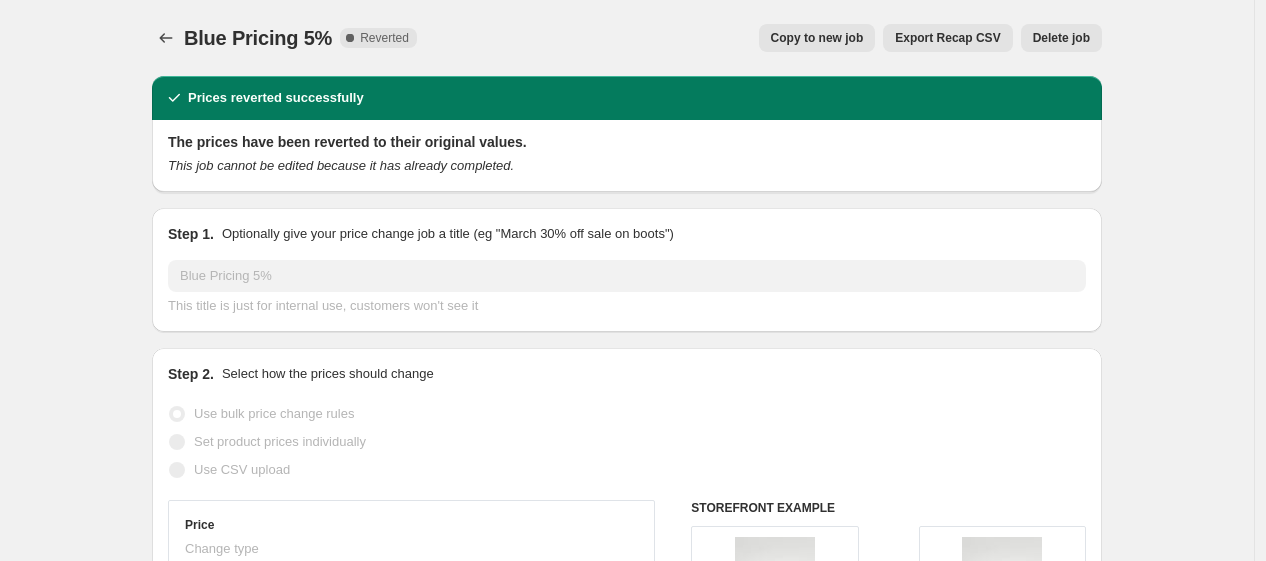 click on "Copy to new job" at bounding box center (817, 38) 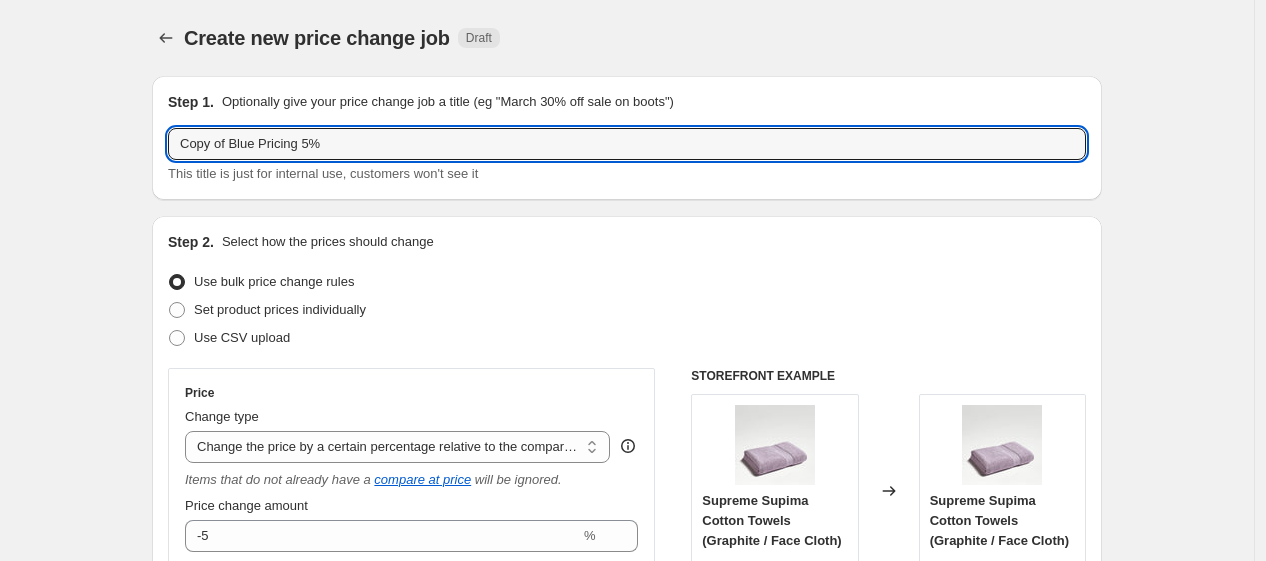 drag, startPoint x: 234, startPoint y: 149, endPoint x: -140, endPoint y: 201, distance: 377.59766 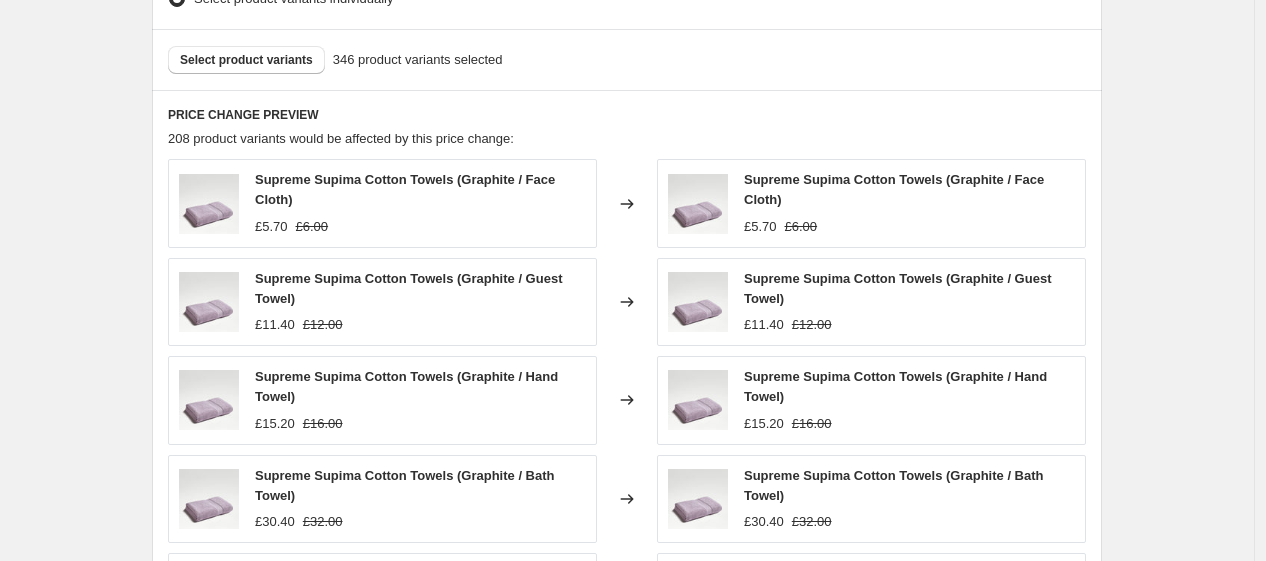 scroll, scrollTop: 1672, scrollLeft: 0, axis: vertical 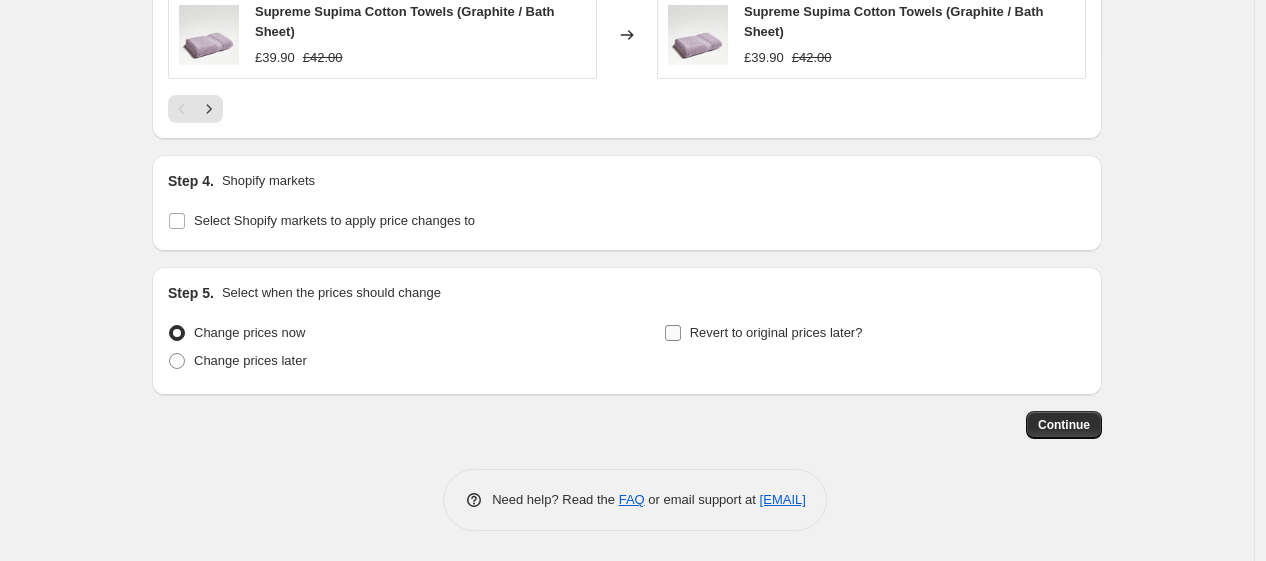type on "Blue Pricing 5%" 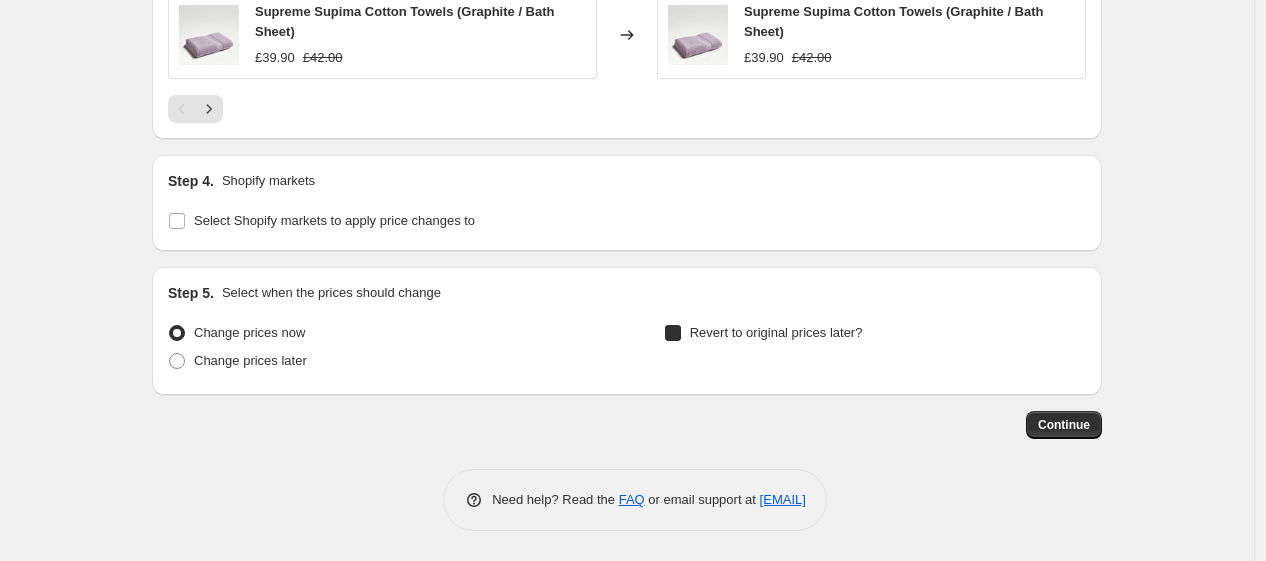 checkbox on "true" 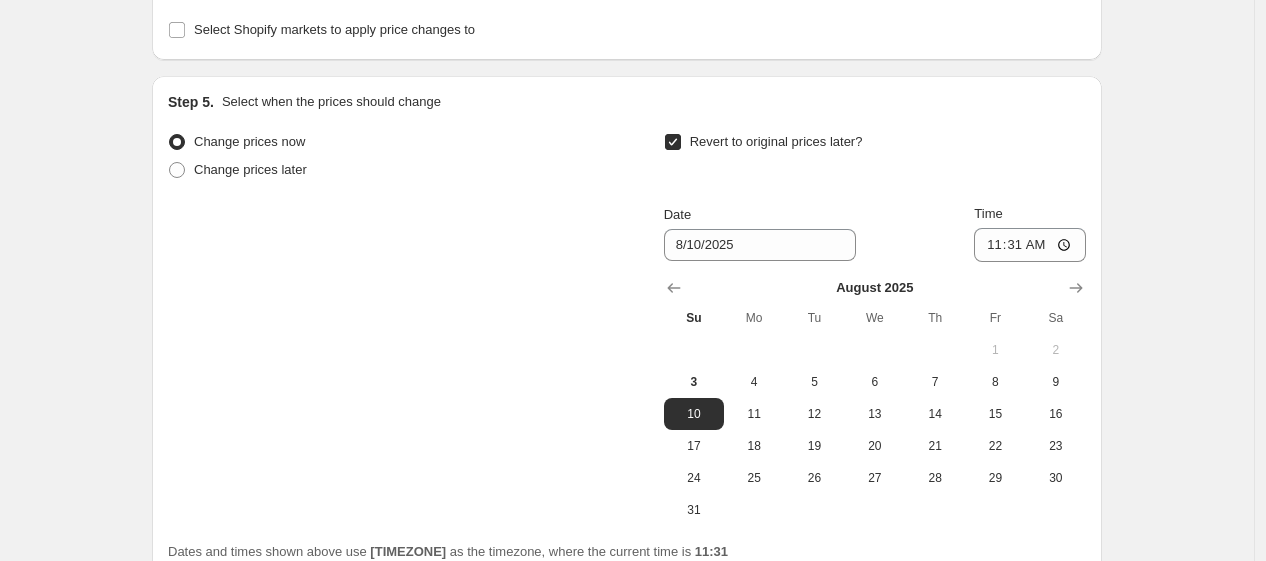 scroll, scrollTop: 1886, scrollLeft: 0, axis: vertical 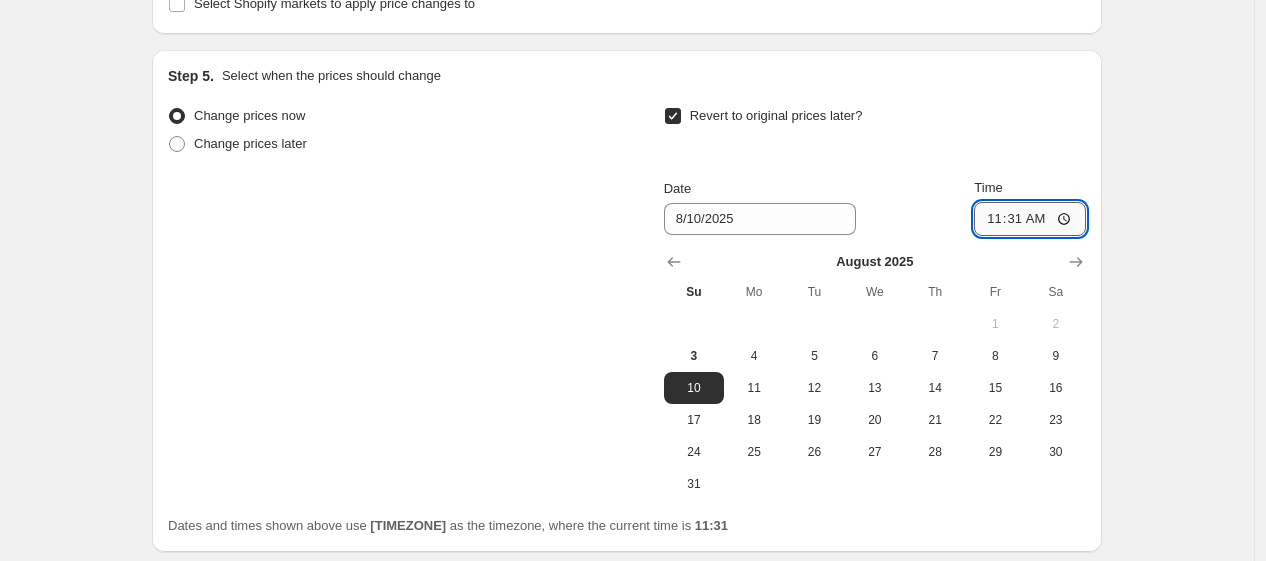 click on "11:31" at bounding box center (1030, 219) 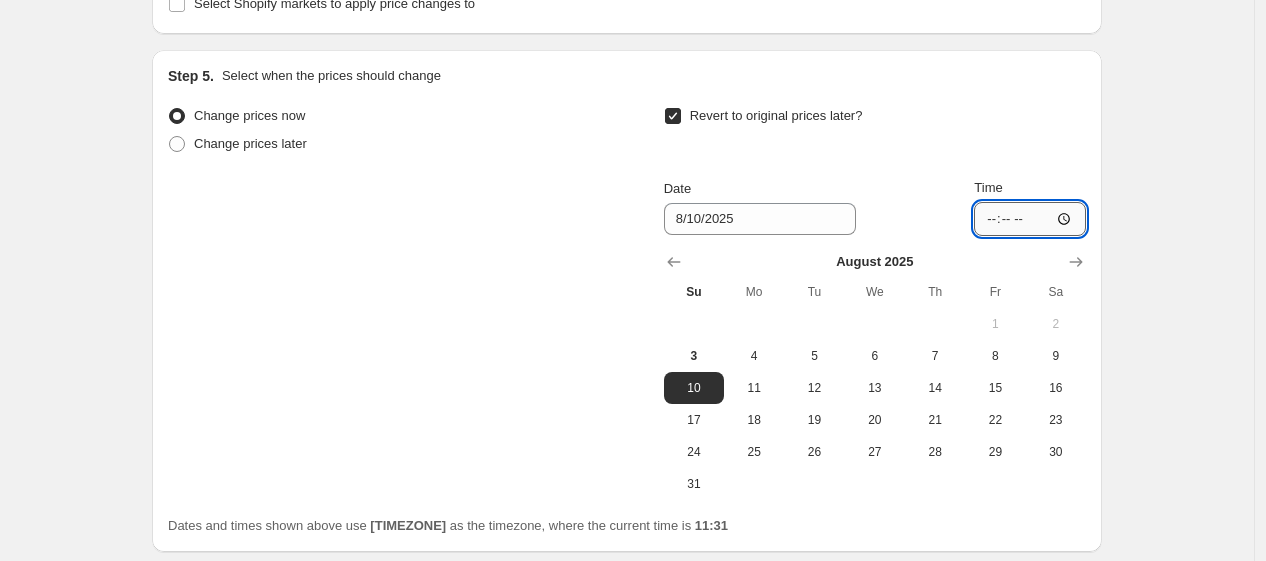 click on "Time" at bounding box center [1030, 219] 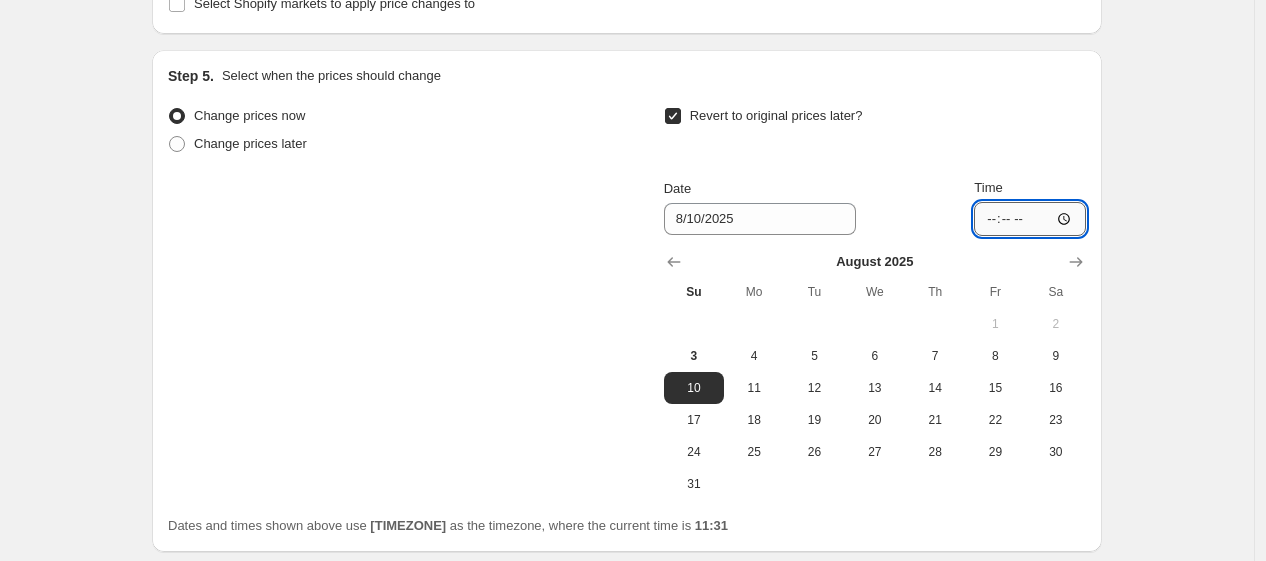 type on "06:00" 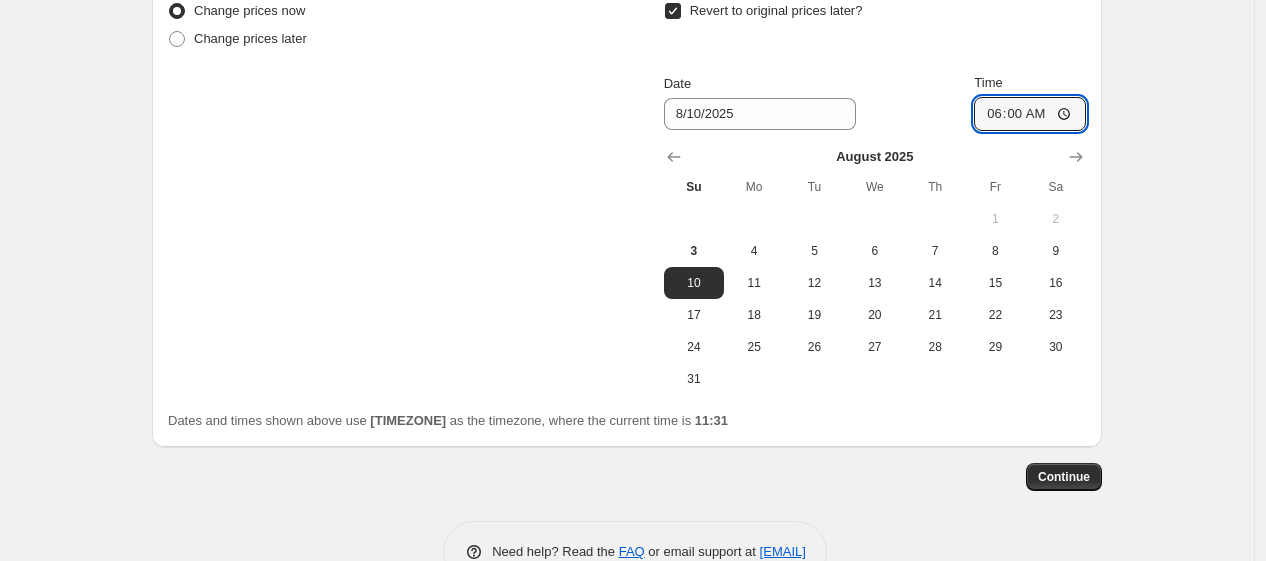 scroll, scrollTop: 2028, scrollLeft: 0, axis: vertical 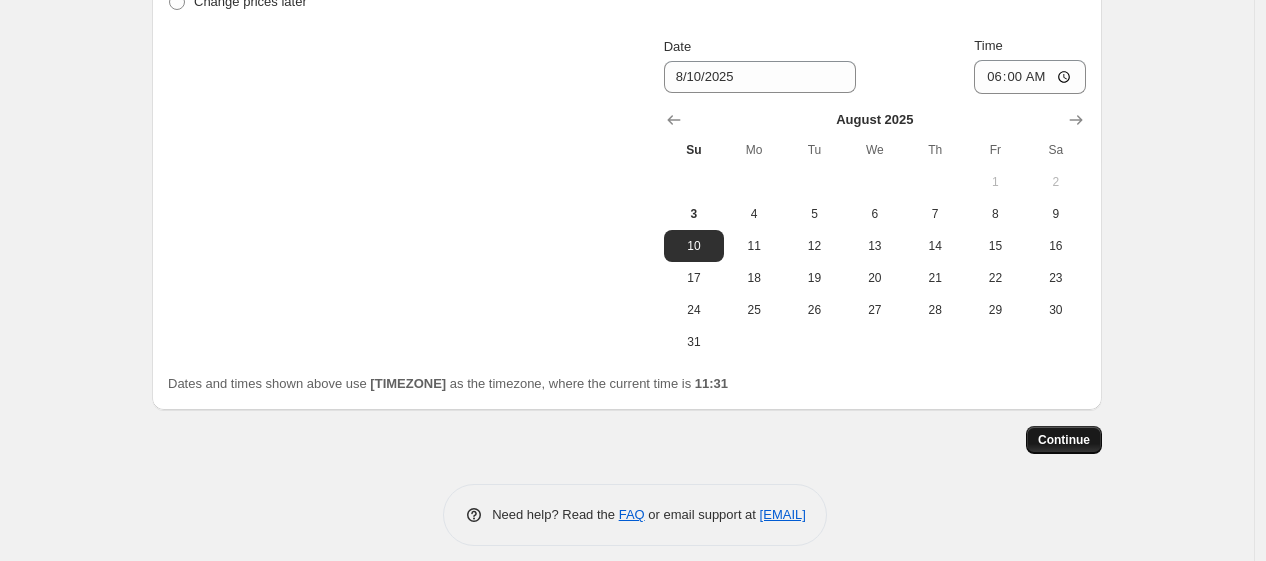 click on "Continue" at bounding box center (1064, 440) 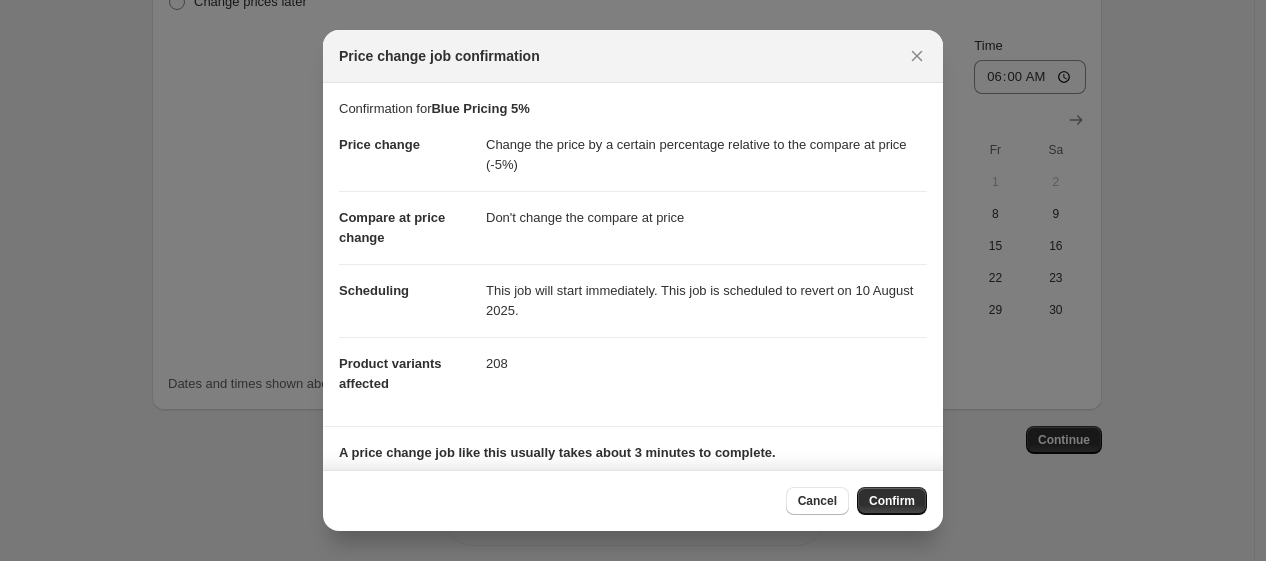 scroll, scrollTop: 136, scrollLeft: 0, axis: vertical 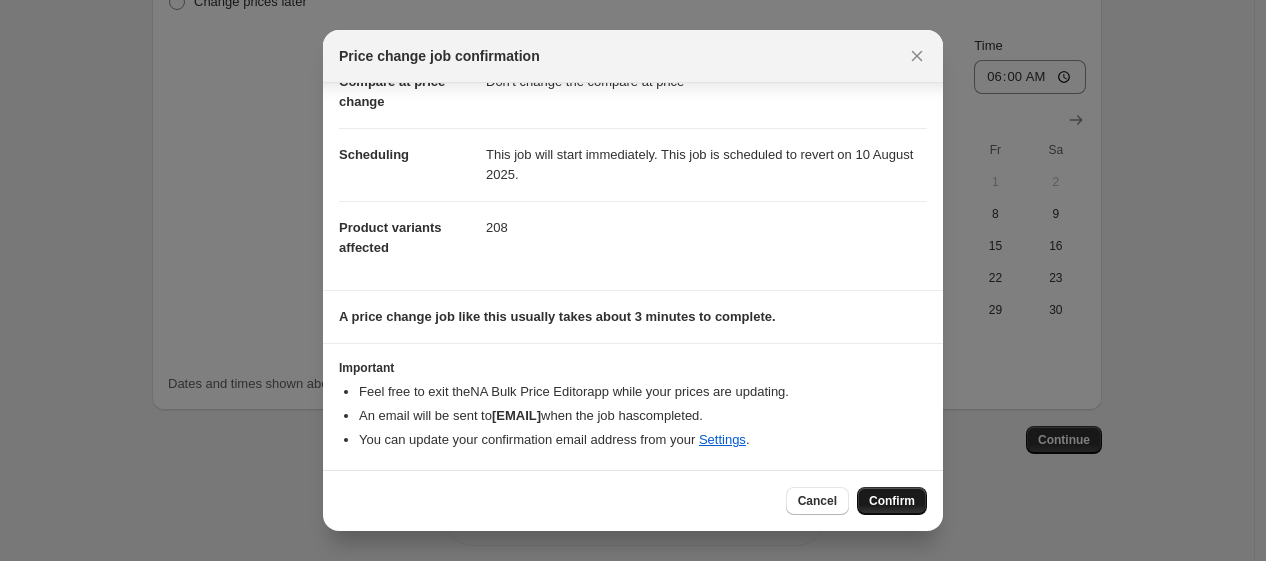 click on "Confirm" at bounding box center (892, 501) 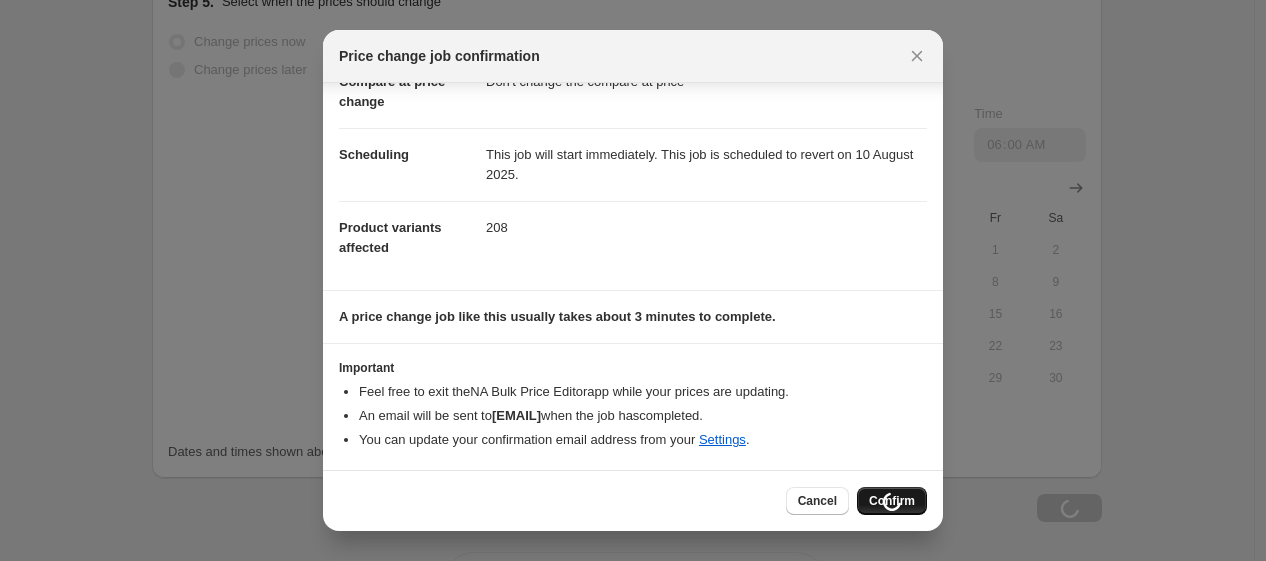 scroll, scrollTop: 2097, scrollLeft: 0, axis: vertical 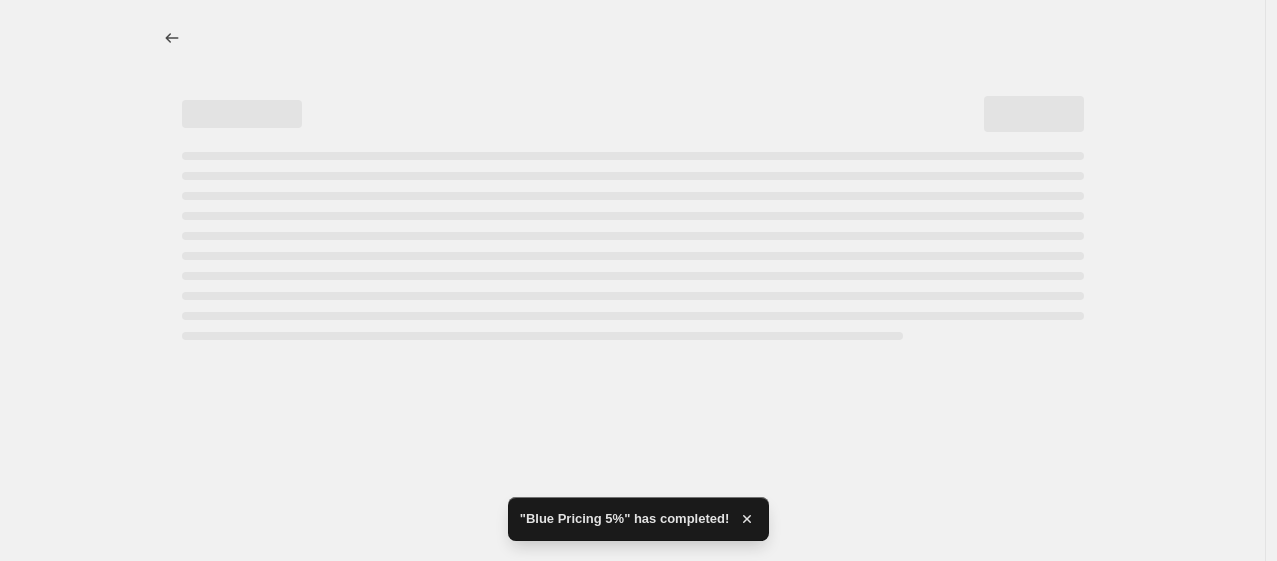 select on "pcap" 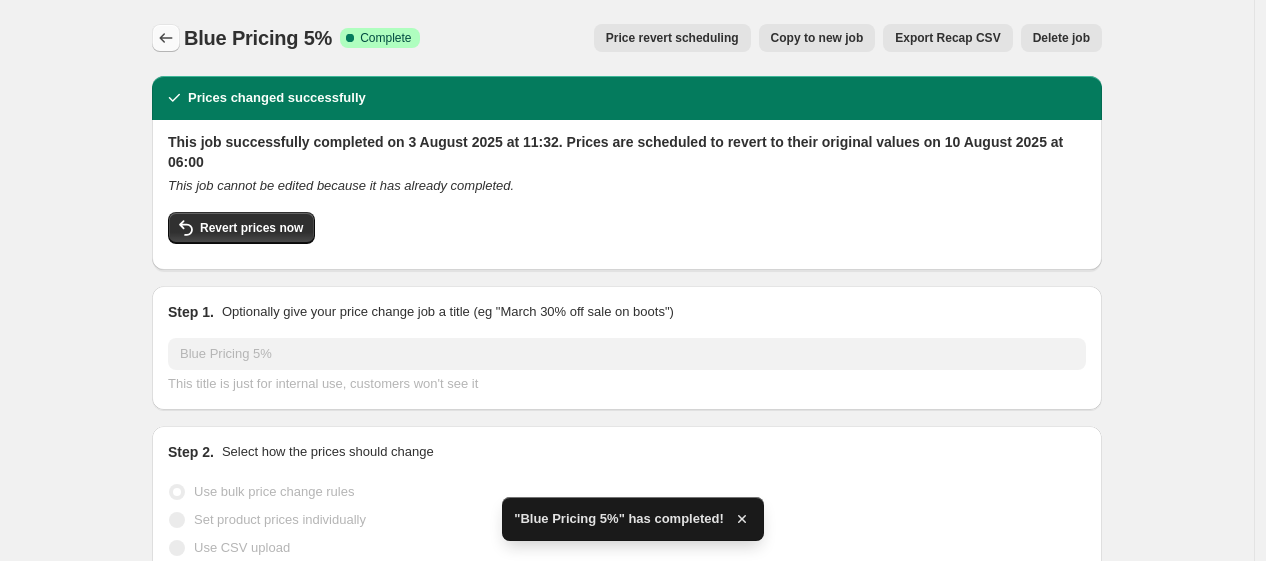 click 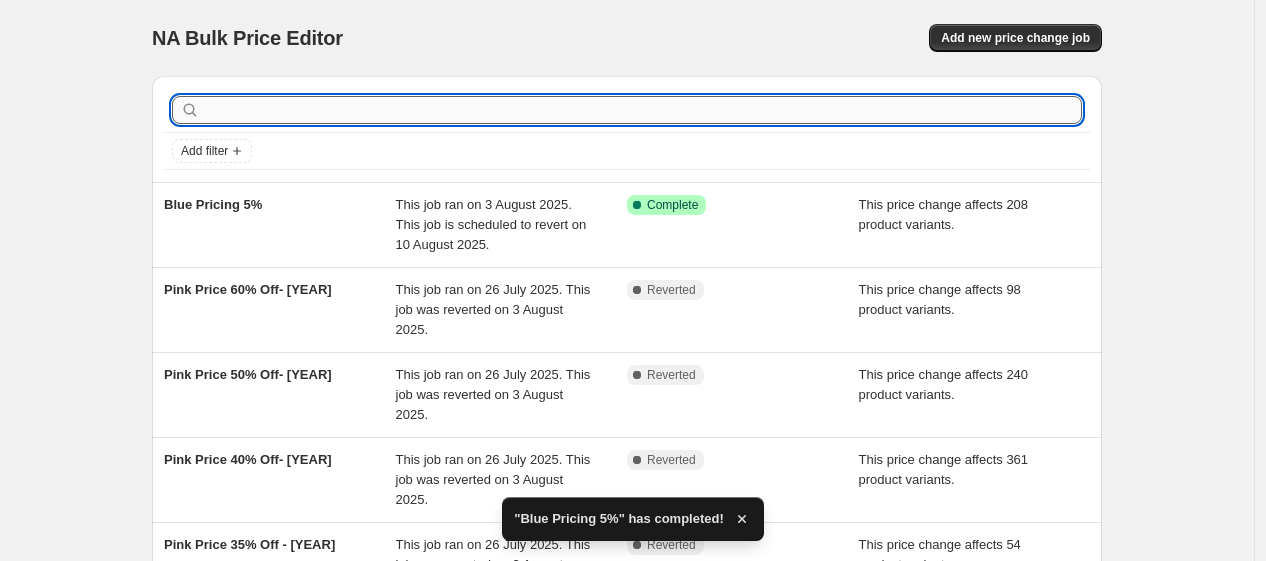 click at bounding box center (643, 110) 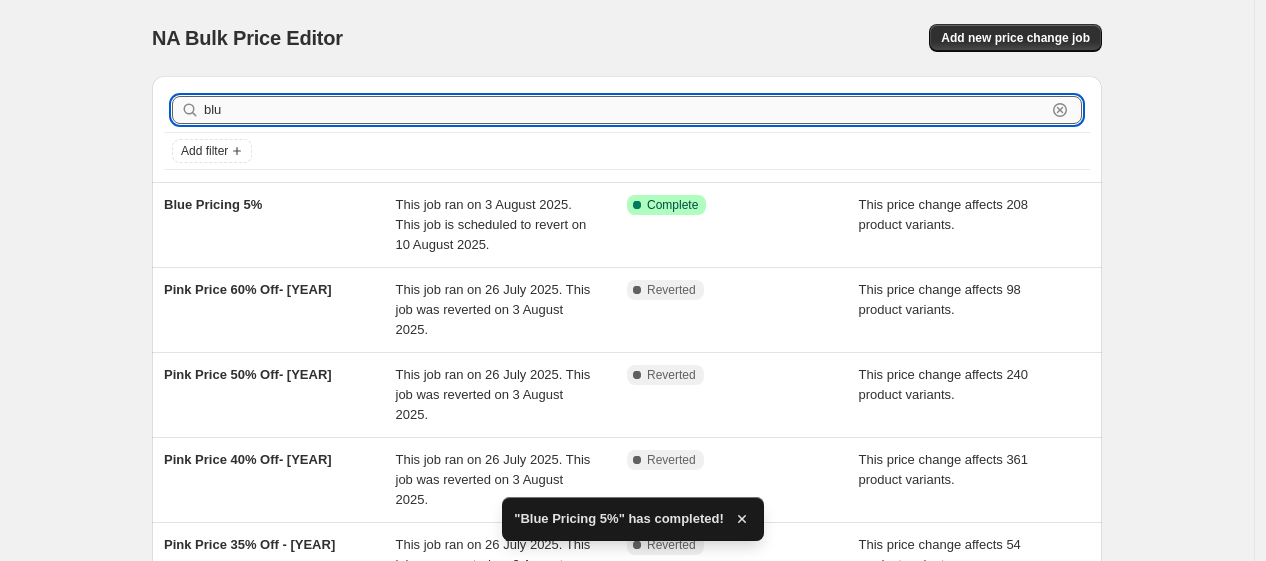 type on "blue" 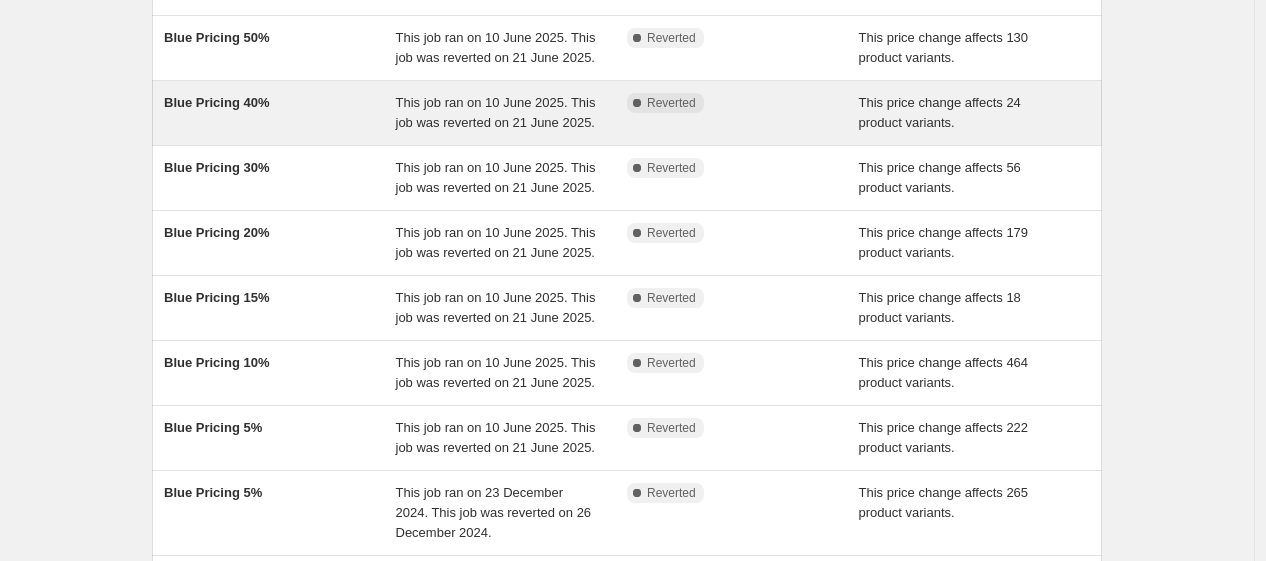 scroll, scrollTop: 314, scrollLeft: 0, axis: vertical 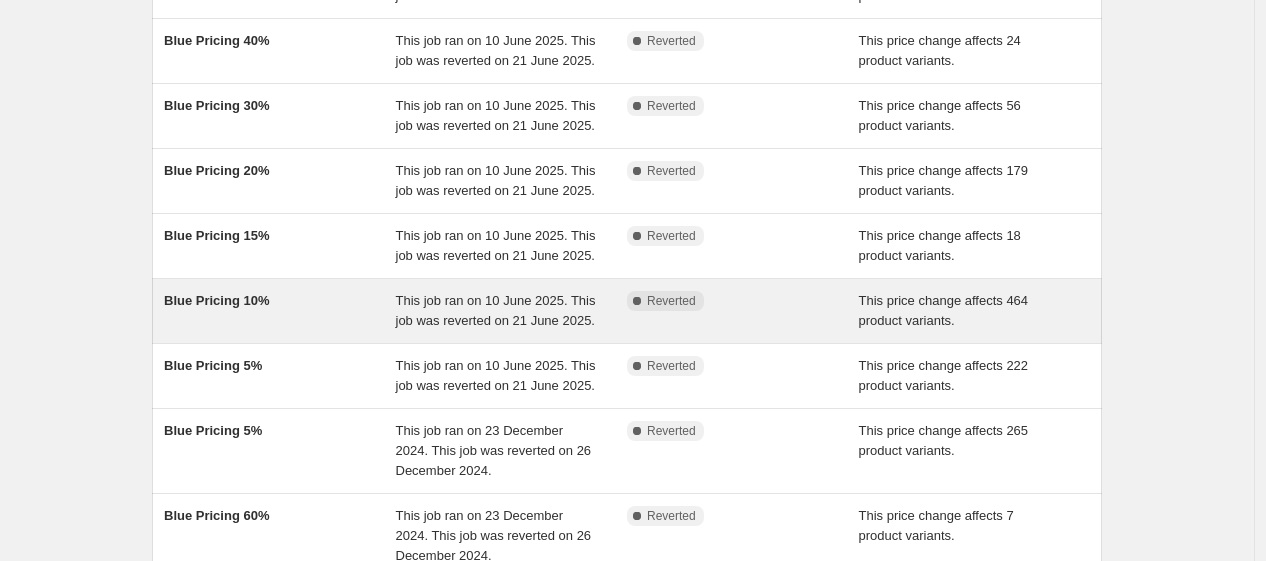 click on "Blue Pricing 10%" at bounding box center [280, 311] 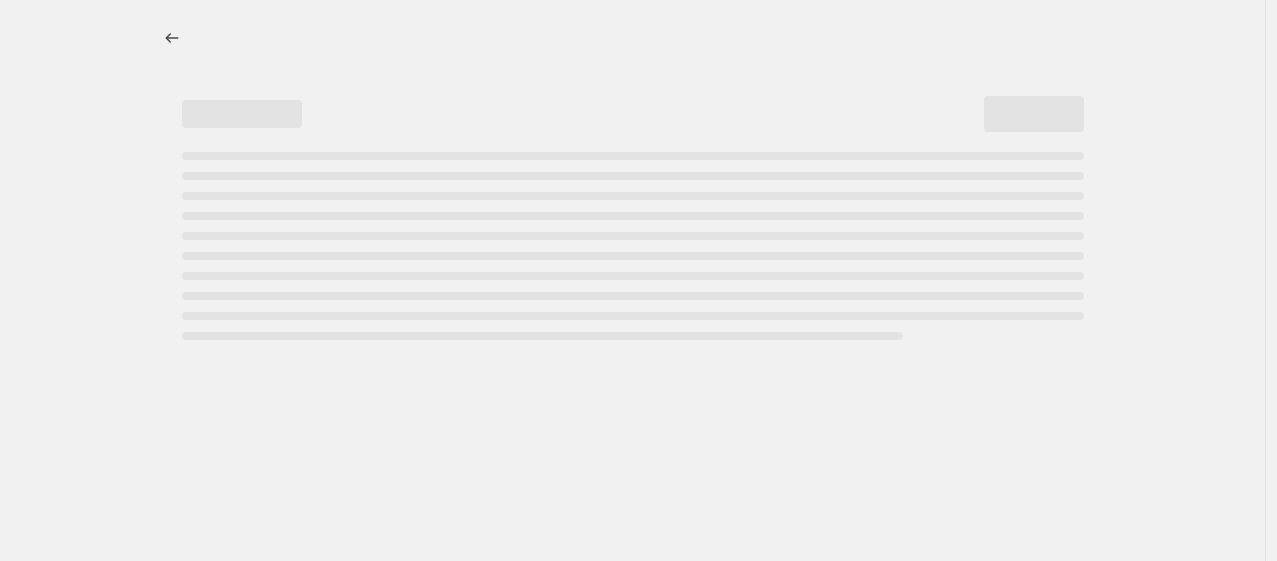 select on "pcap" 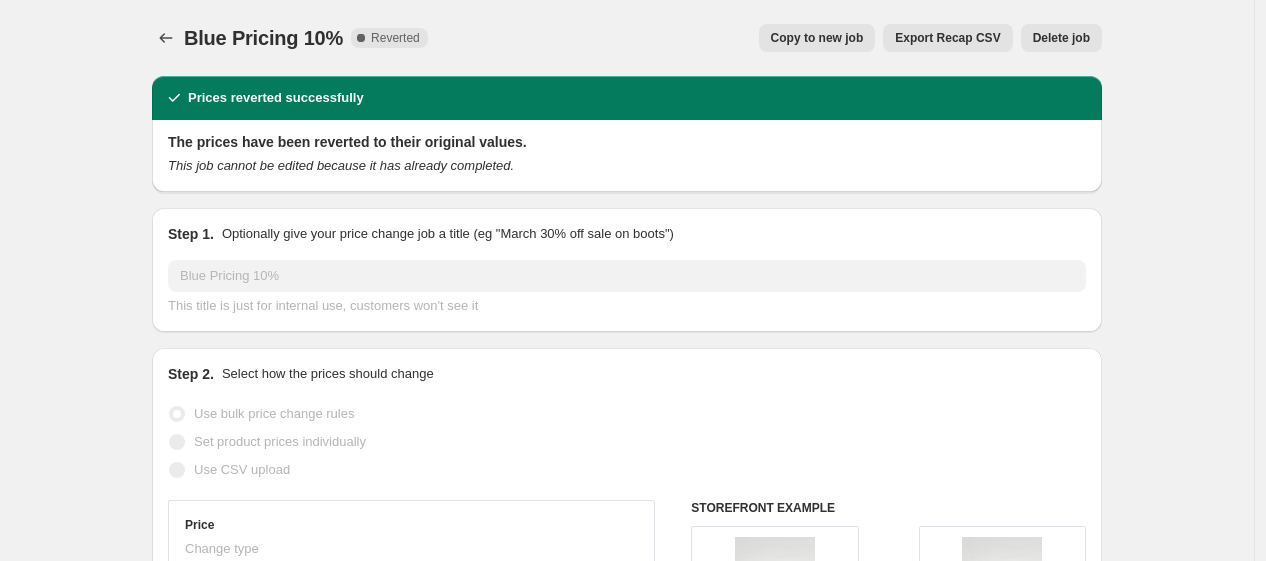 click on "Copy to new job" at bounding box center [817, 38] 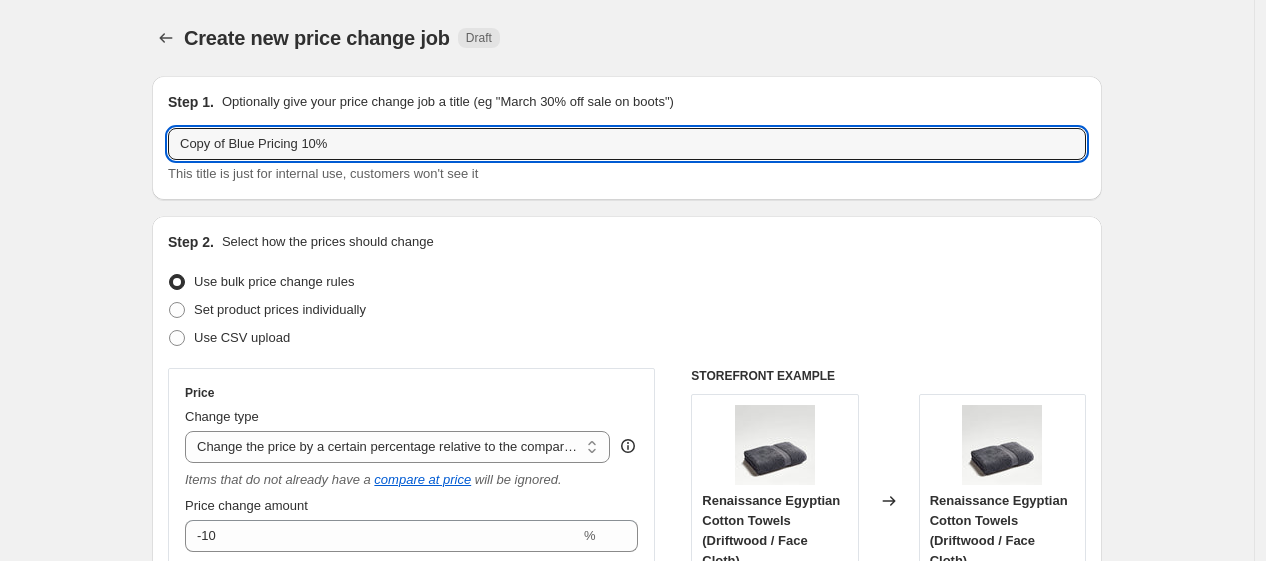 drag, startPoint x: 234, startPoint y: 149, endPoint x: -146, endPoint y: 178, distance: 381.10498 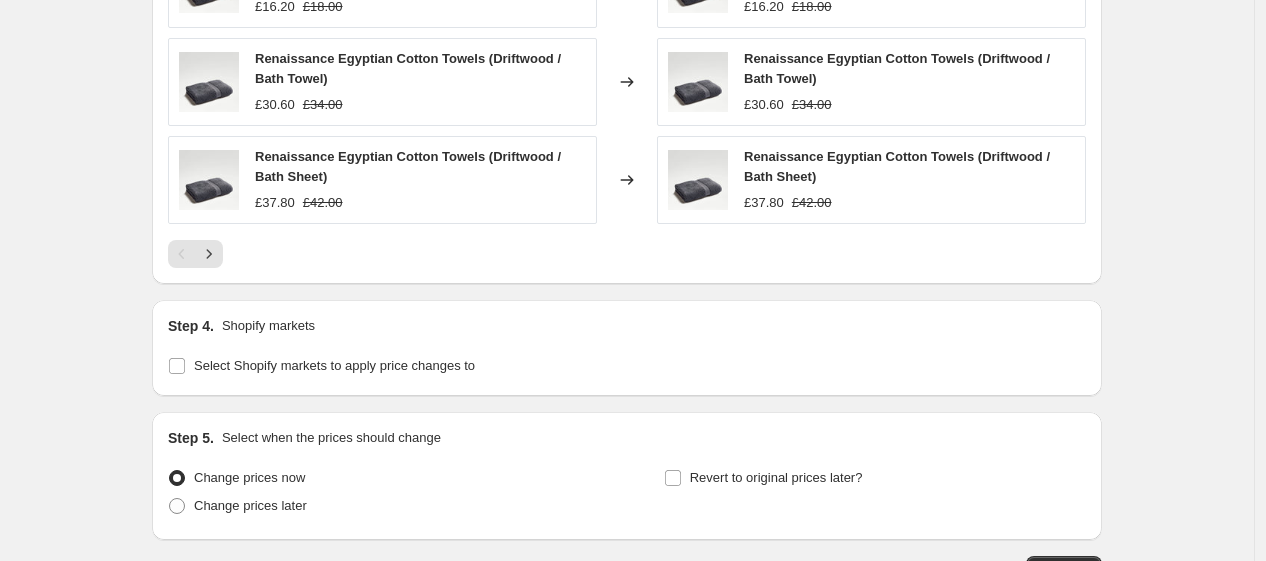 scroll, scrollTop: 1672, scrollLeft: 0, axis: vertical 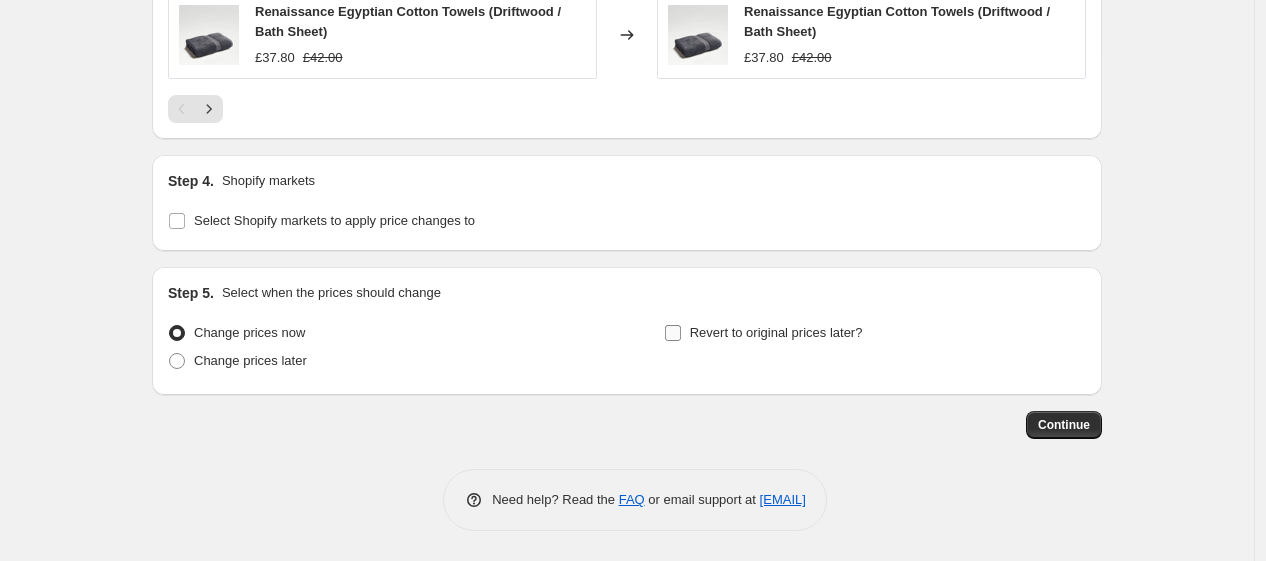 type on "Blue Pricing 10%" 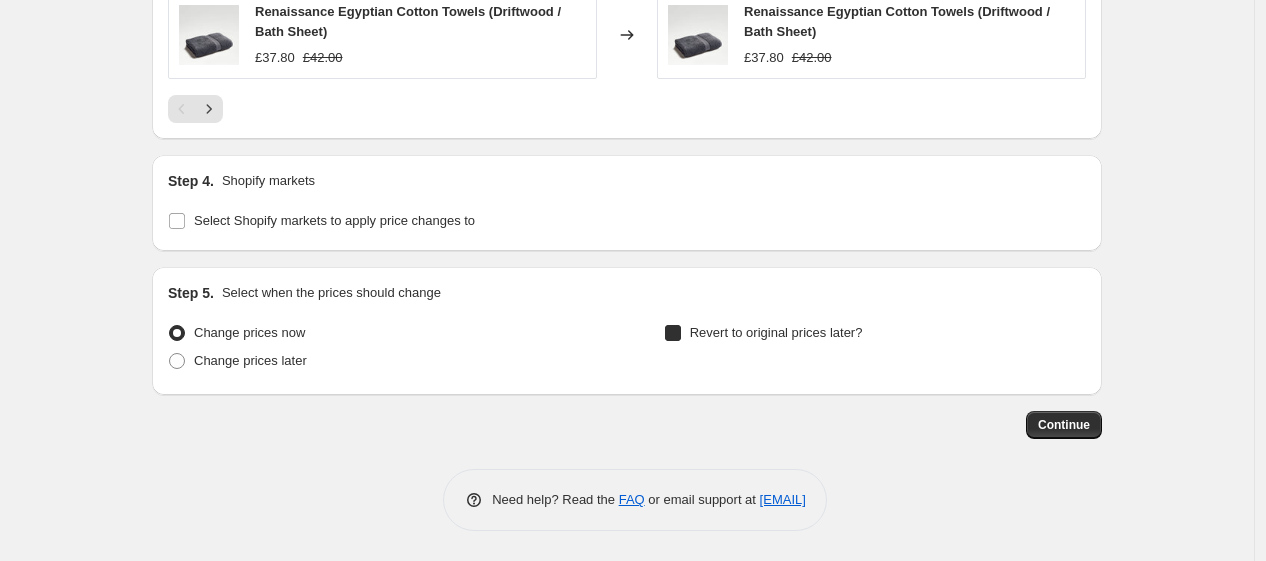 checkbox on "true" 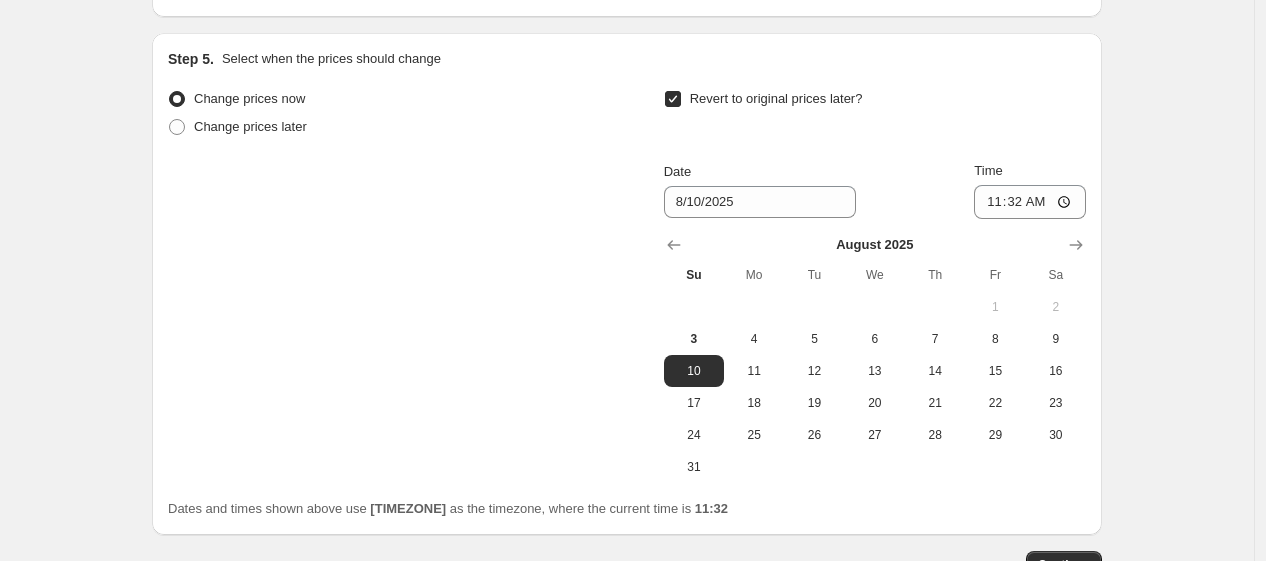 scroll, scrollTop: 1904, scrollLeft: 0, axis: vertical 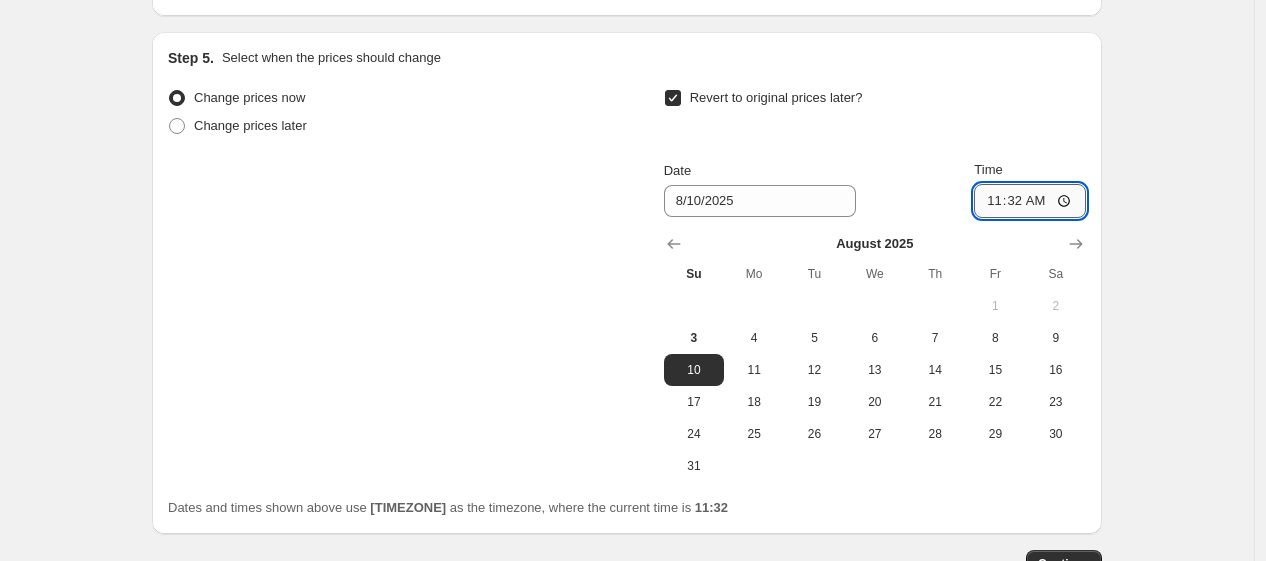 click on "11:32" at bounding box center (1030, 201) 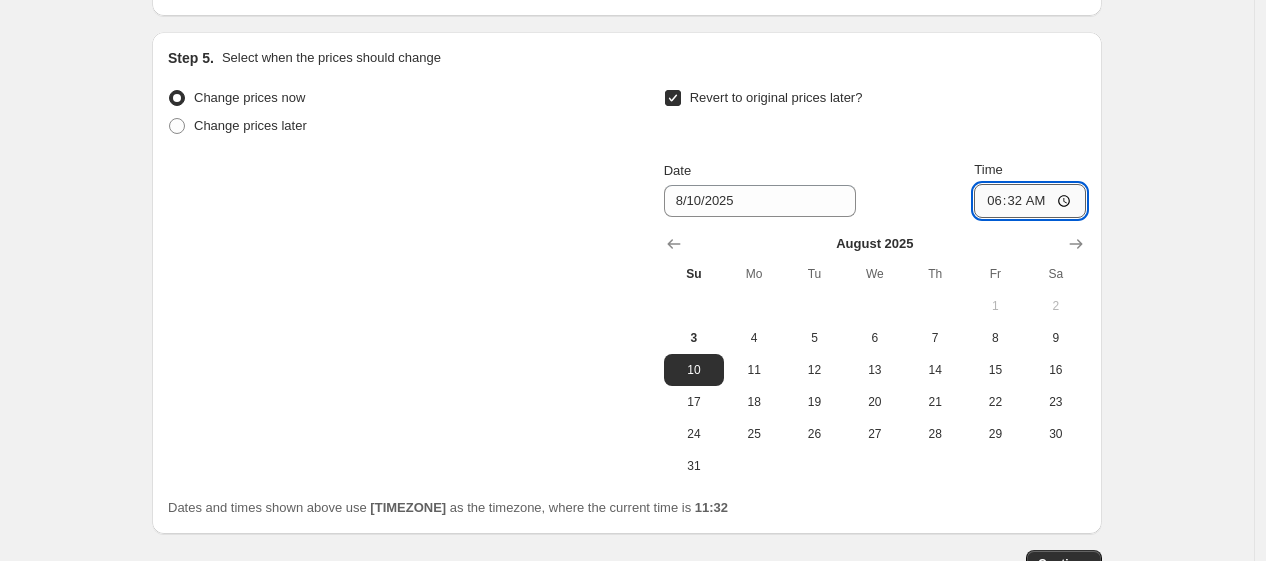 type on "06:00" 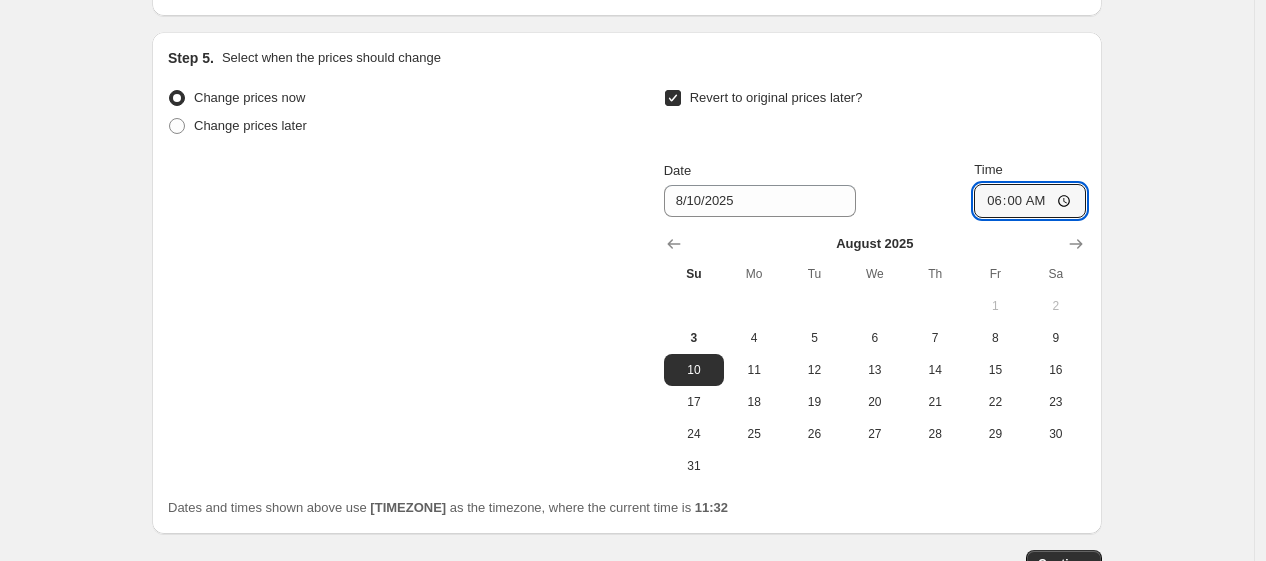 click on "Revert to original prices later?" at bounding box center [875, 114] 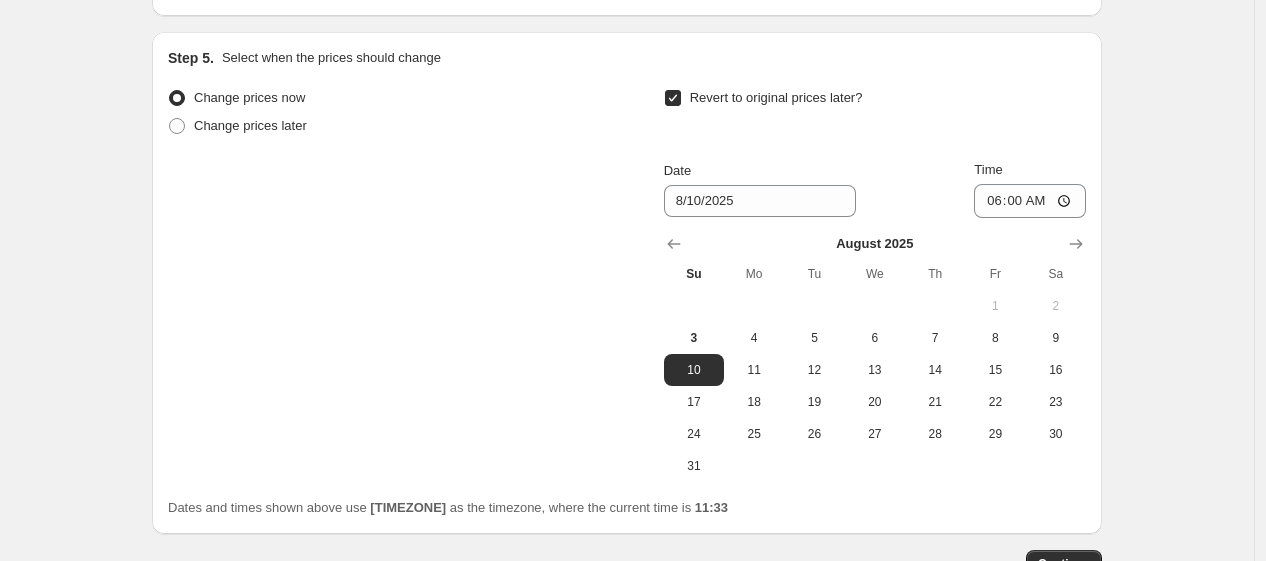 scroll, scrollTop: 2045, scrollLeft: 0, axis: vertical 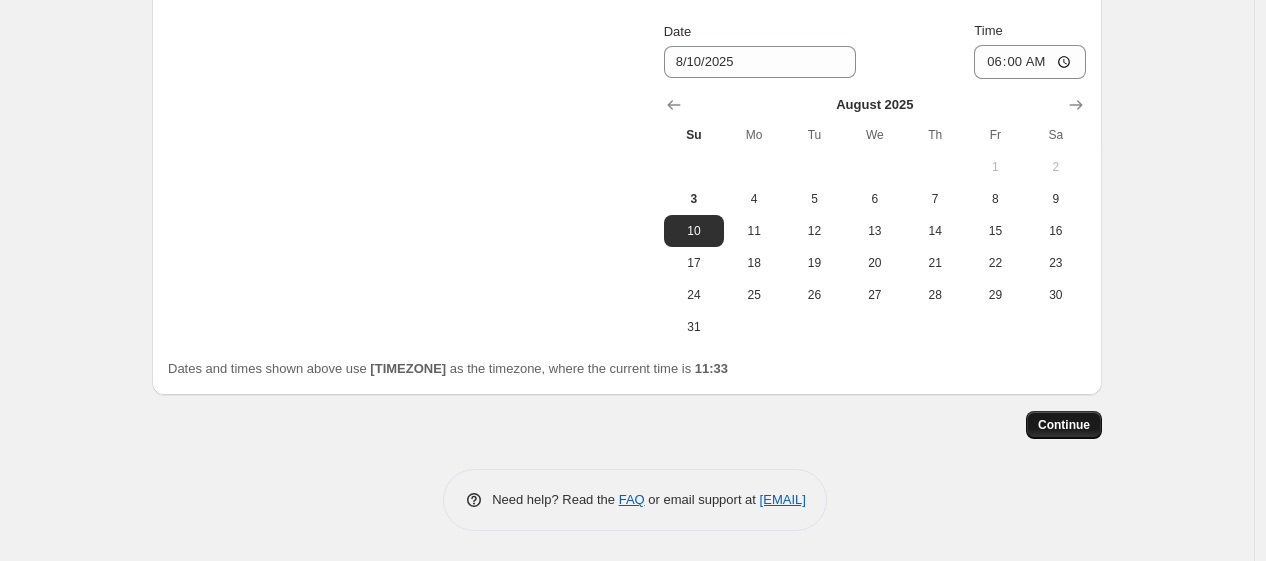click on "Continue" at bounding box center (1064, 425) 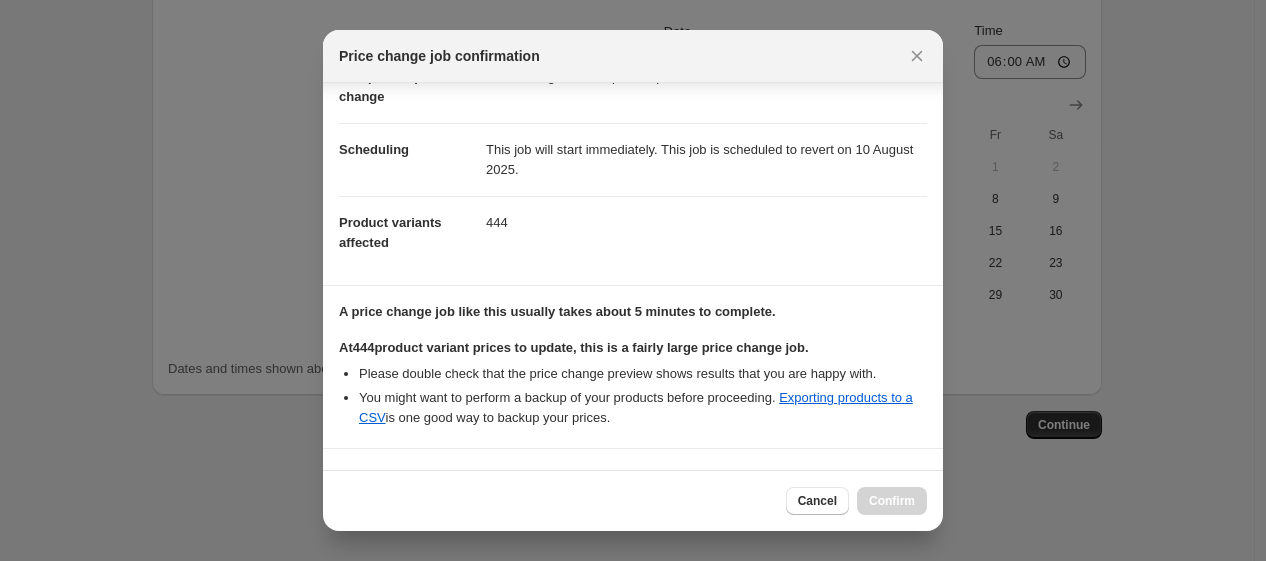 scroll, scrollTop: 432, scrollLeft: 0, axis: vertical 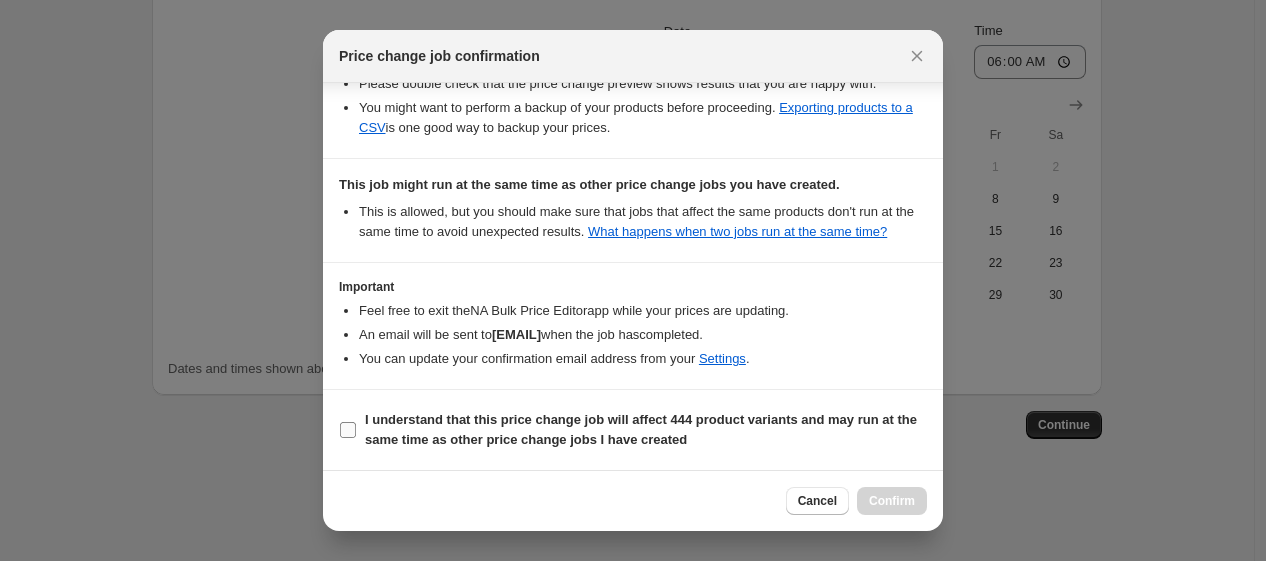 click on "I understand that this price change job will affect 444 product variants and may run at the same time as other price change jobs I have created" at bounding box center (641, 429) 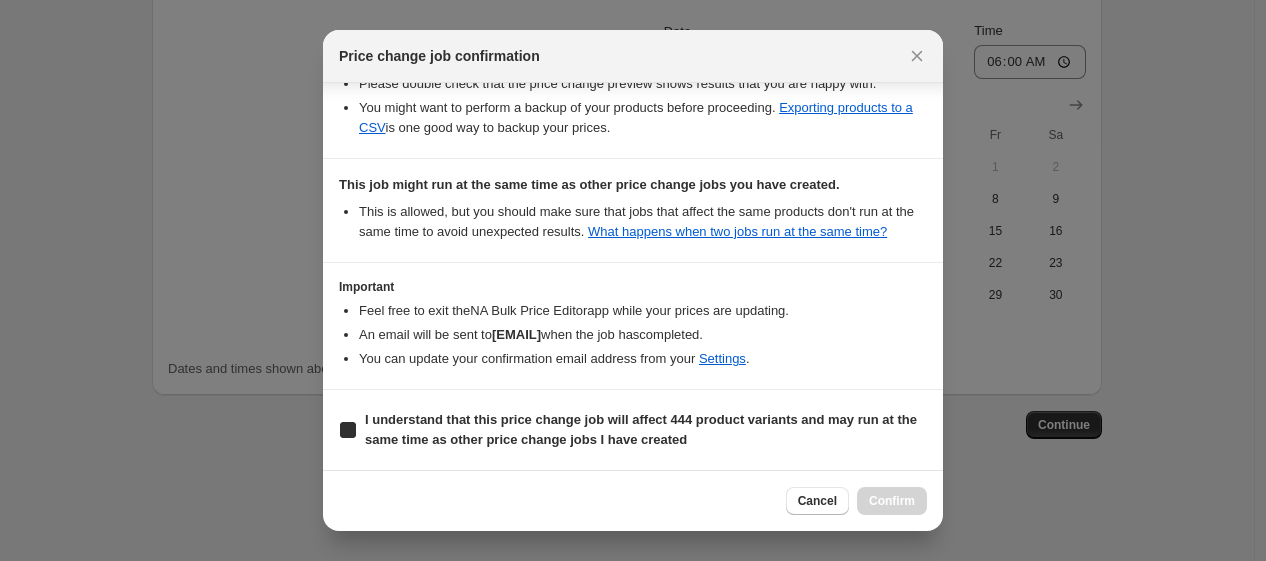 checkbox on "true" 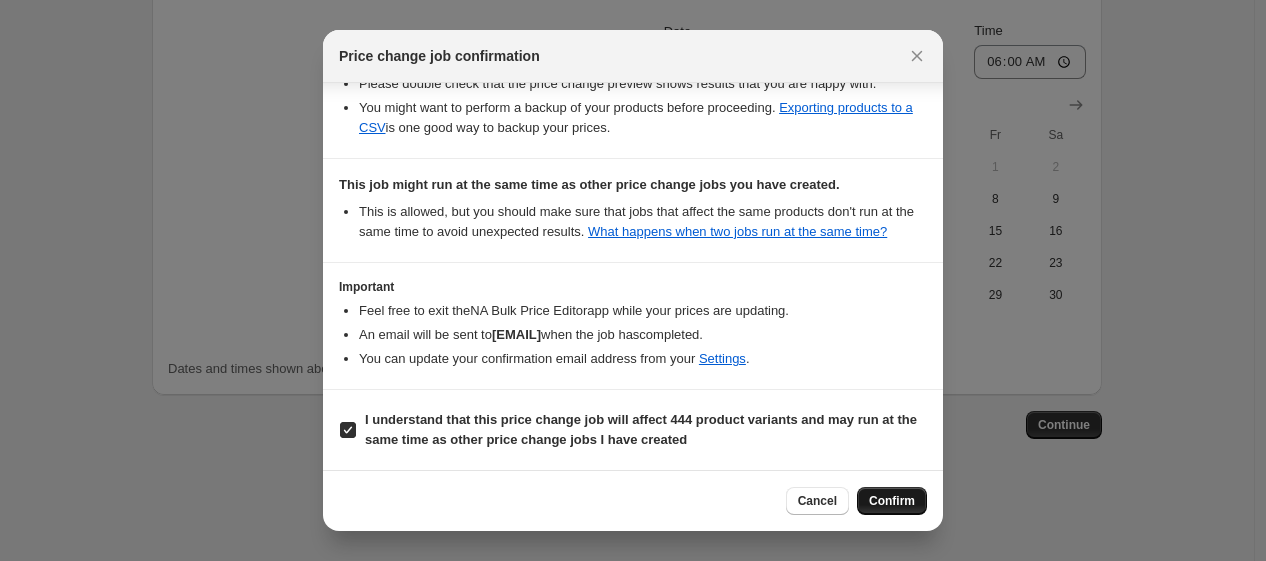 click on "Confirm" at bounding box center [892, 501] 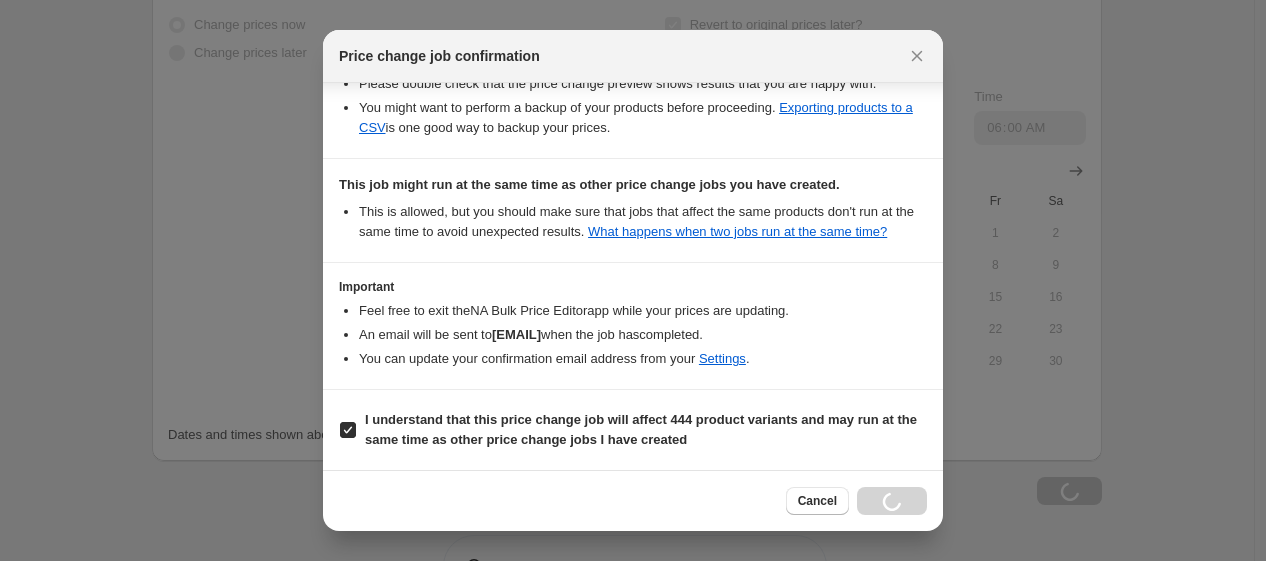 scroll, scrollTop: 2114, scrollLeft: 0, axis: vertical 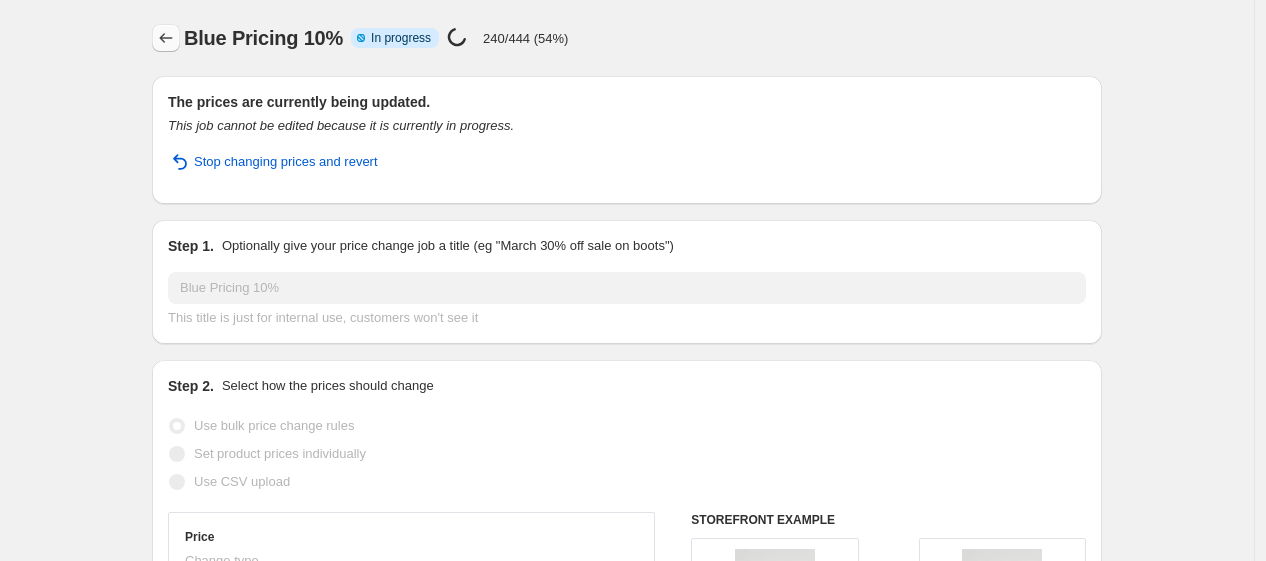 click 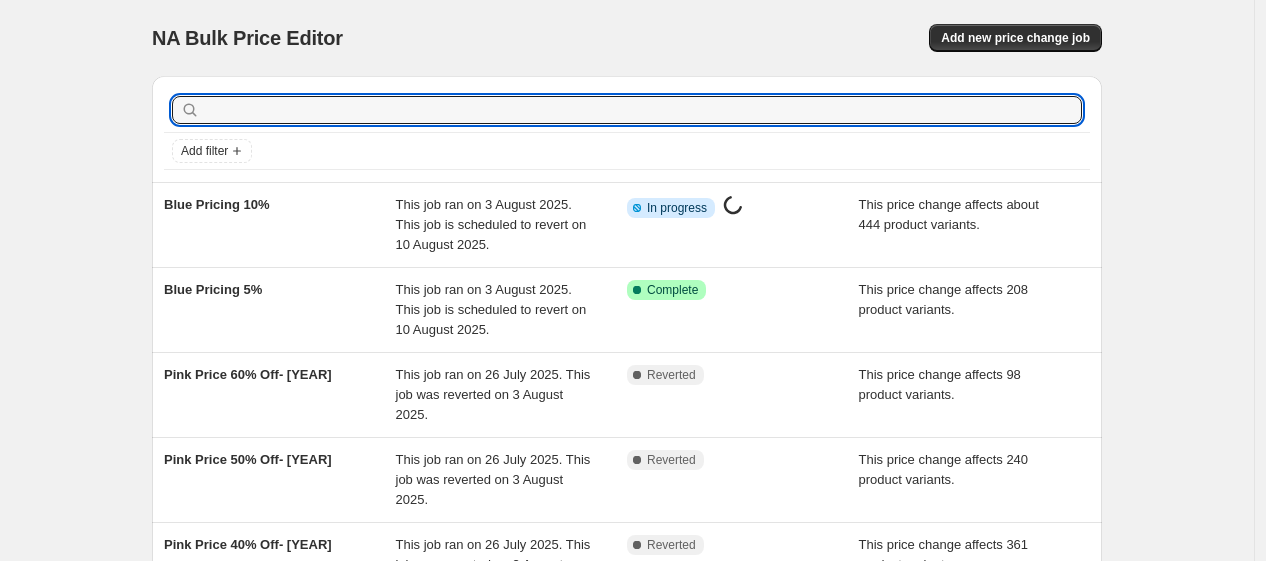 click at bounding box center (643, 110) 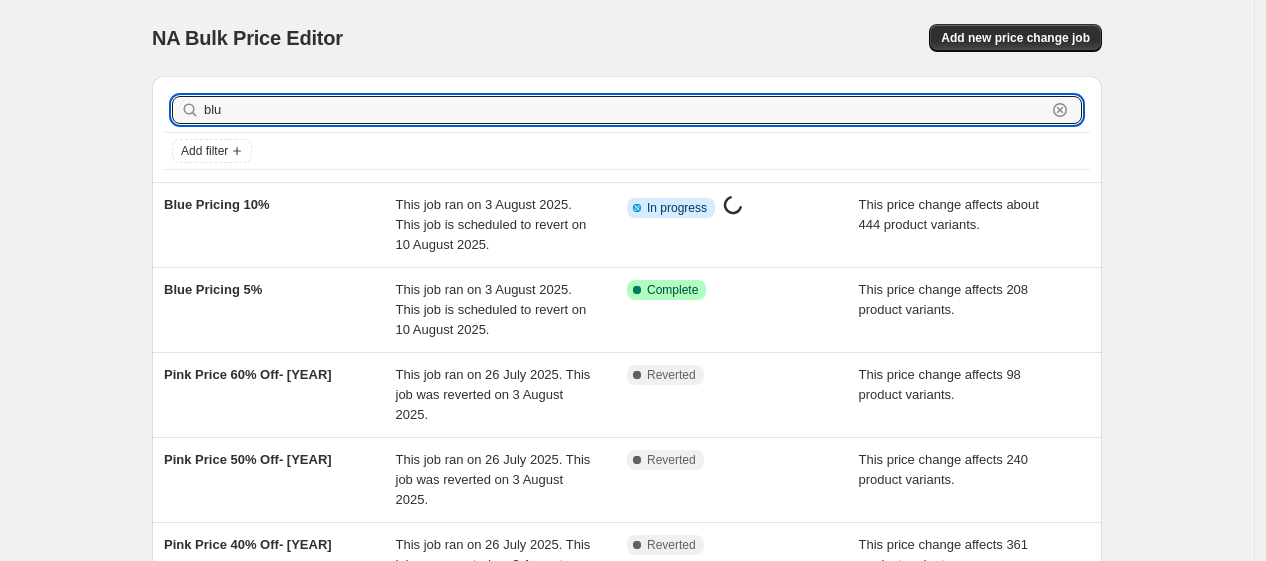 type on "blue" 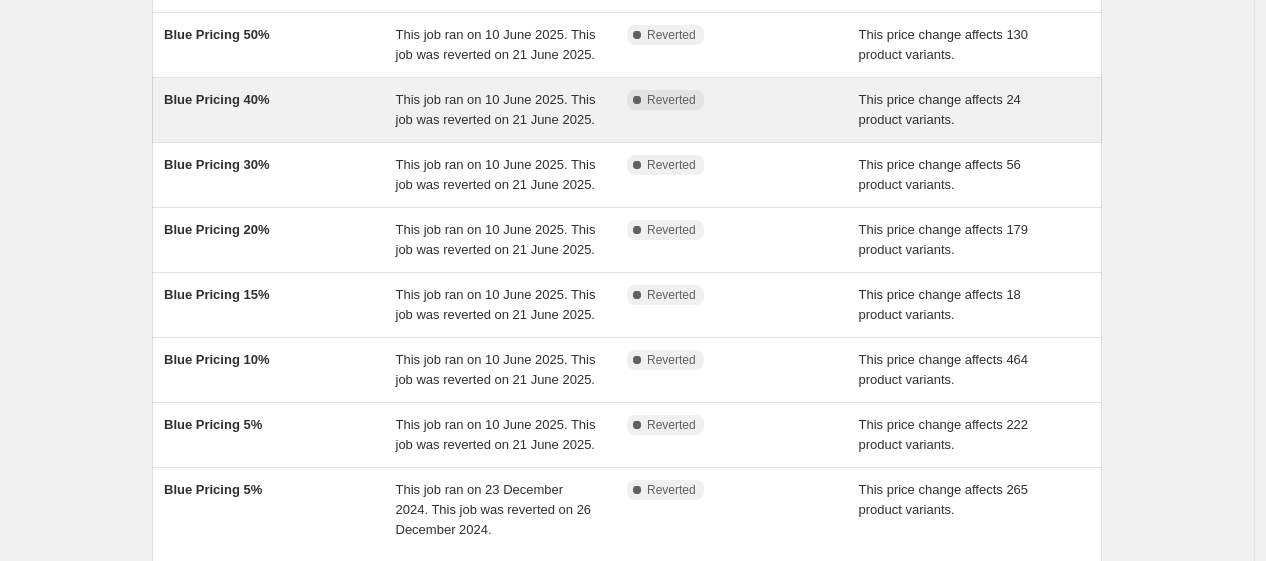 scroll, scrollTop: 344, scrollLeft: 0, axis: vertical 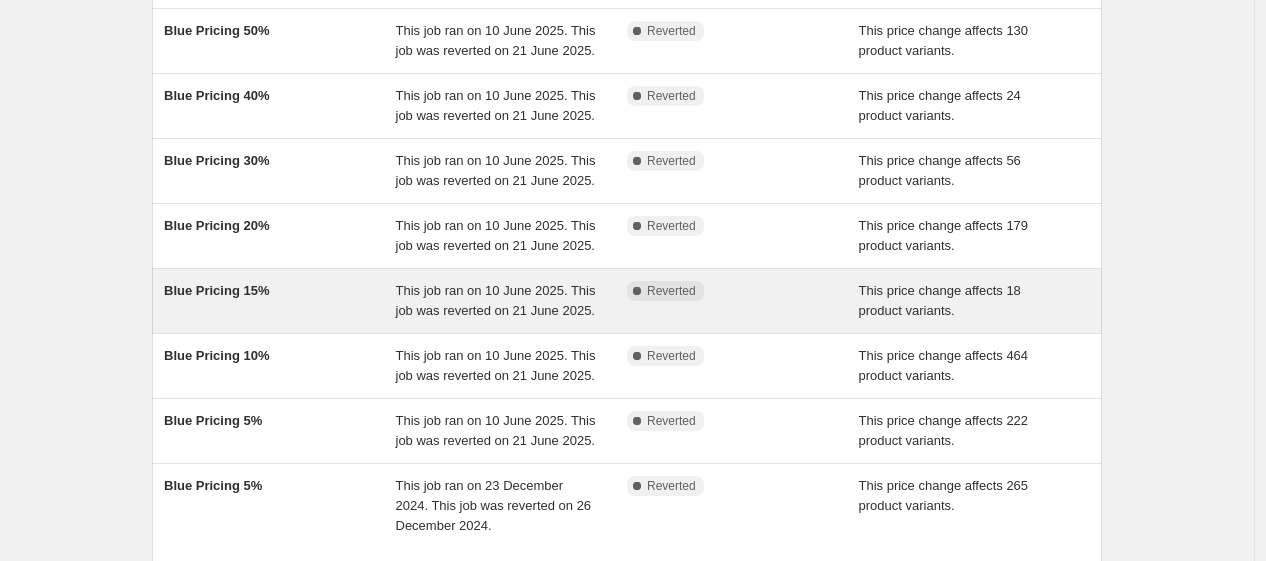 click on "Blue Pricing 15%" at bounding box center (280, 301) 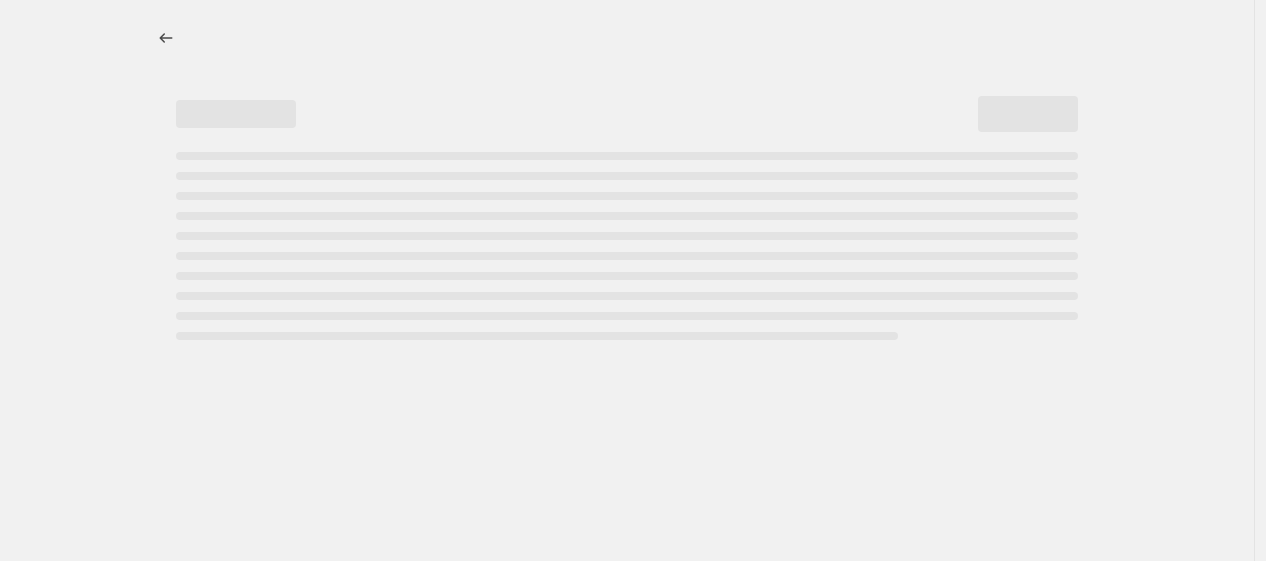 scroll, scrollTop: 0, scrollLeft: 0, axis: both 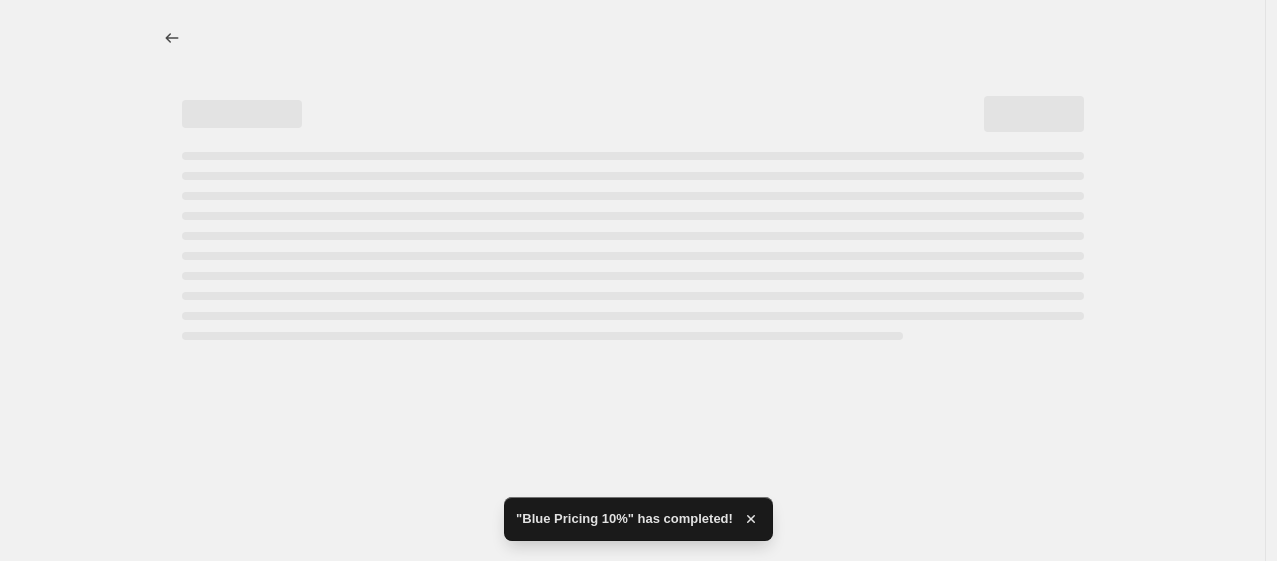 select on "percentage" 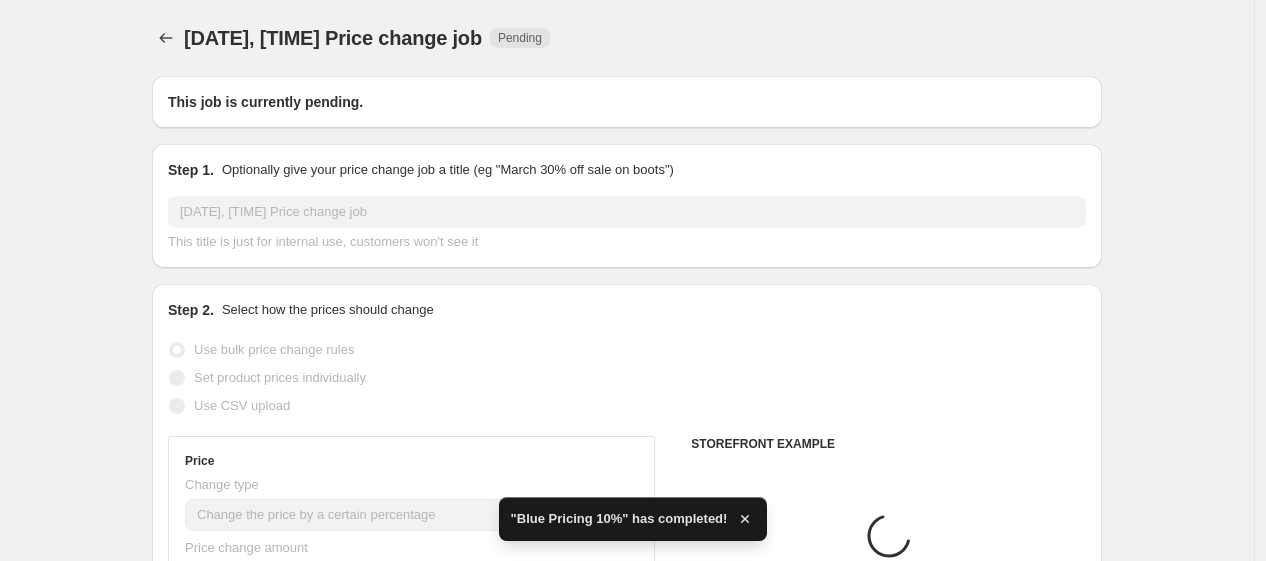 type on "Blue Pricing 15%" 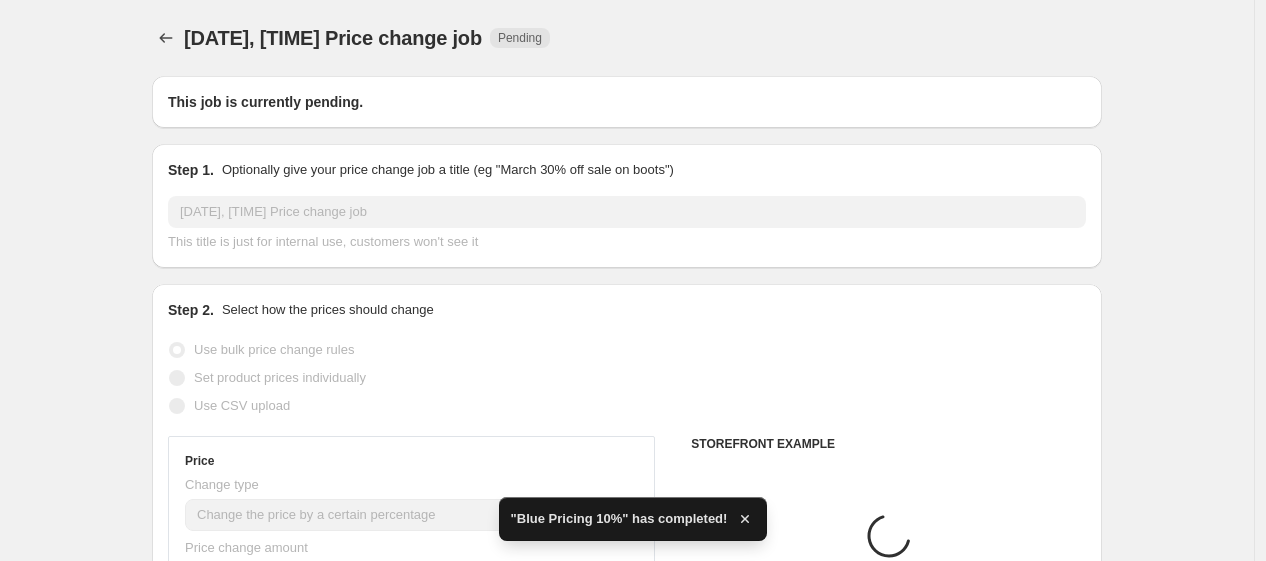 select on "pcap" 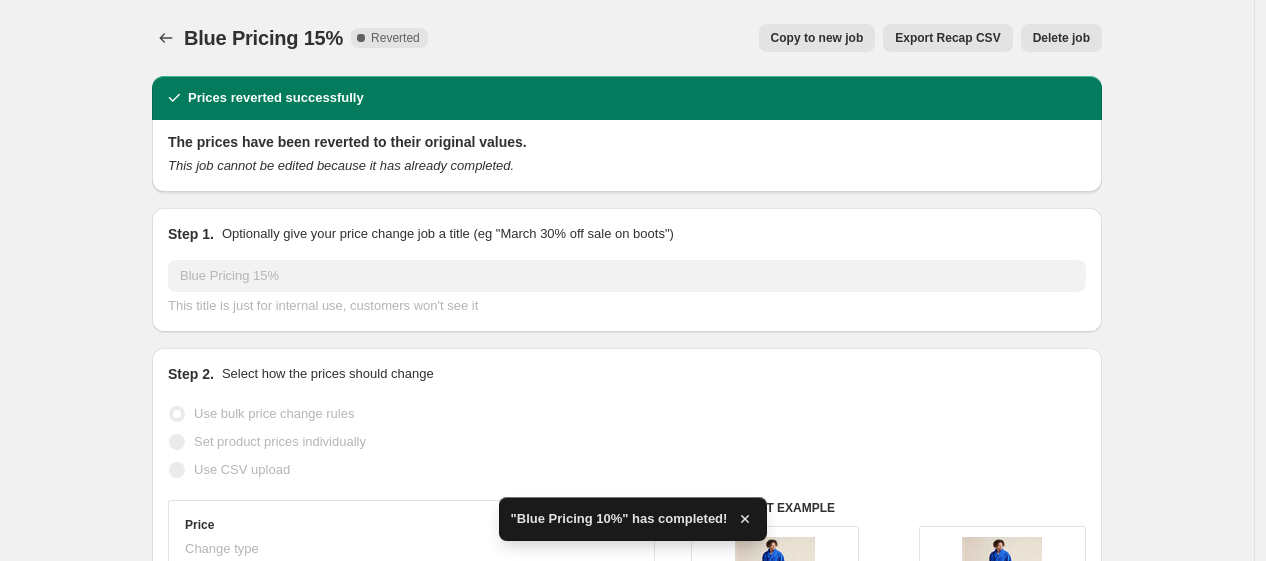 click on "Copy to new job" at bounding box center (817, 38) 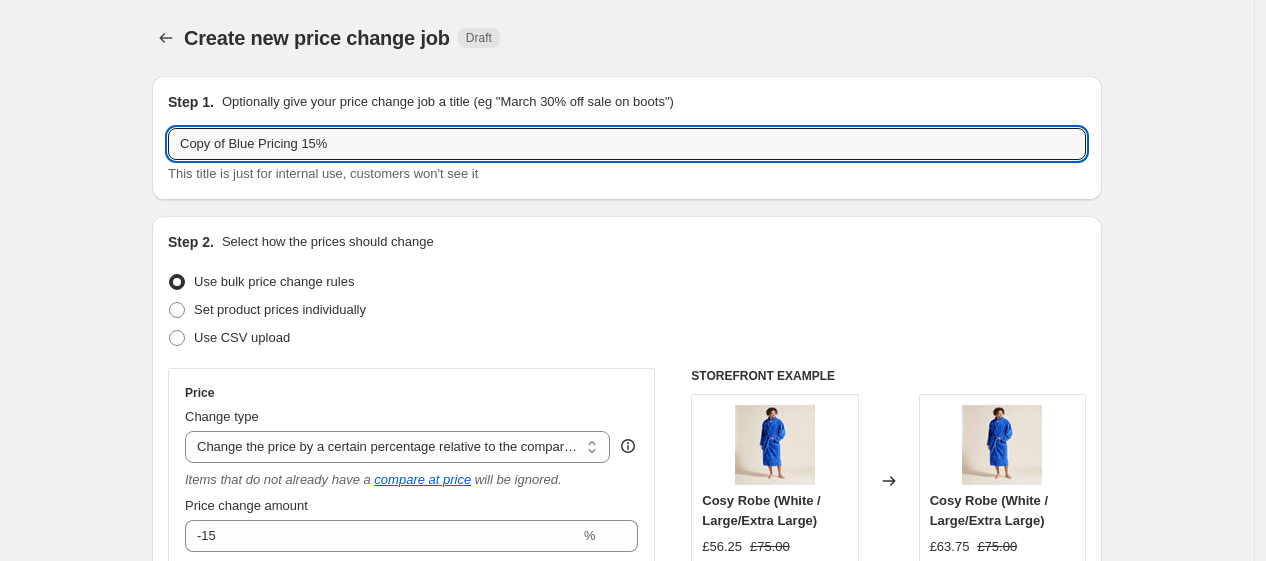 drag, startPoint x: 237, startPoint y: 152, endPoint x: -16, endPoint y: 177, distance: 254.23218 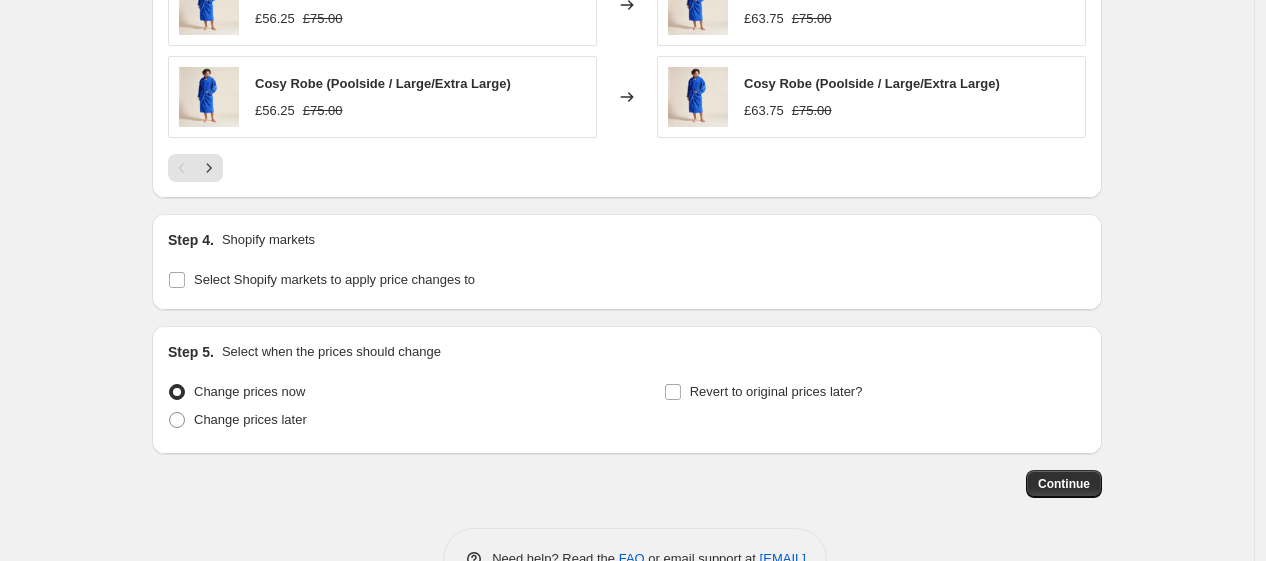 scroll, scrollTop: 1640, scrollLeft: 0, axis: vertical 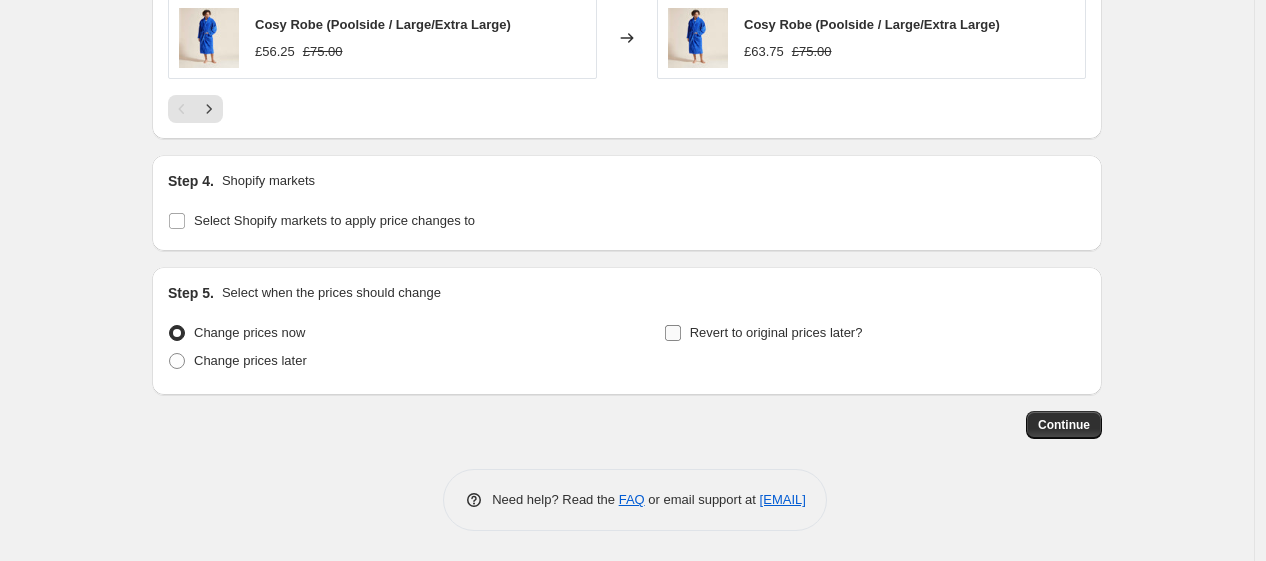 type on "Blue Pricing 15%" 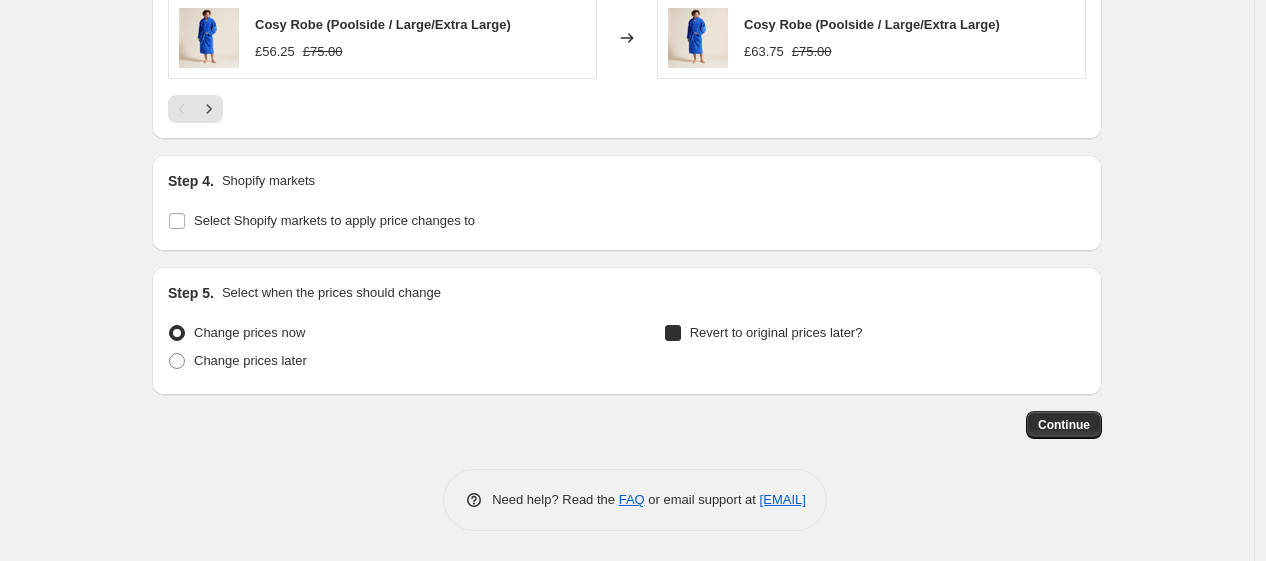 checkbox on "true" 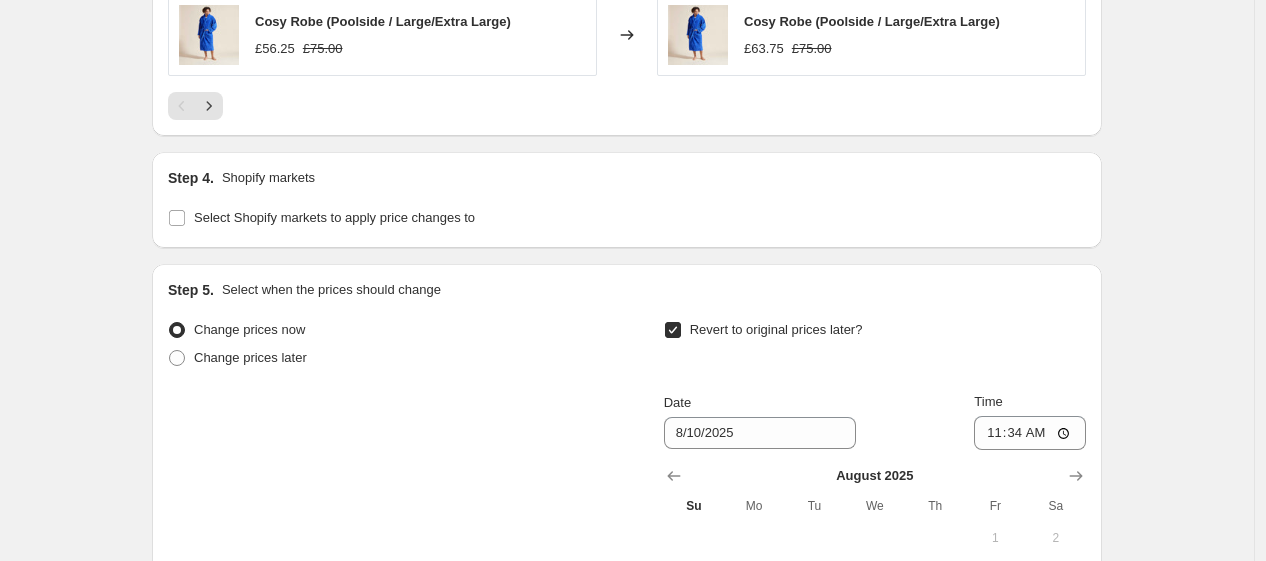scroll, scrollTop: 2006, scrollLeft: 0, axis: vertical 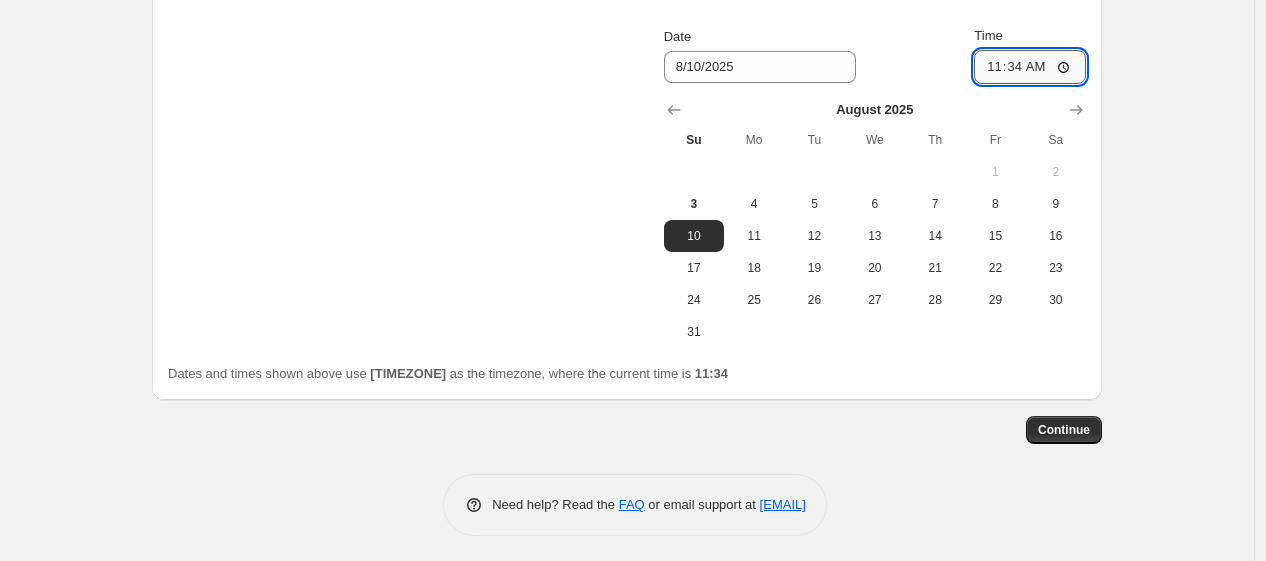 click on "11:34" at bounding box center (1030, 67) 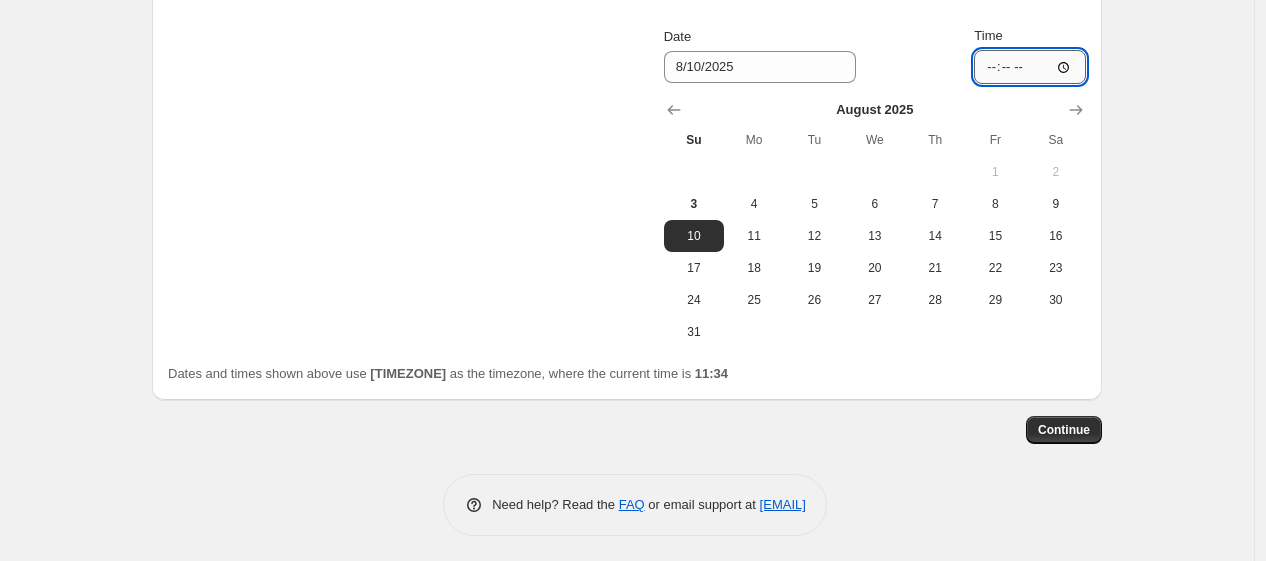 type on "06:00" 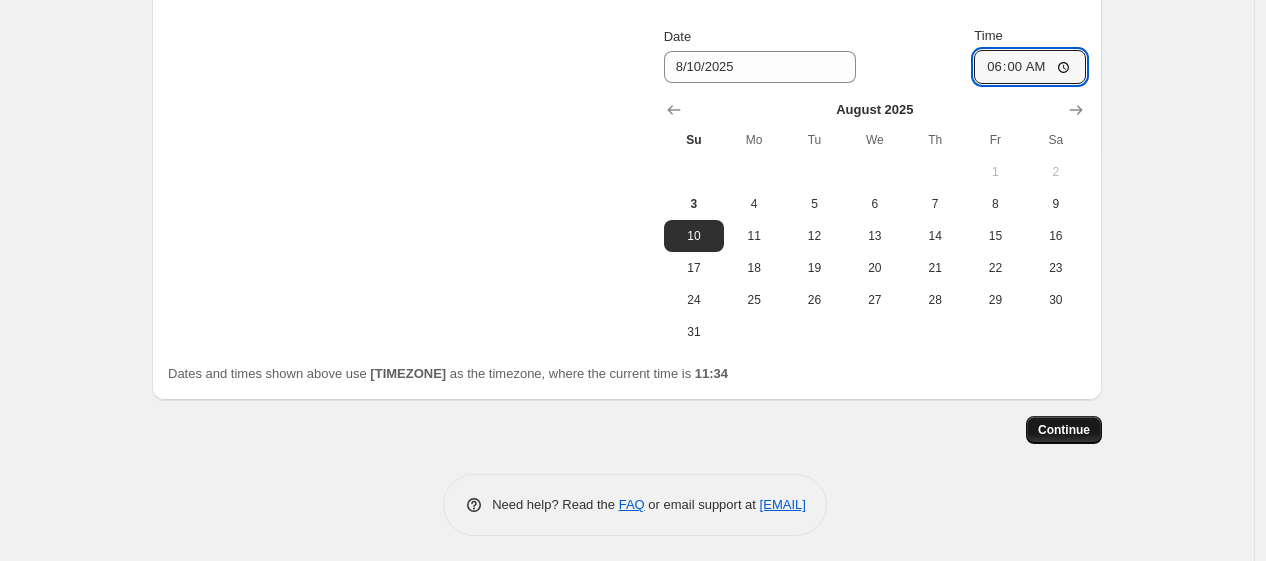 click on "Continue" at bounding box center [1064, 430] 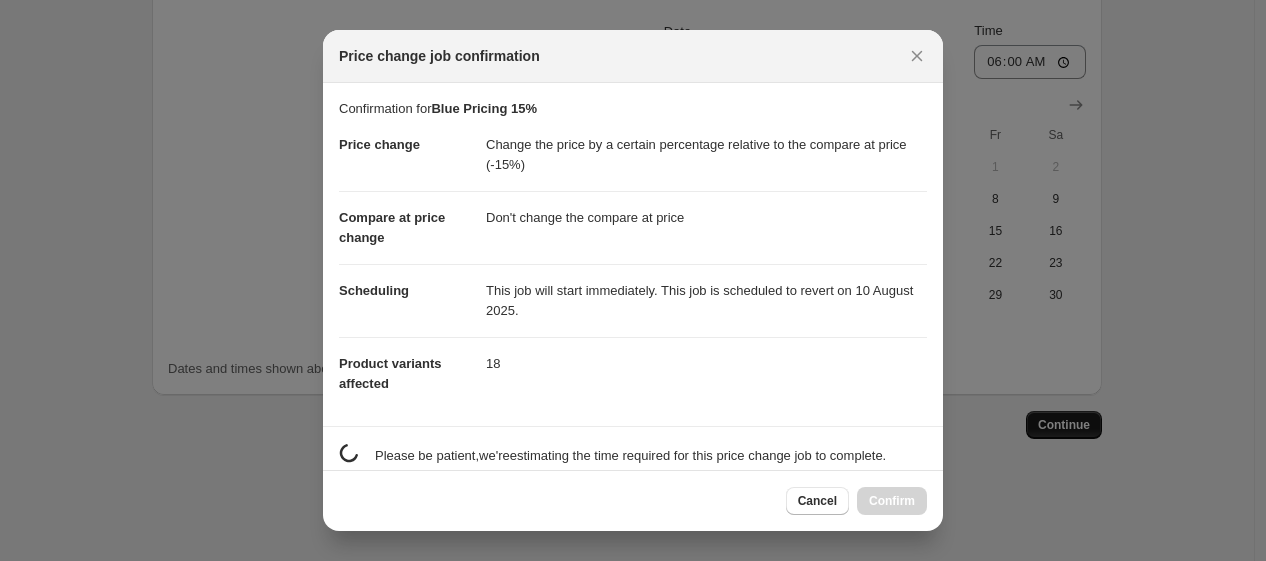 scroll, scrollTop: 0, scrollLeft: 0, axis: both 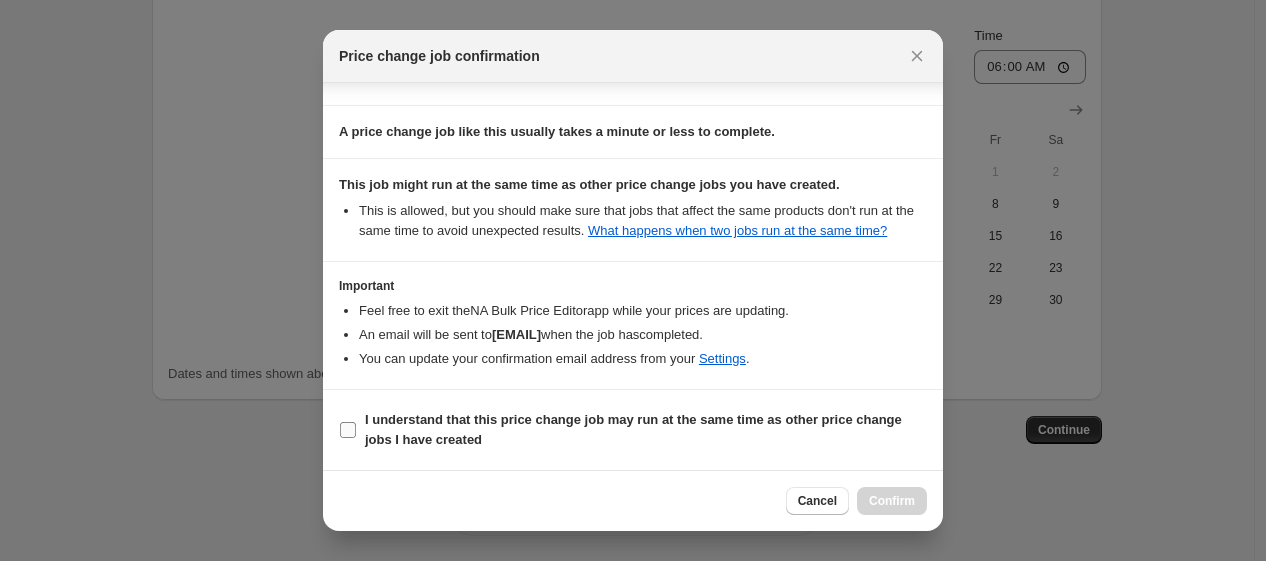 click on "I understand that this price change job may run at the same time as other price change jobs I have created" at bounding box center (633, 429) 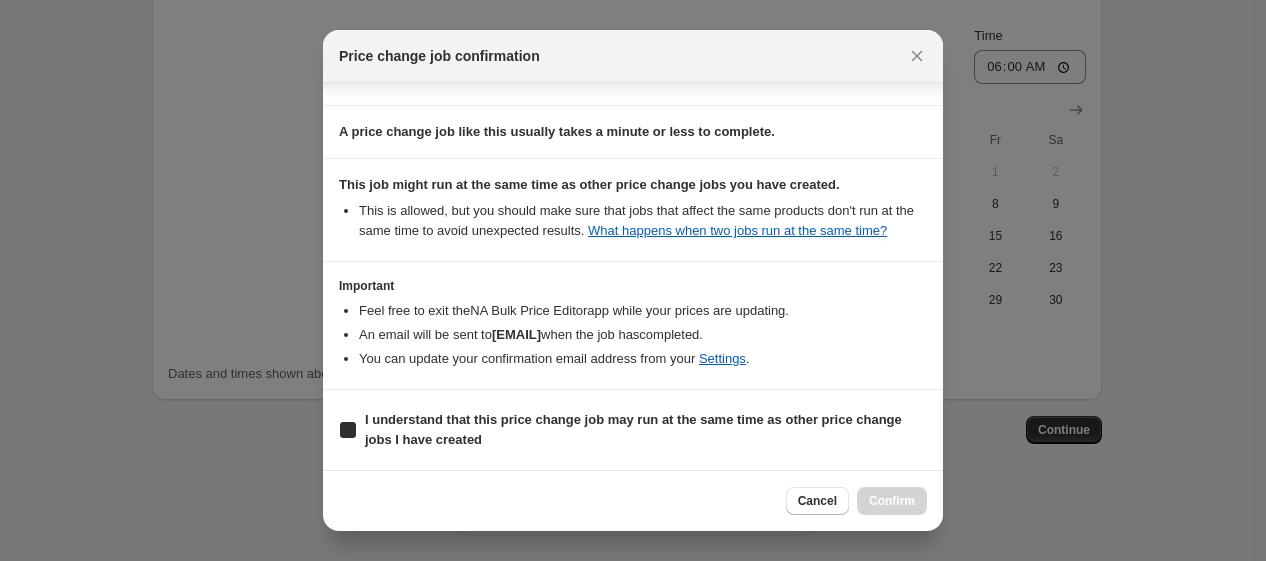 checkbox on "true" 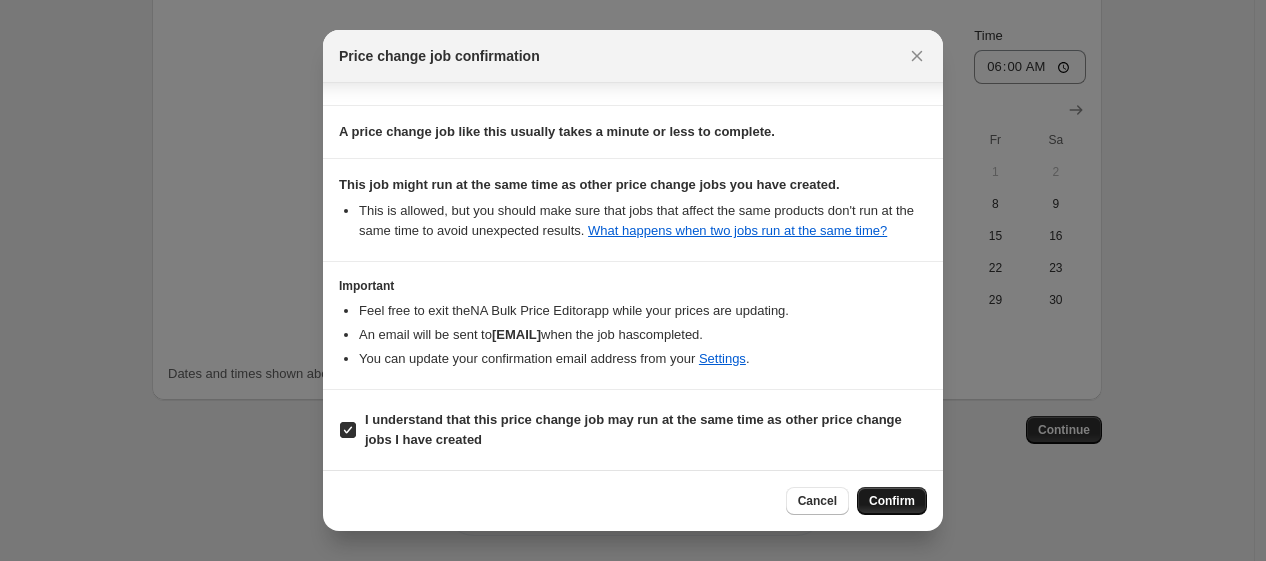 click on "Confirm" at bounding box center [892, 501] 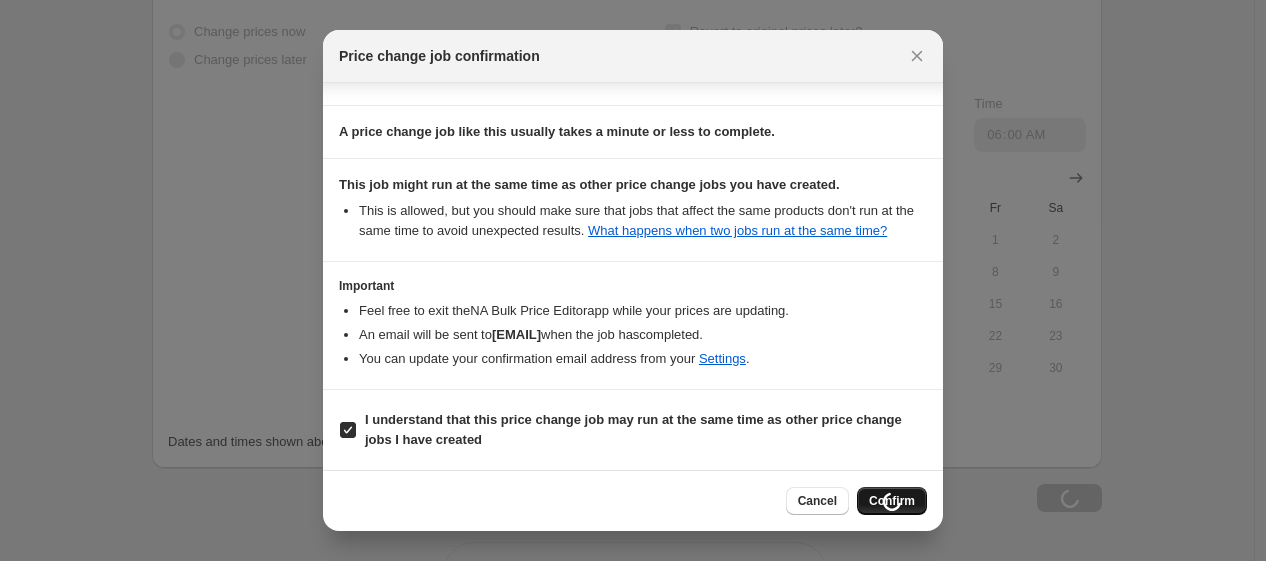 scroll, scrollTop: 2074, scrollLeft: 0, axis: vertical 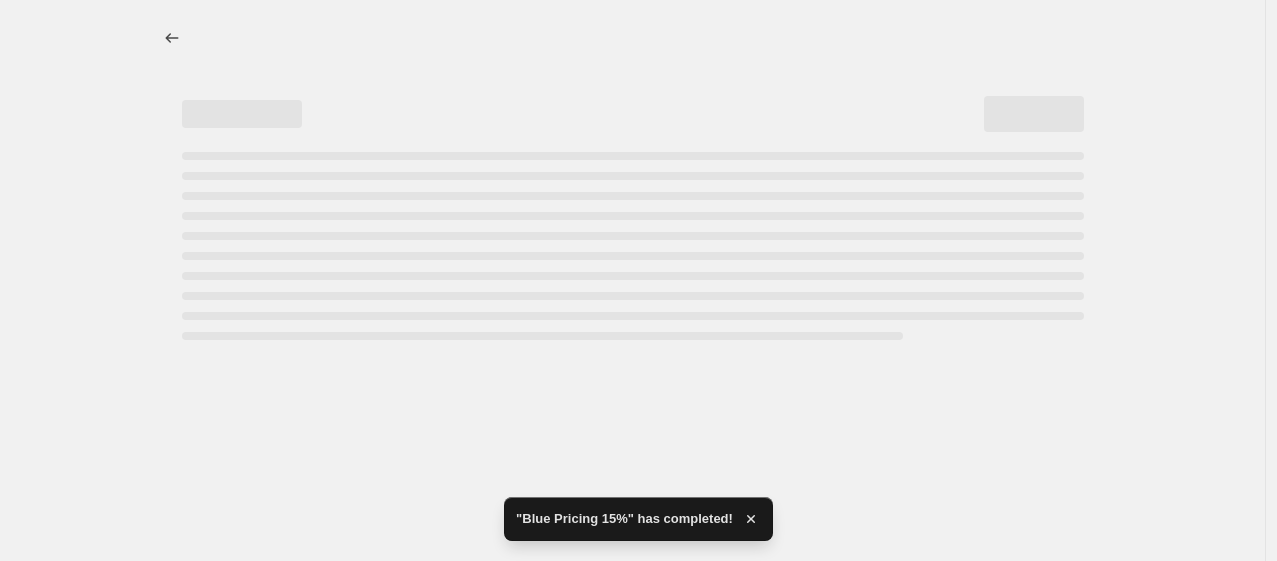 select on "pcap" 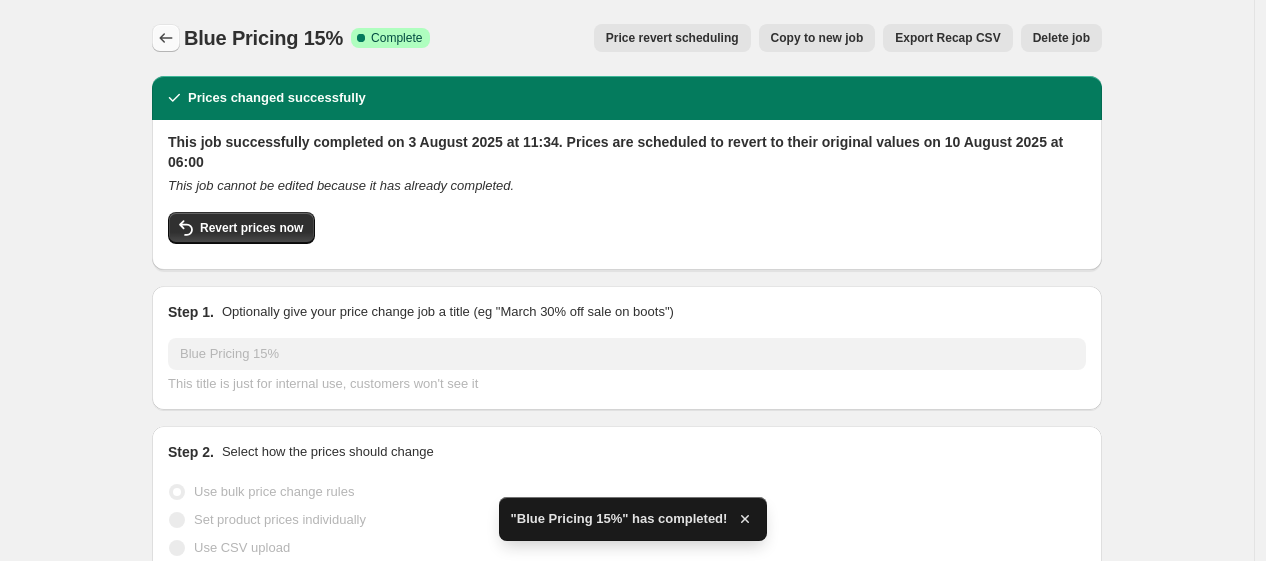 click 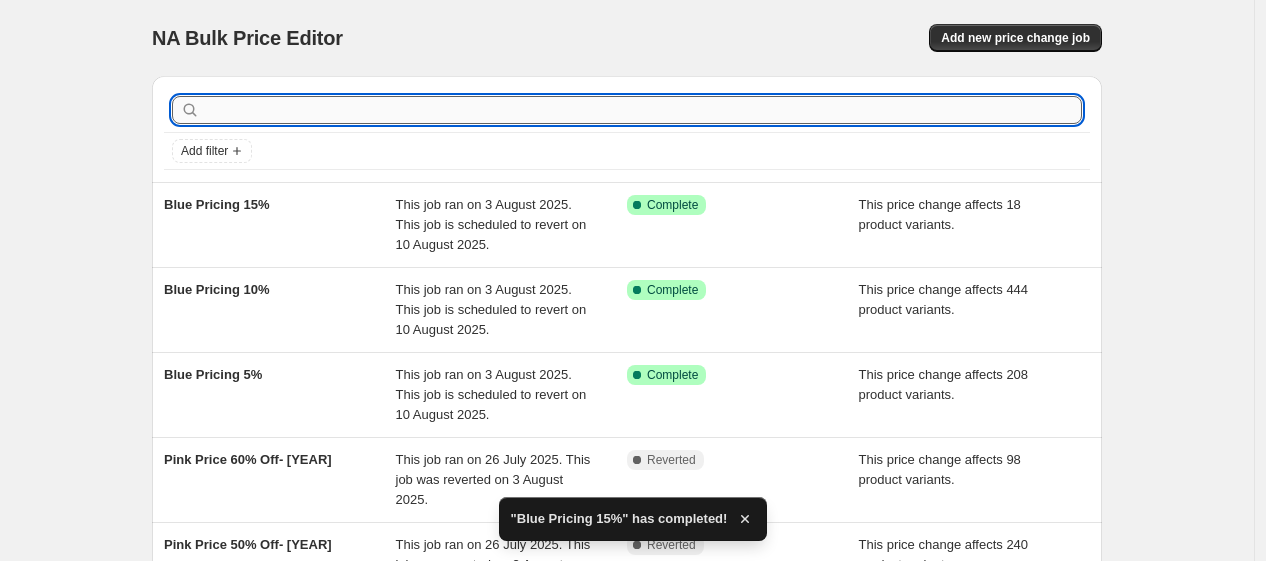 click at bounding box center [643, 110] 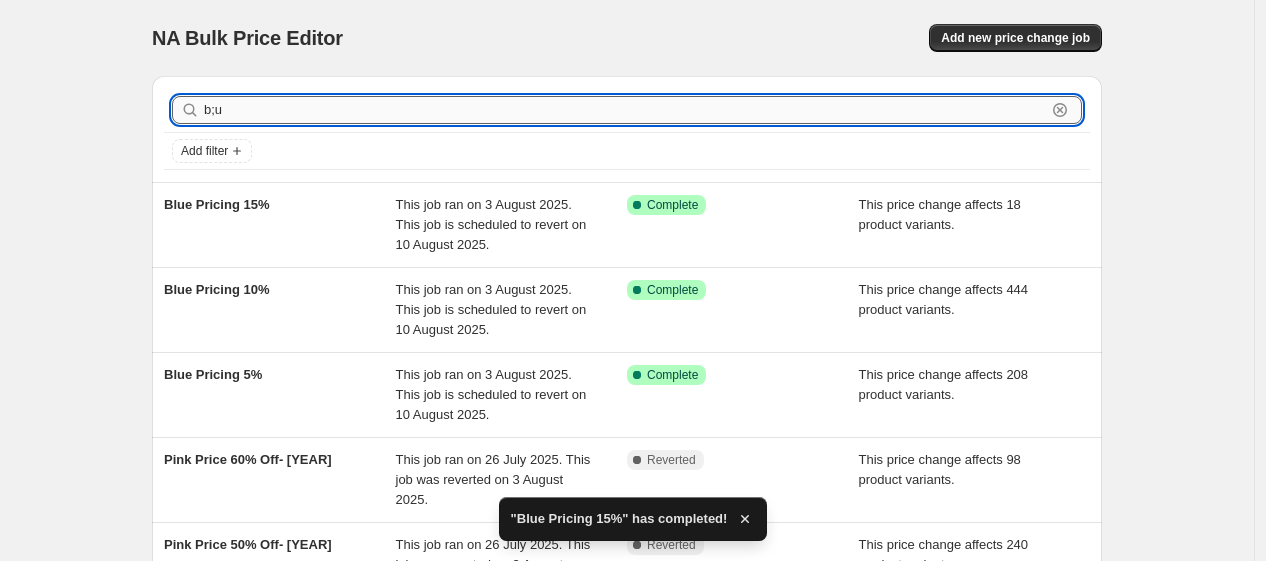 type on "b;ue" 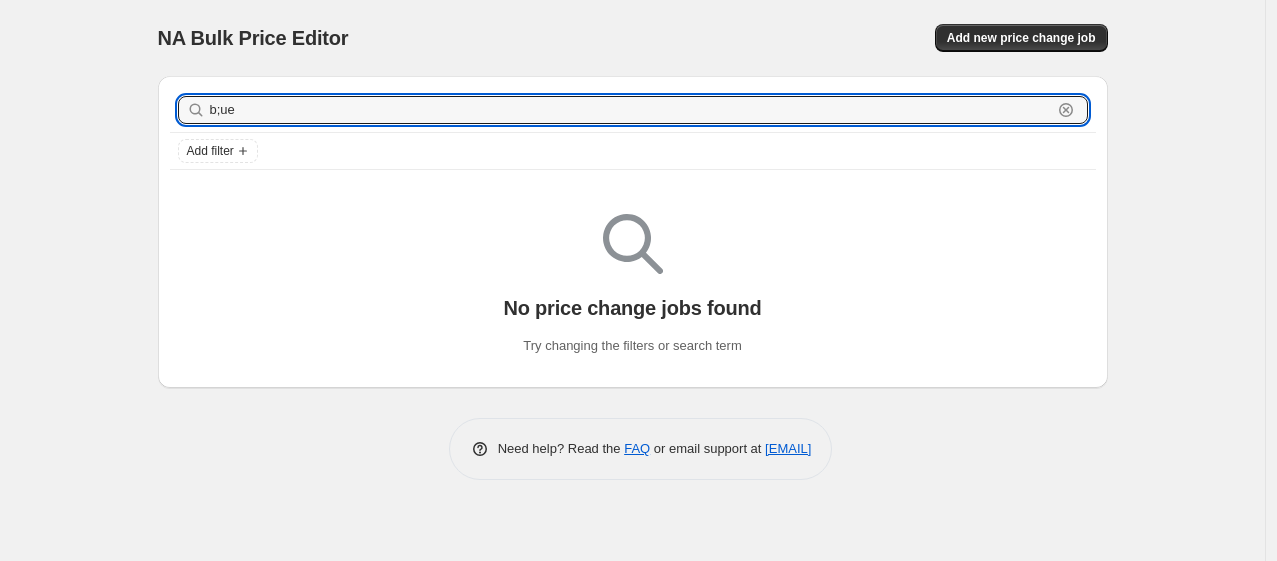 click on "b;ue" at bounding box center [631, 110] 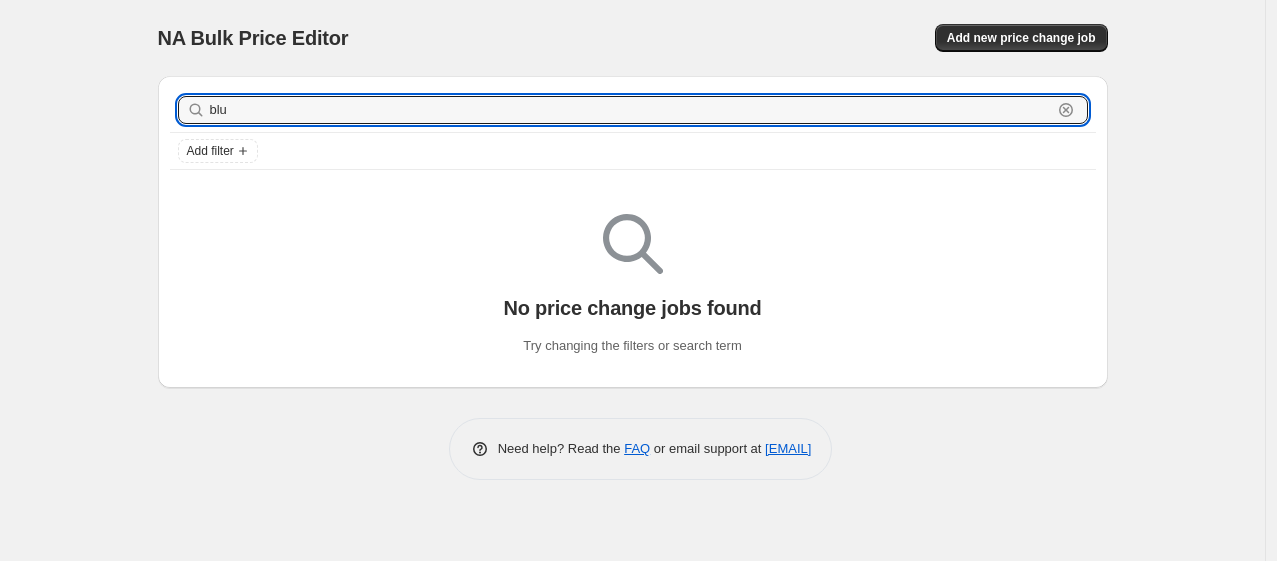 type on "blue" 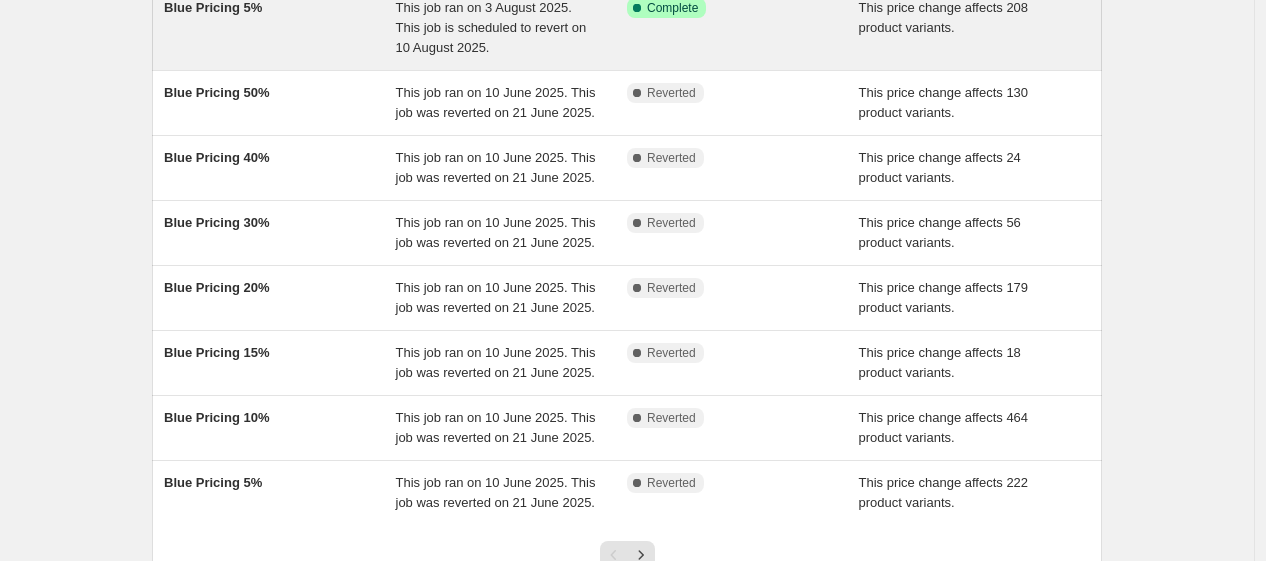 scroll, scrollTop: 368, scrollLeft: 0, axis: vertical 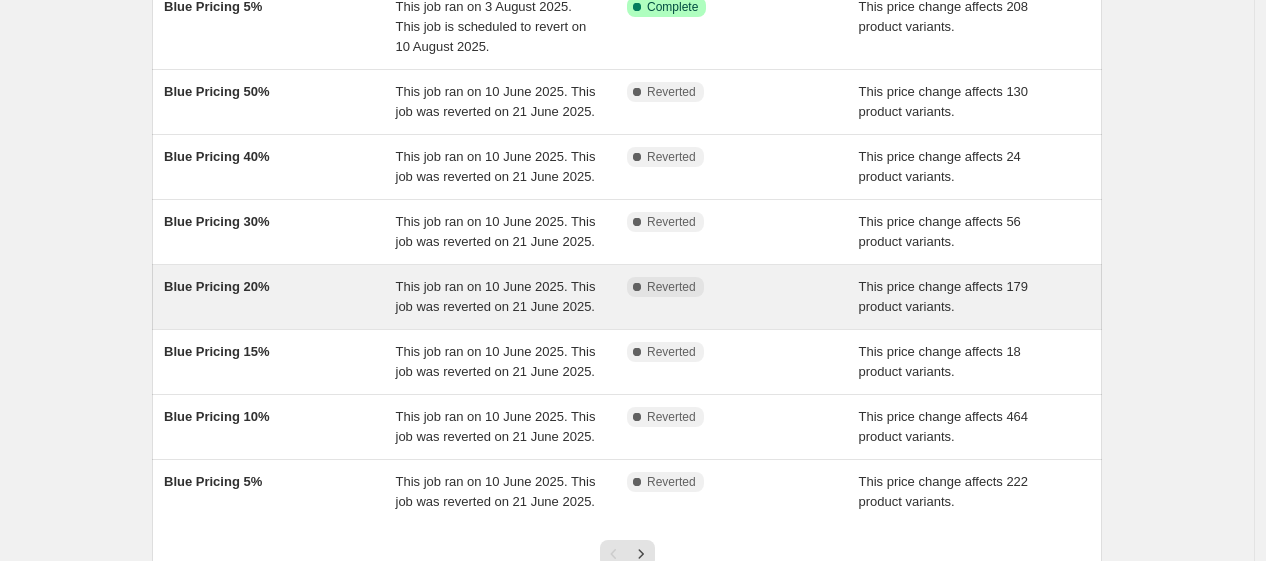 click on "Blue Pricing 20%" at bounding box center [280, 297] 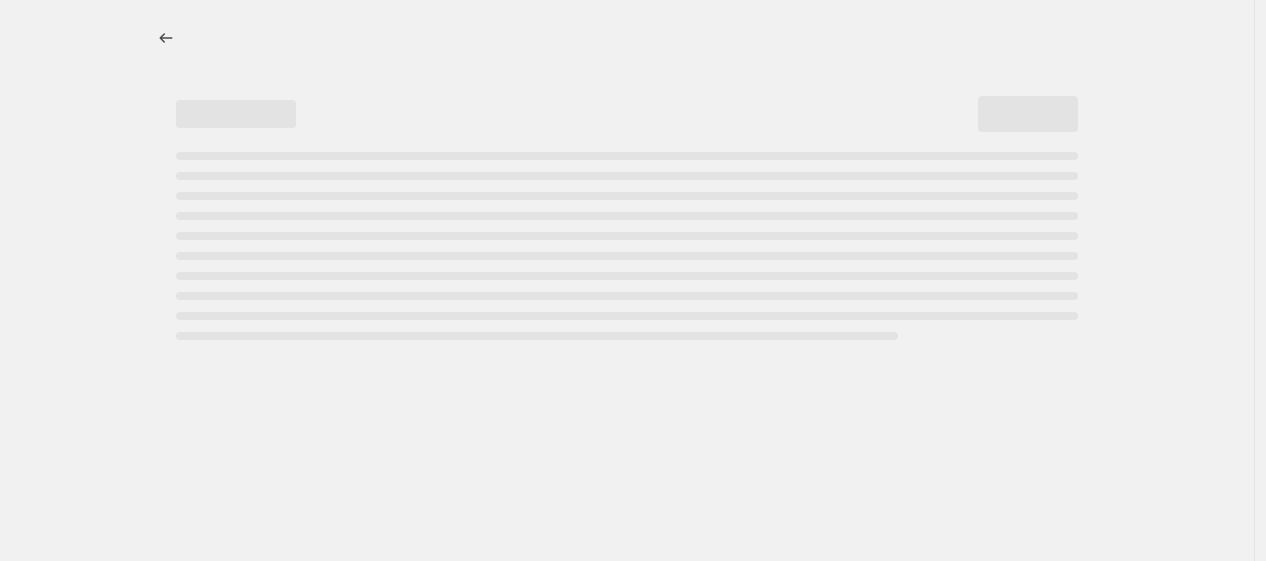 select on "pcap" 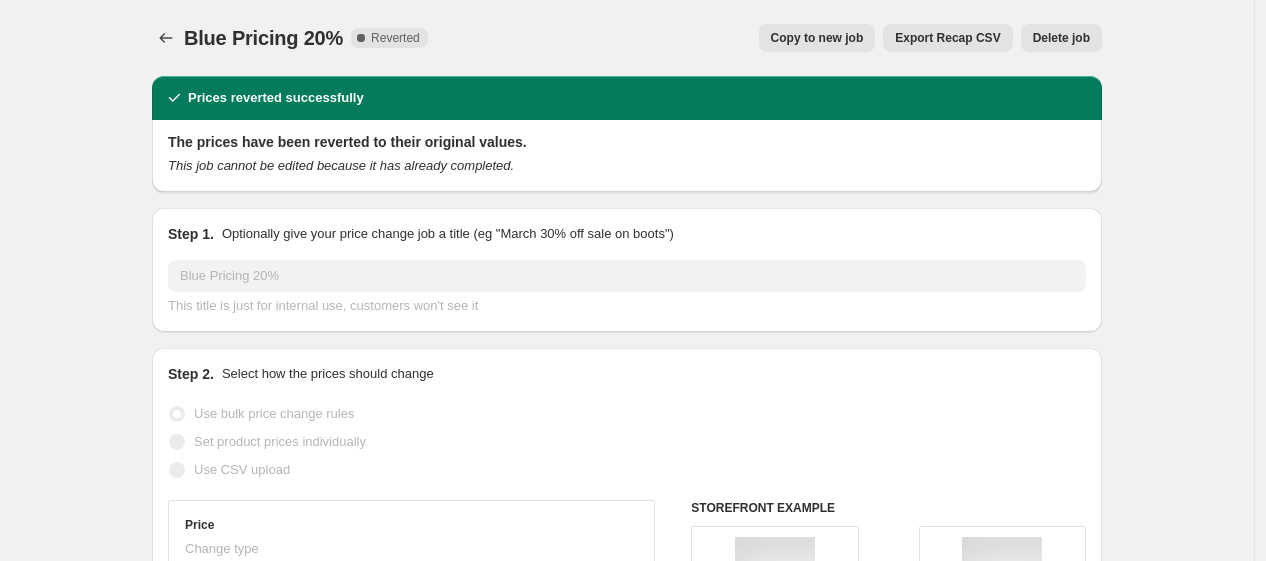 click on "Copy to new job" at bounding box center [817, 38] 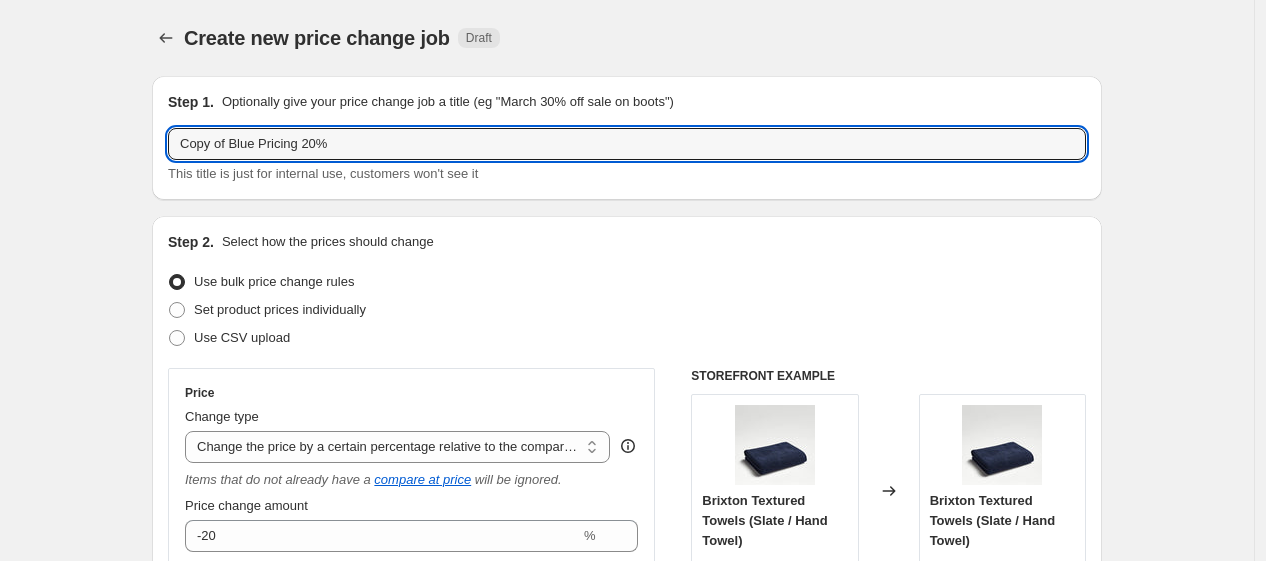 drag, startPoint x: 234, startPoint y: 149, endPoint x: -241, endPoint y: 180, distance: 476.0105 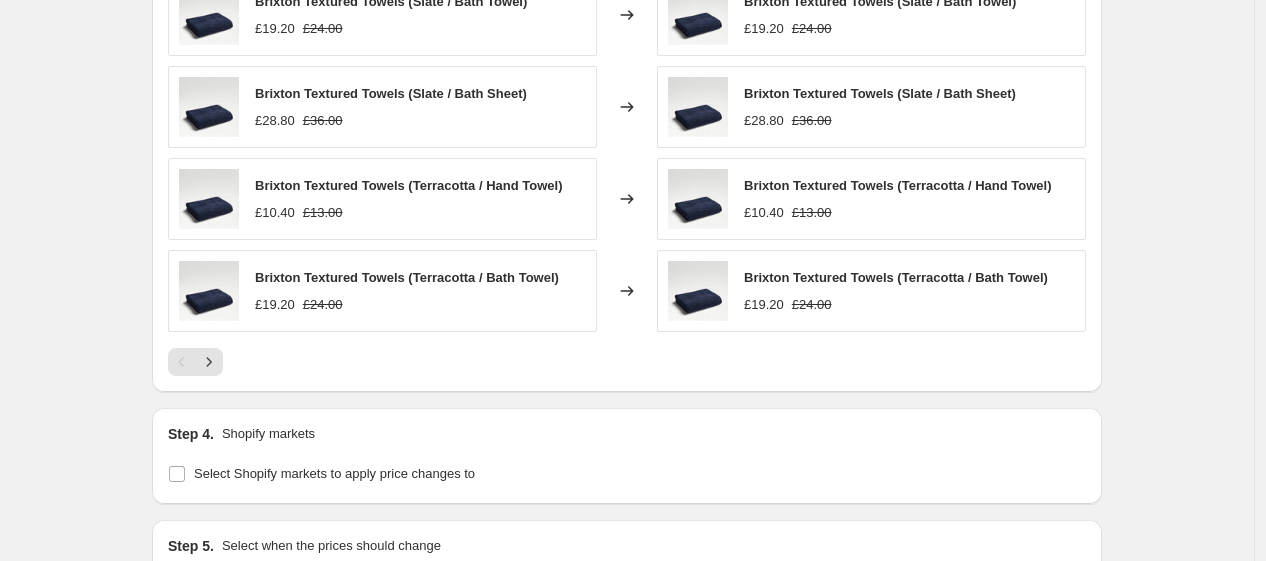 scroll, scrollTop: 1640, scrollLeft: 0, axis: vertical 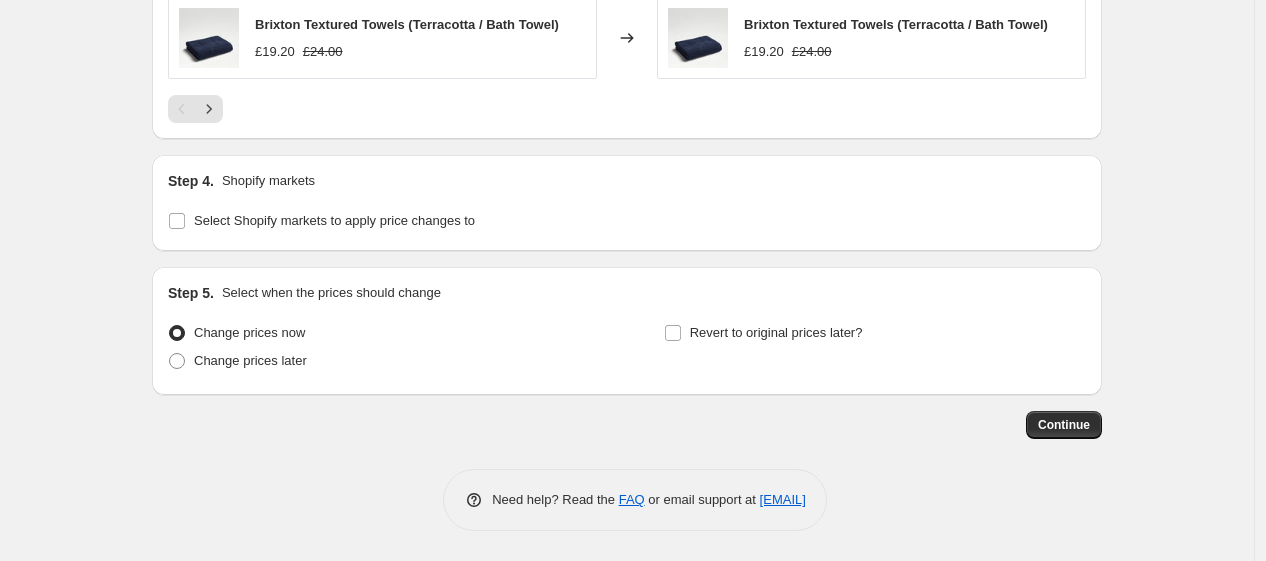 type on "Blue Pricing 20%" 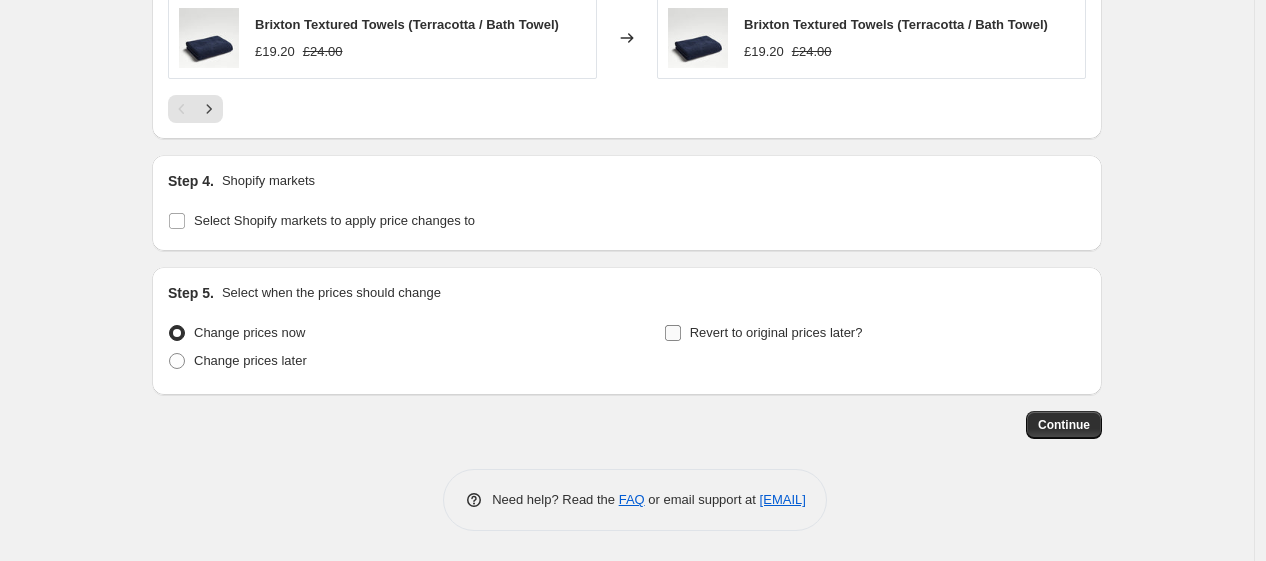 click on "Revert to original prices later?" at bounding box center (776, 332) 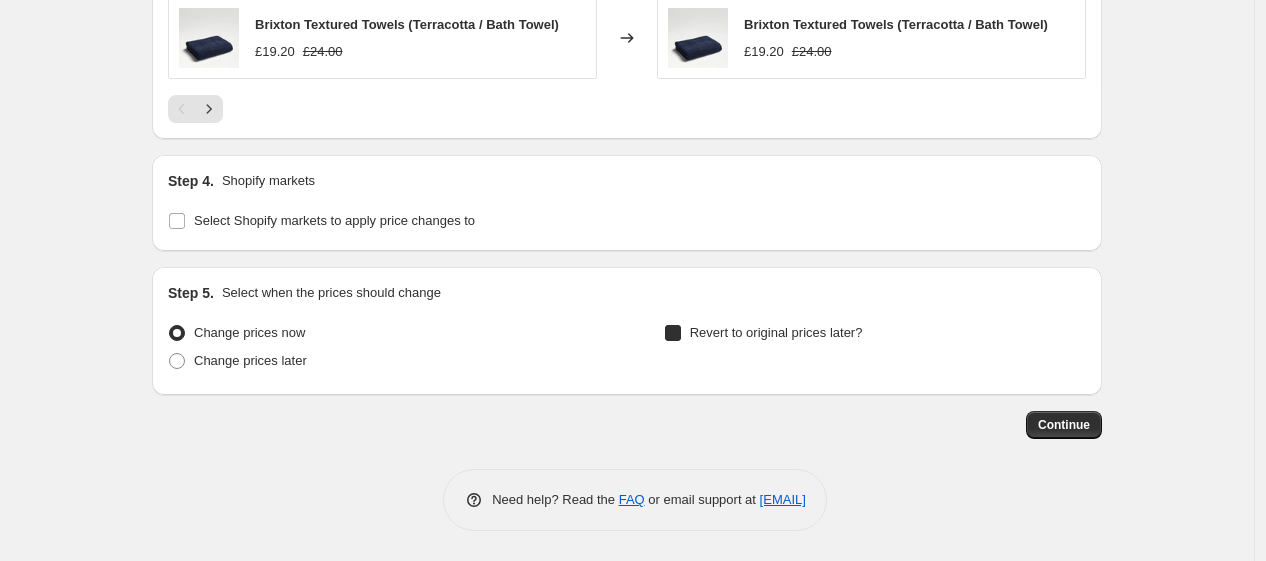 checkbox on "true" 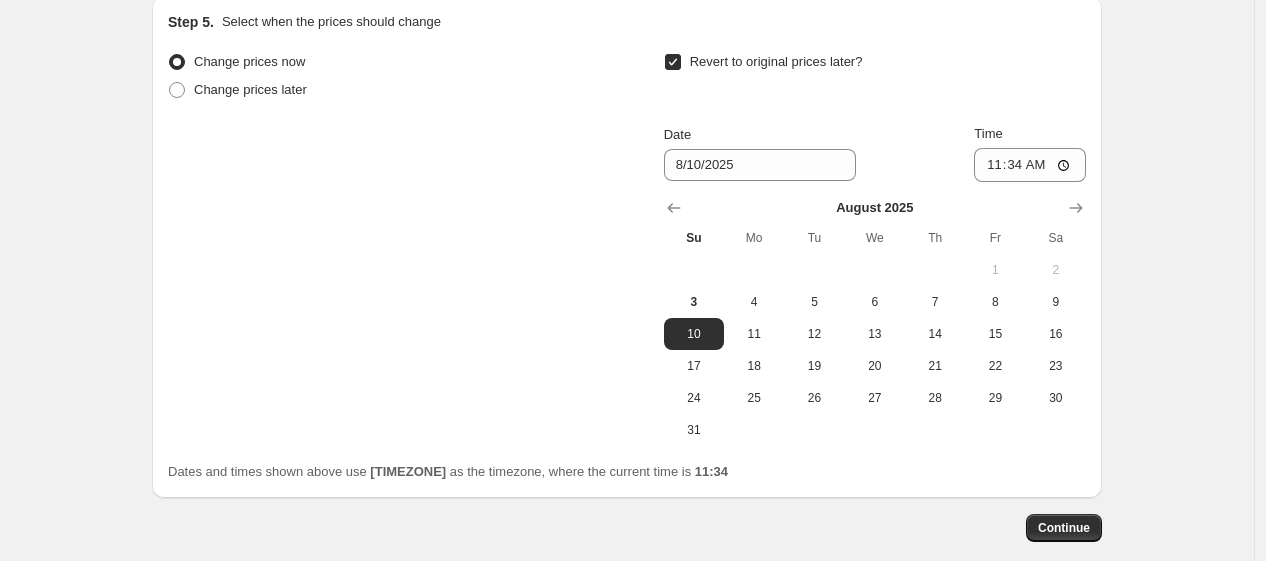 scroll, scrollTop: 1910, scrollLeft: 0, axis: vertical 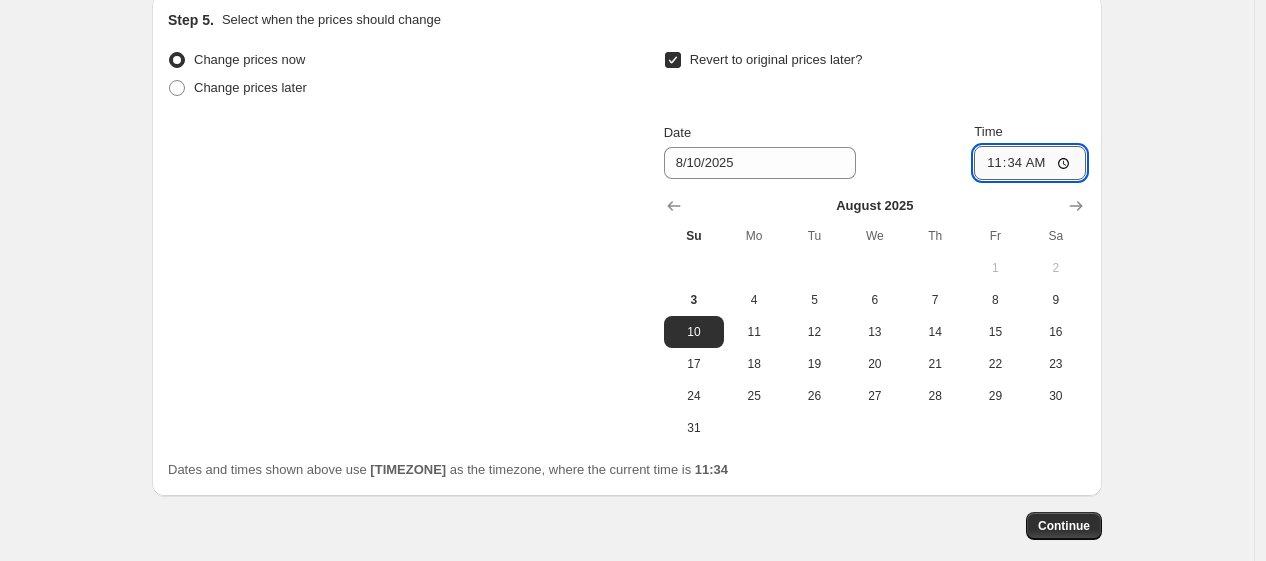 click on "11:34" at bounding box center (1030, 163) 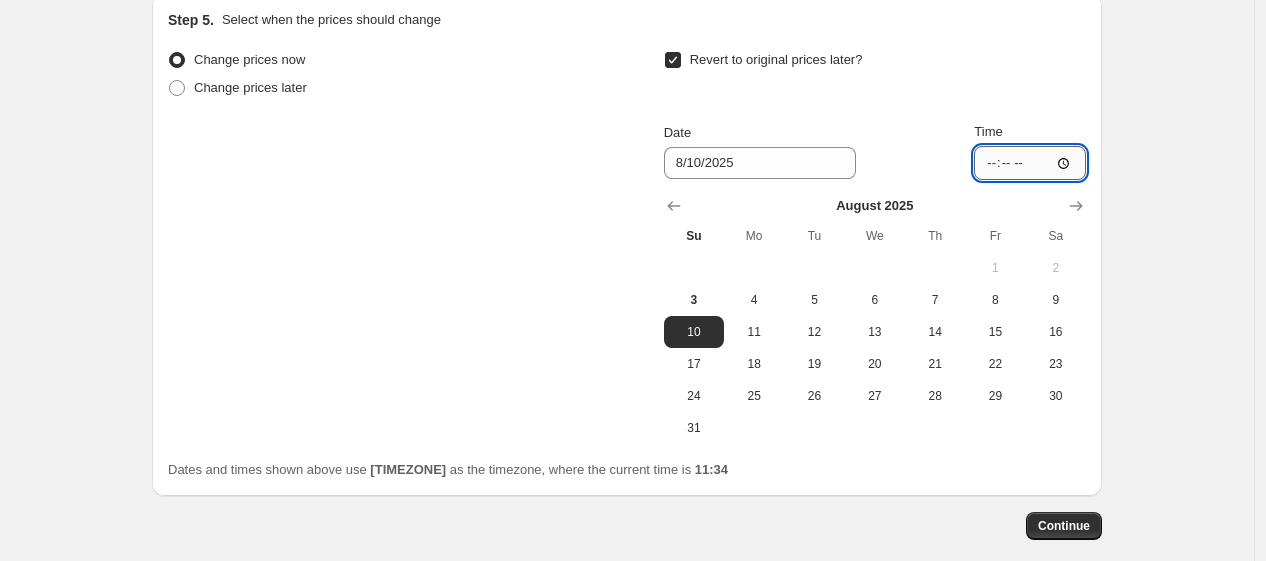 type on "06:00" 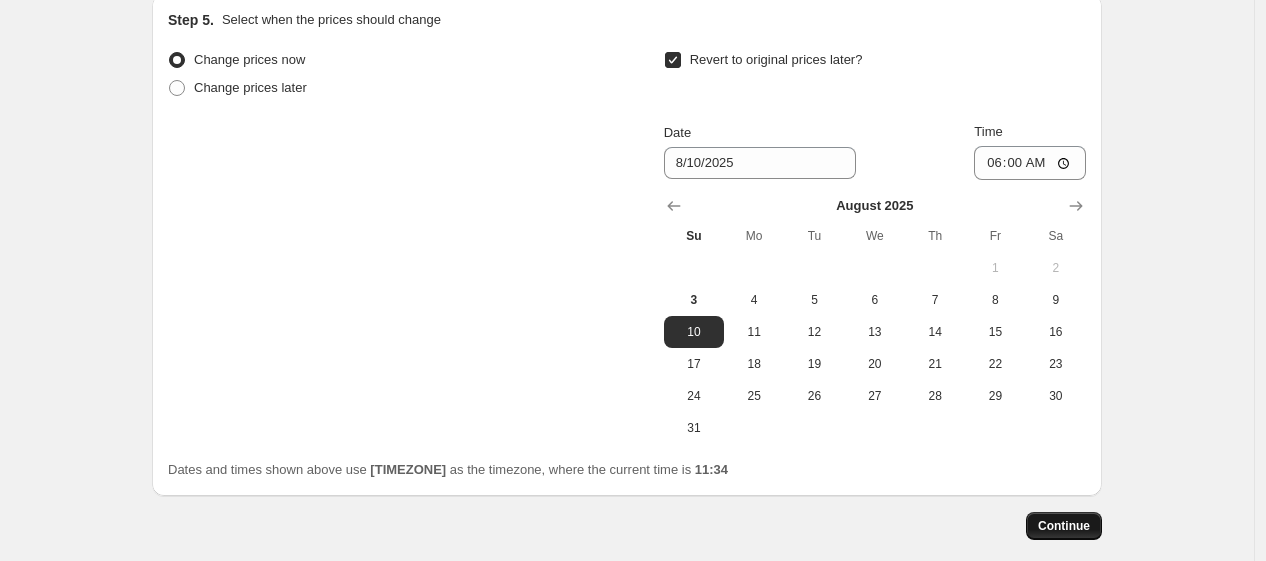 click on "Continue" at bounding box center [1064, 526] 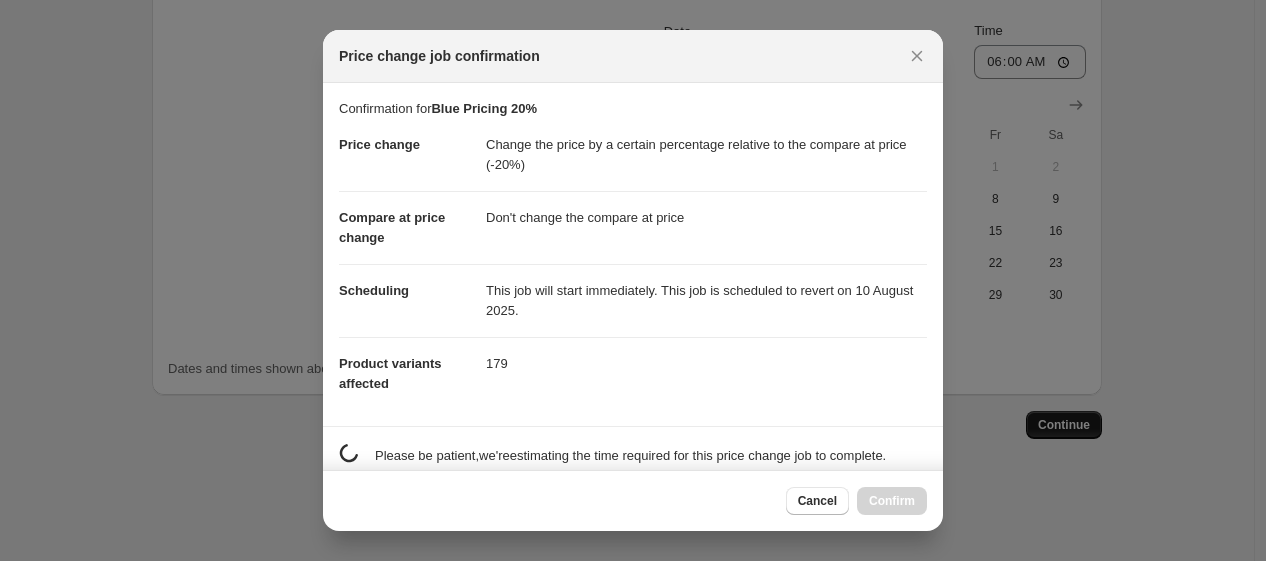 scroll, scrollTop: 1910, scrollLeft: 0, axis: vertical 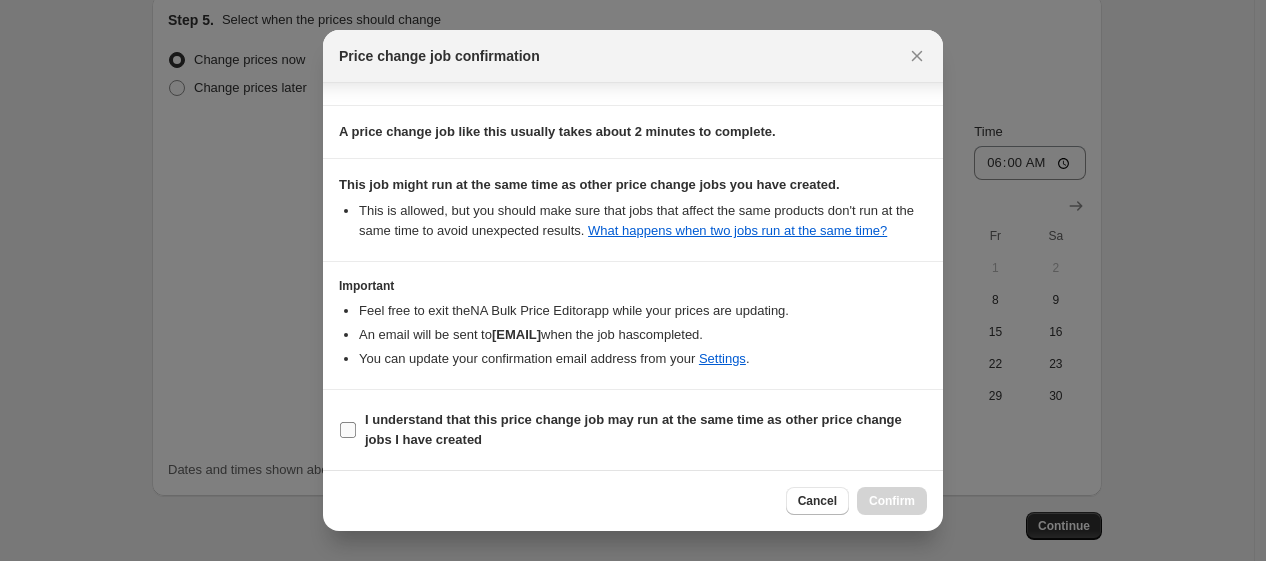 click on "I understand that this price change job may run at the same time as other price change jobs I have created" at bounding box center (633, 429) 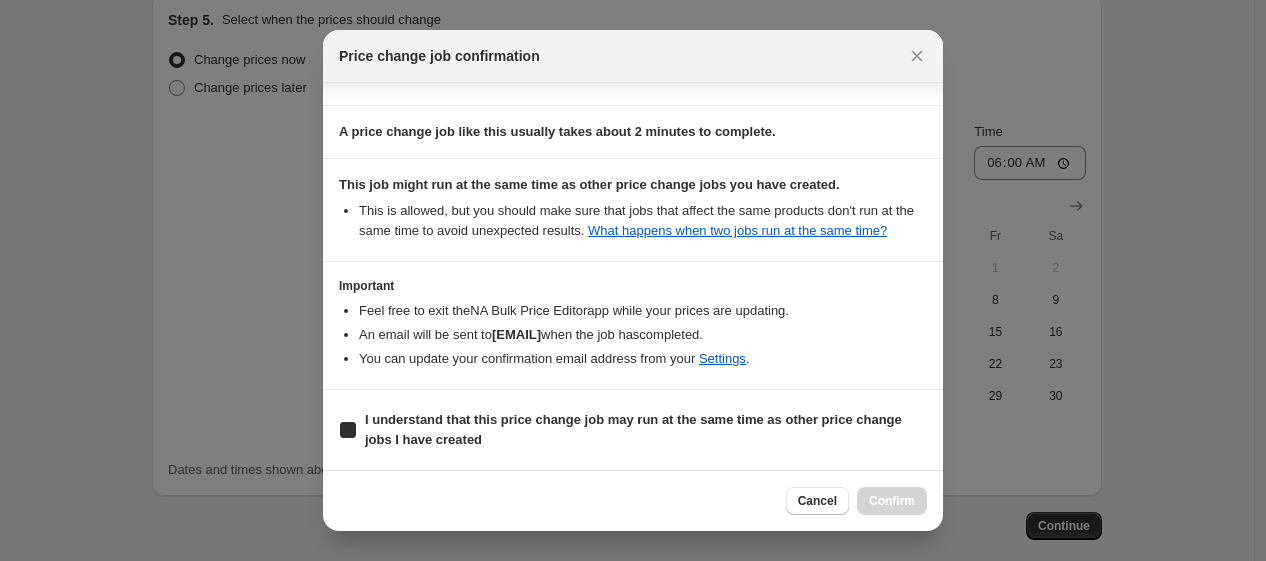 checkbox on "true" 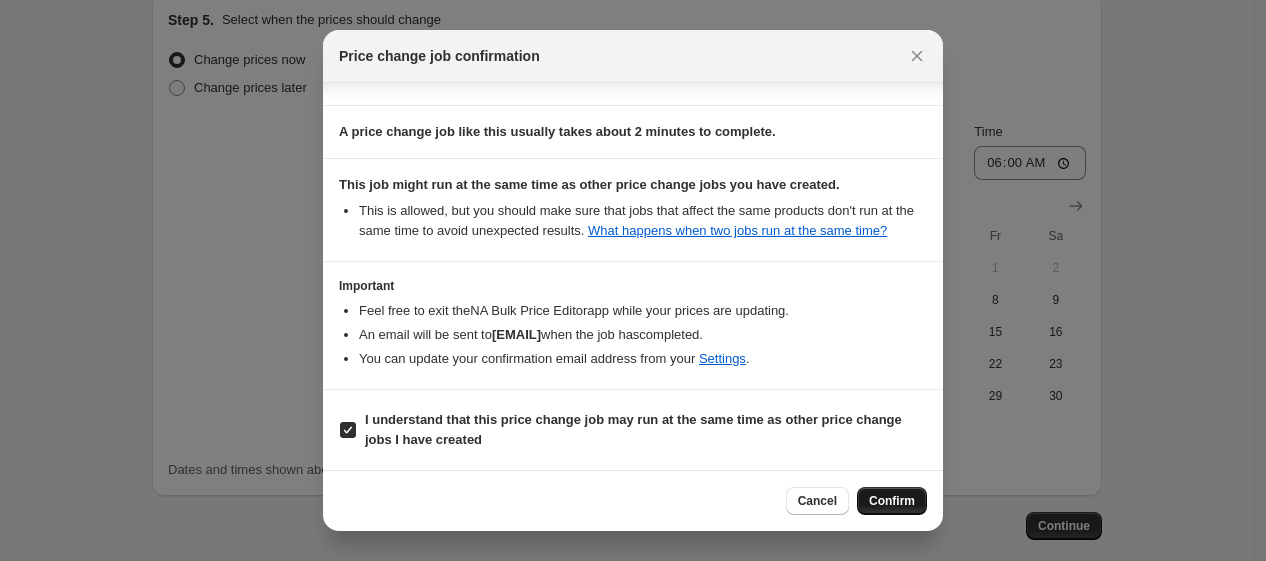 click on "Confirm" at bounding box center (892, 501) 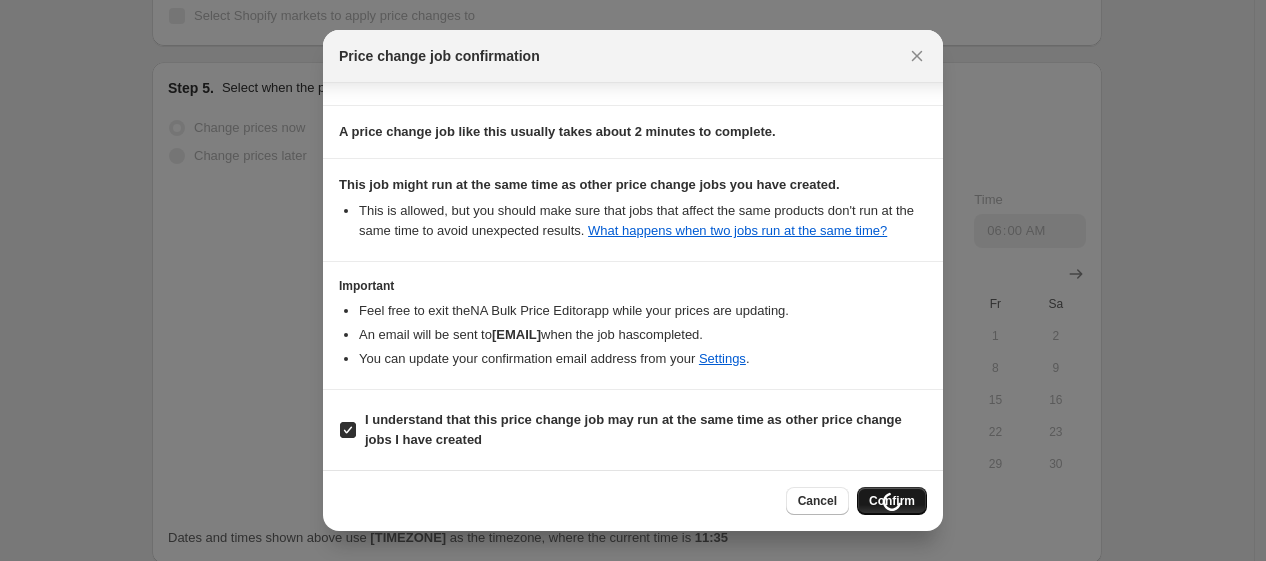 scroll, scrollTop: 1977, scrollLeft: 0, axis: vertical 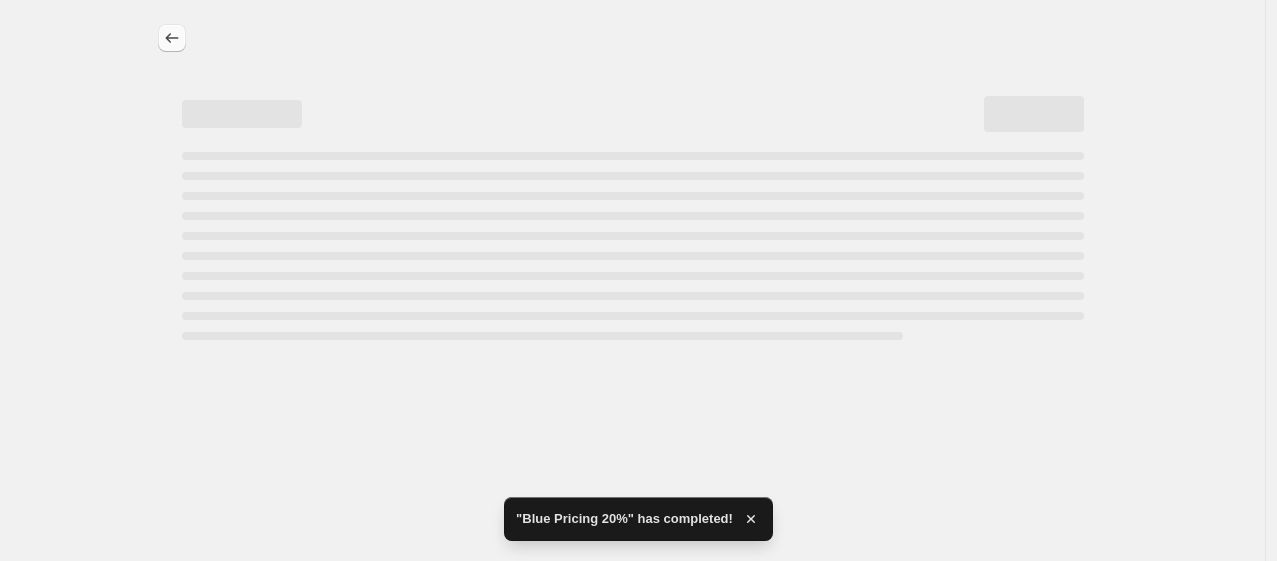 click 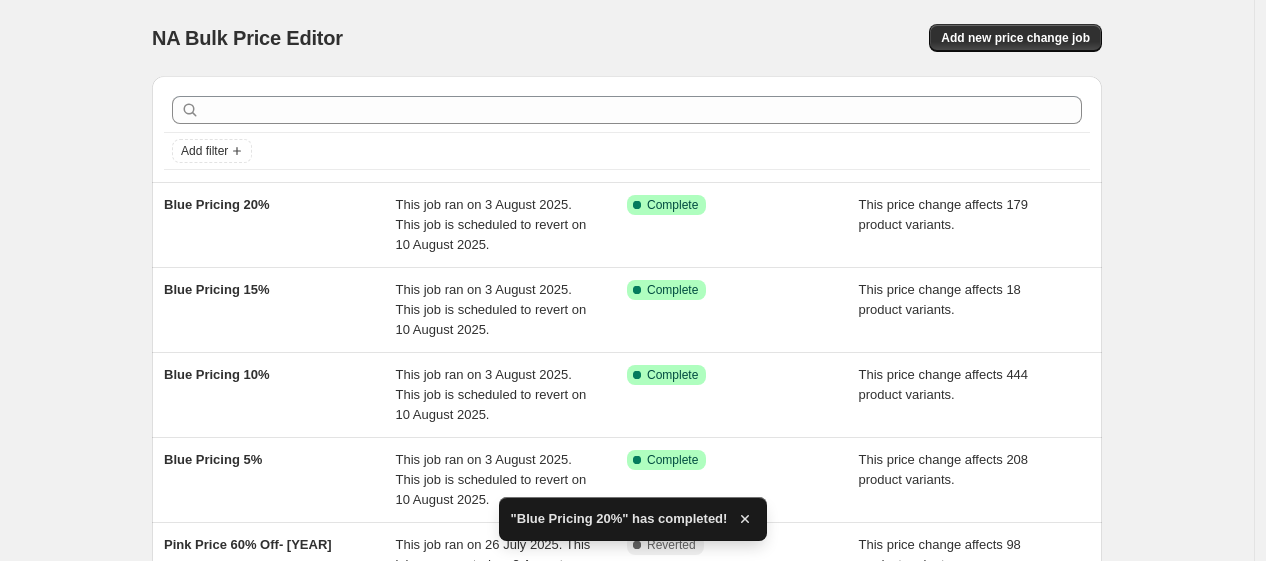click at bounding box center [627, 110] 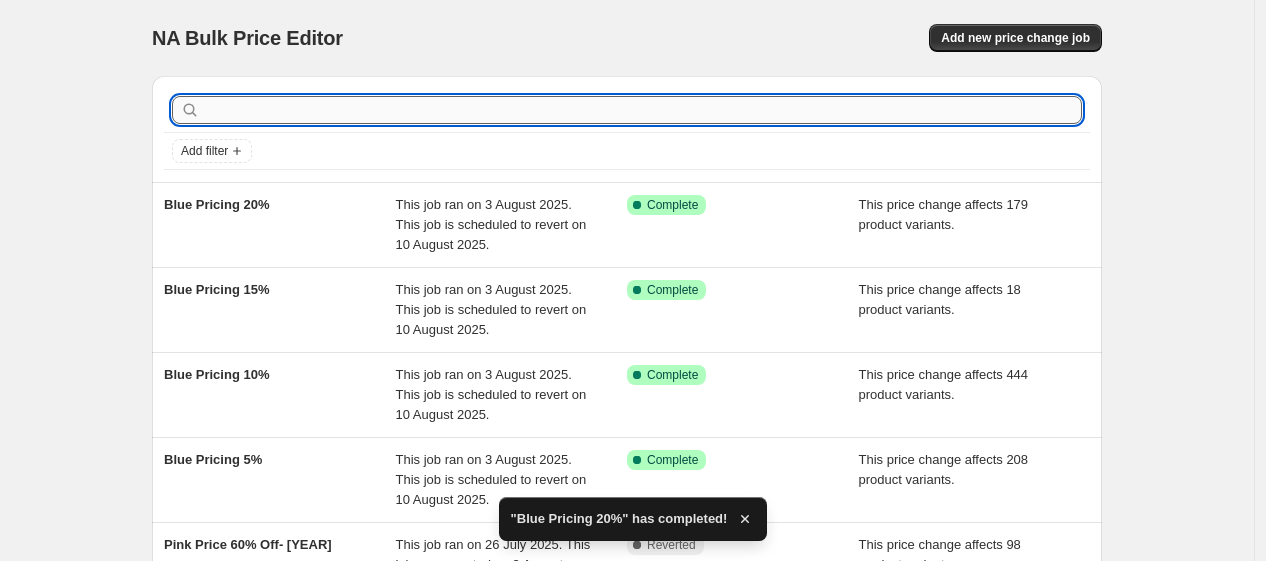 click at bounding box center [643, 110] 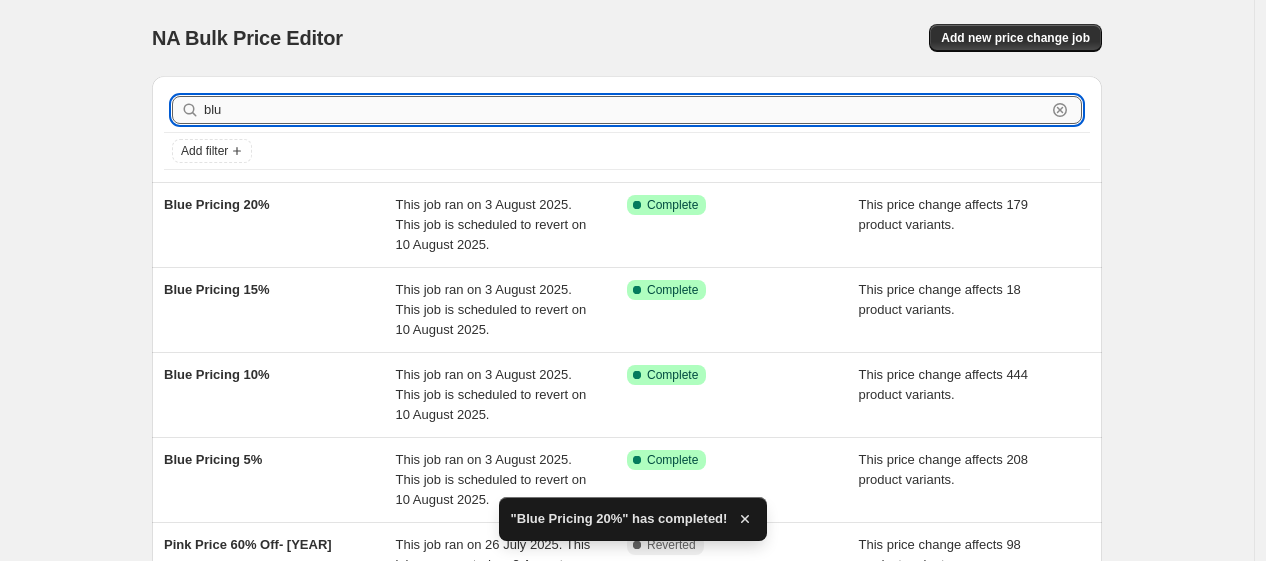 type on "blue" 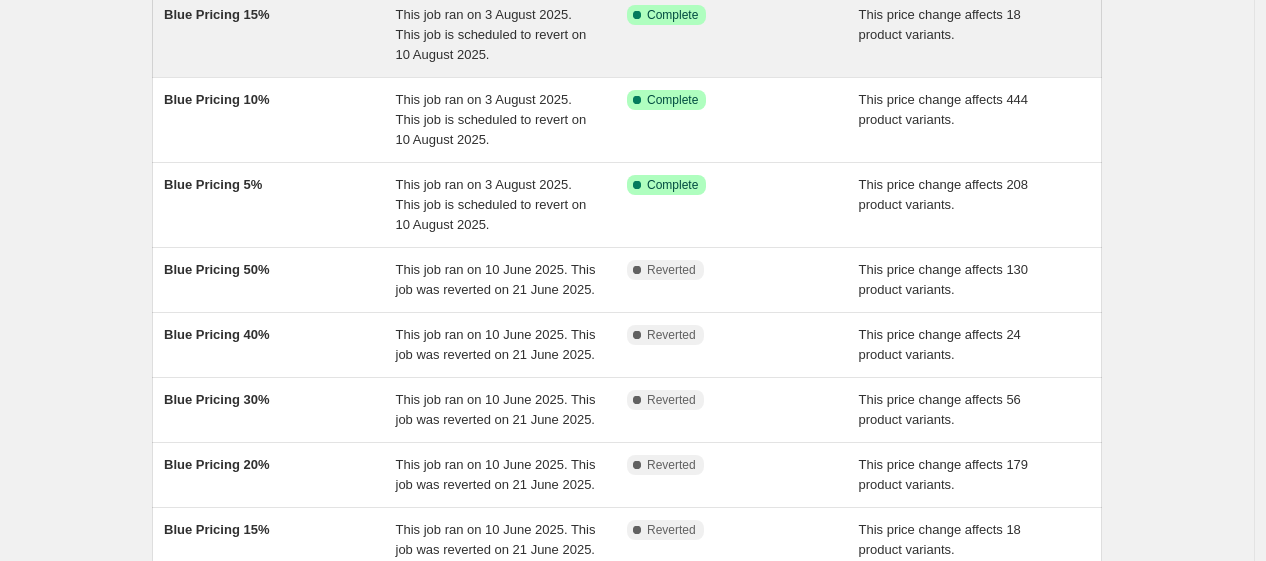 scroll, scrollTop: 316, scrollLeft: 0, axis: vertical 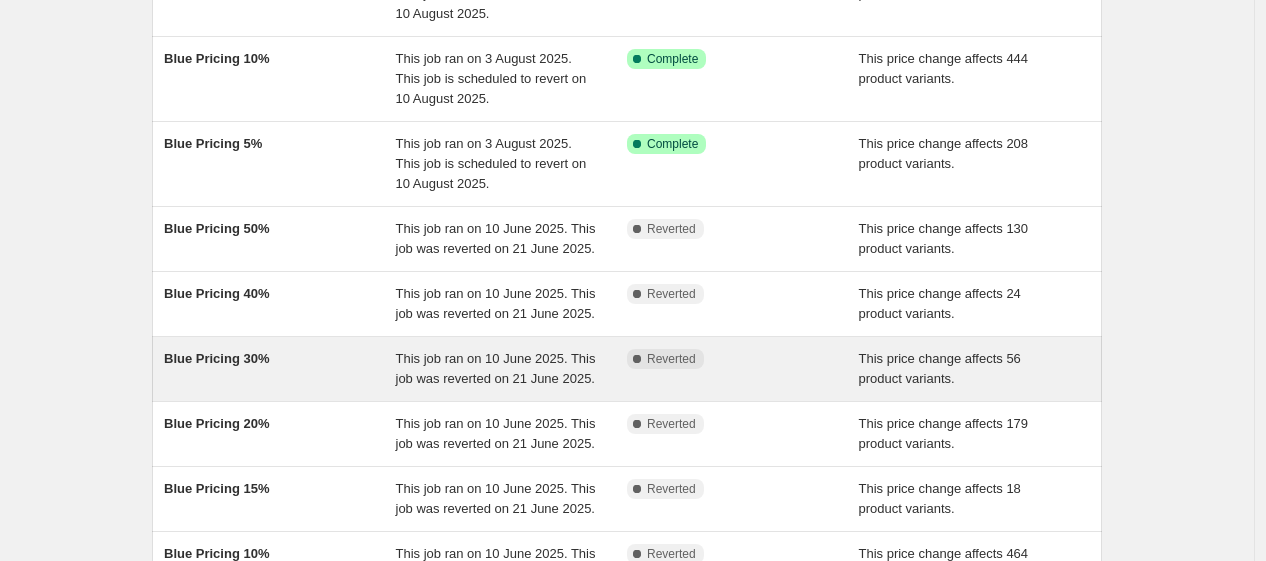 click on "Blue Pricing 30%" at bounding box center (280, 369) 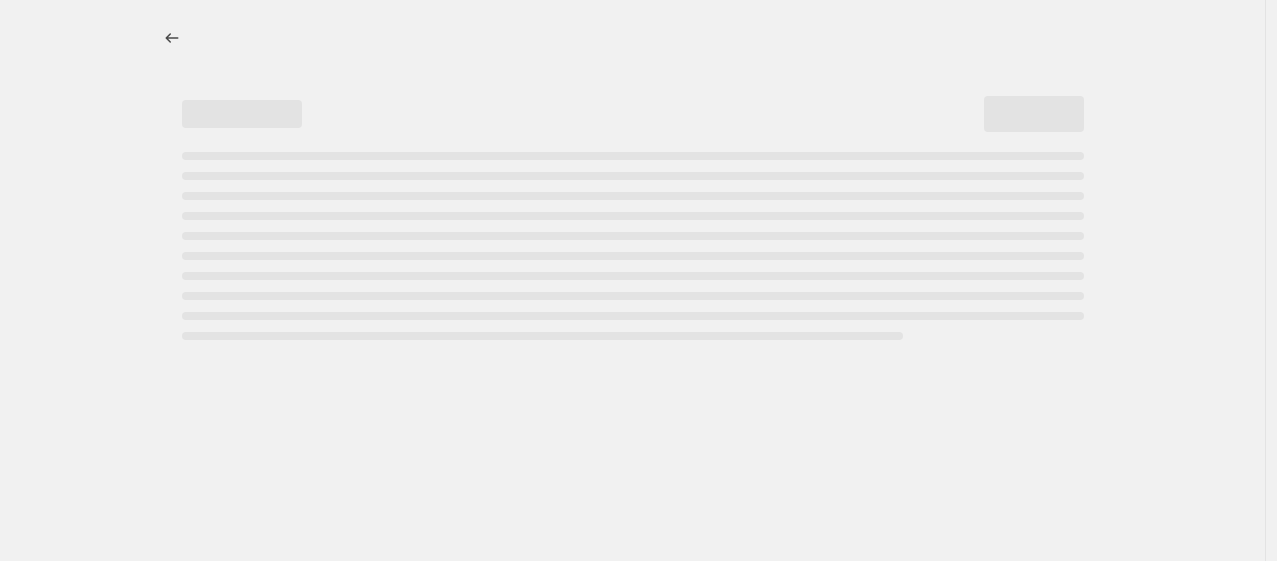 select on "pcap" 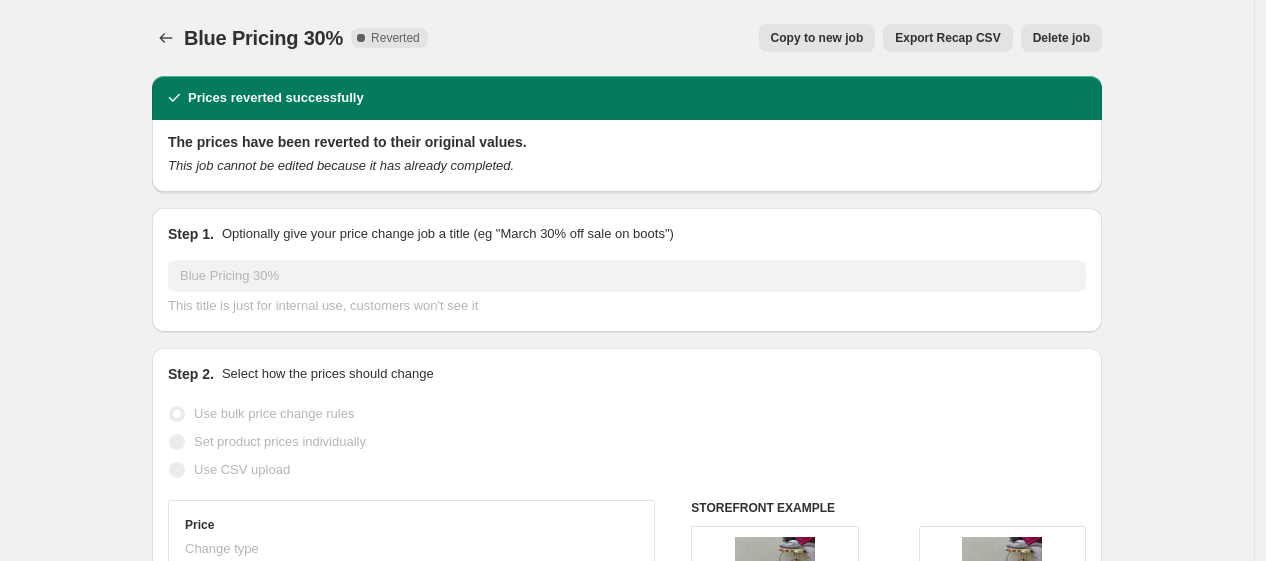 click on "Copy to new job" at bounding box center [817, 38] 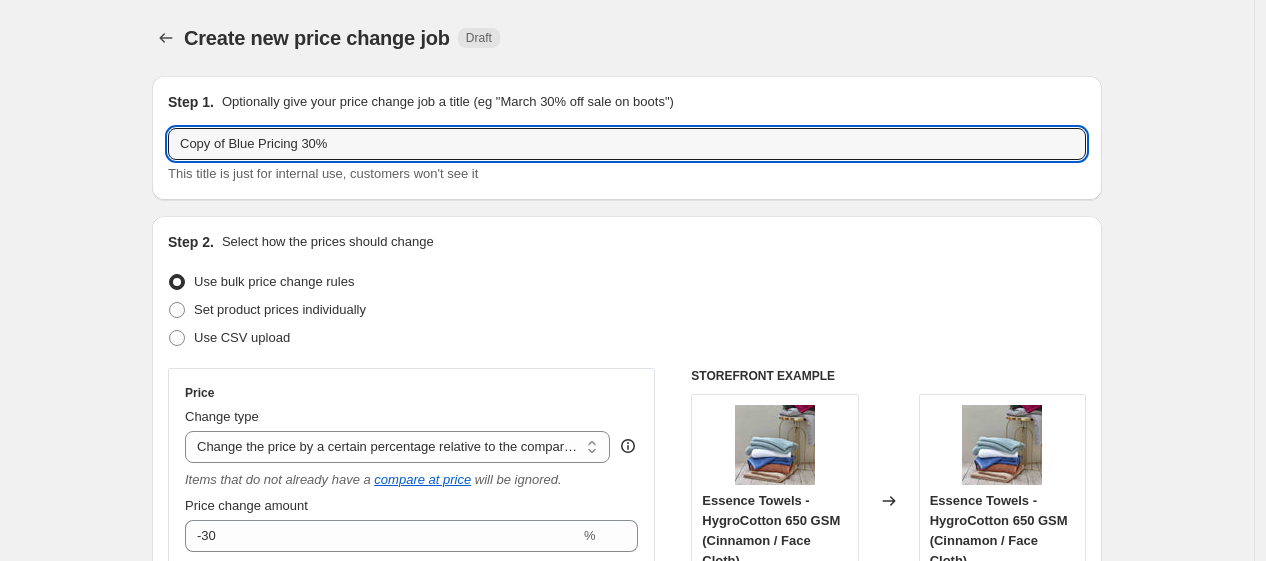 drag, startPoint x: 232, startPoint y: 150, endPoint x: -127, endPoint y: 198, distance: 362.1947 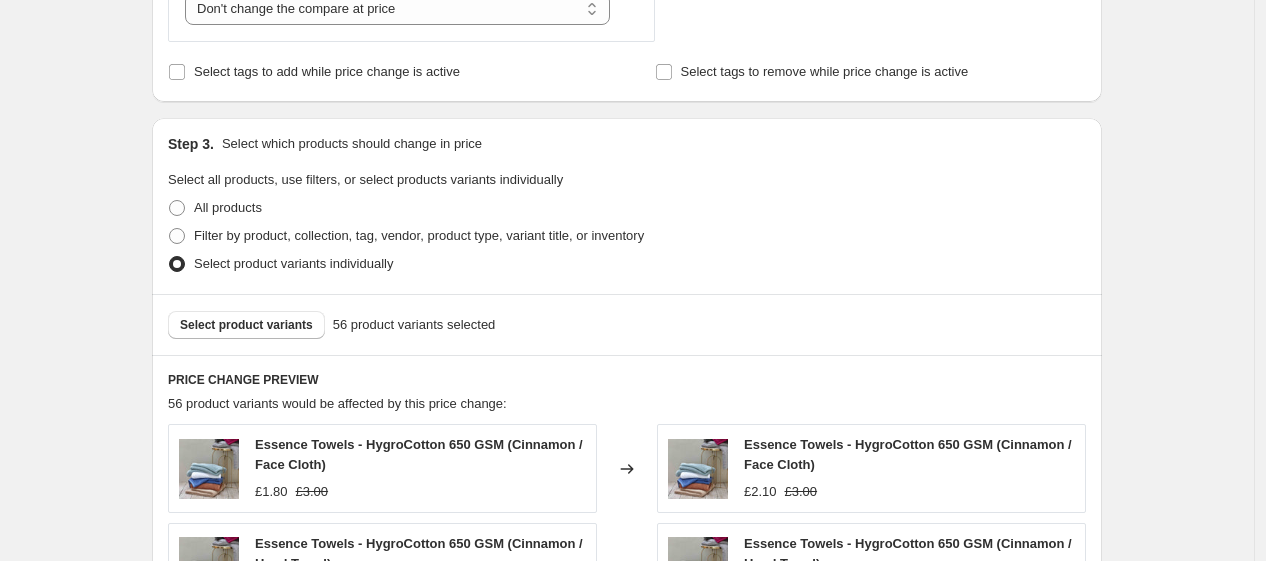 scroll, scrollTop: 1672, scrollLeft: 0, axis: vertical 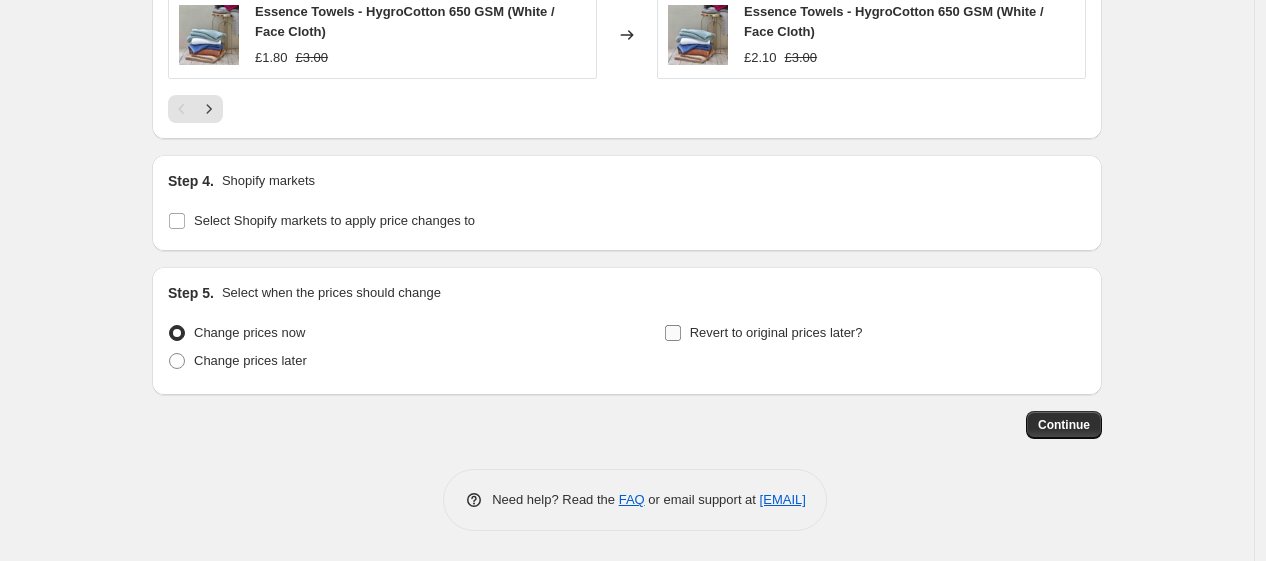 type on "Blue Pricing 30%" 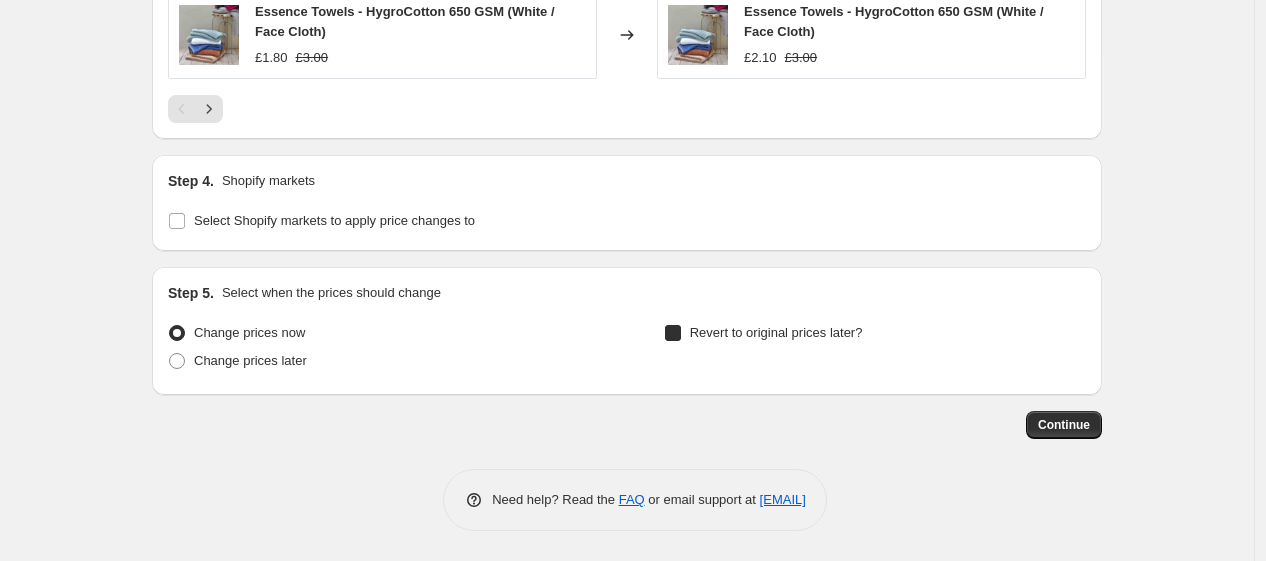 checkbox on "true" 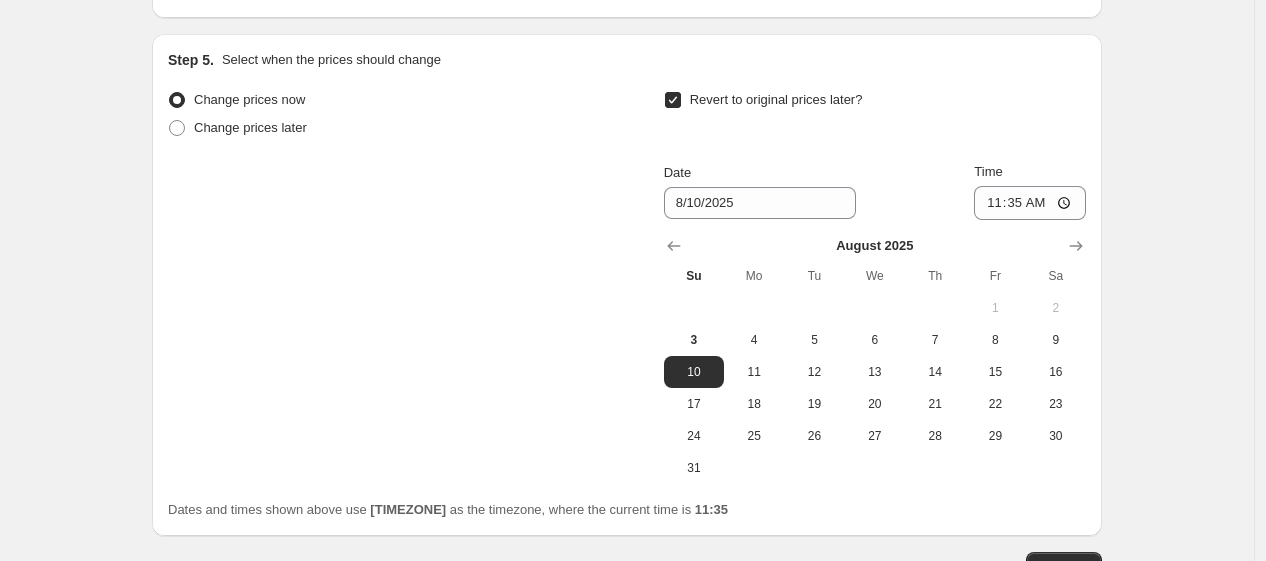 scroll, scrollTop: 1903, scrollLeft: 0, axis: vertical 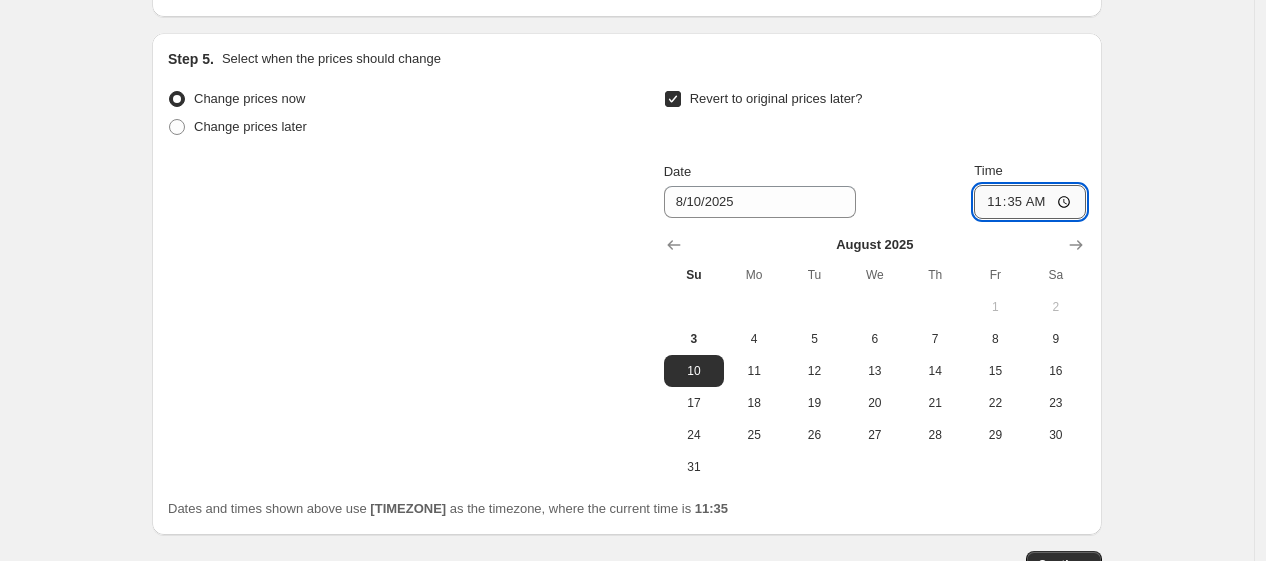 click on "11:35" at bounding box center (1030, 202) 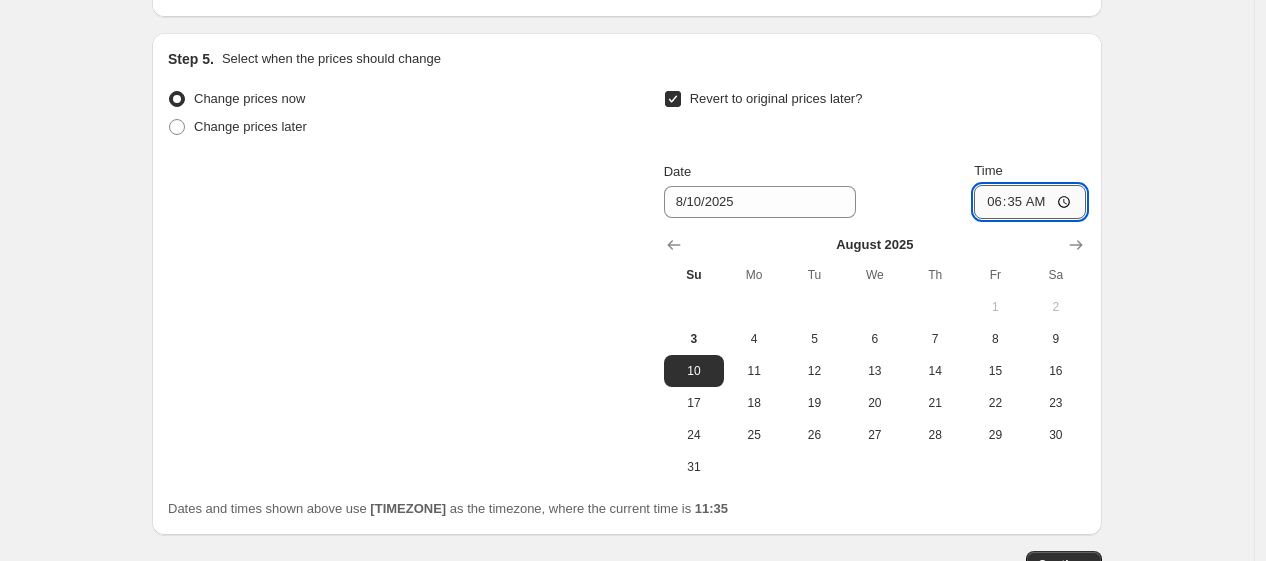 type on "06:00" 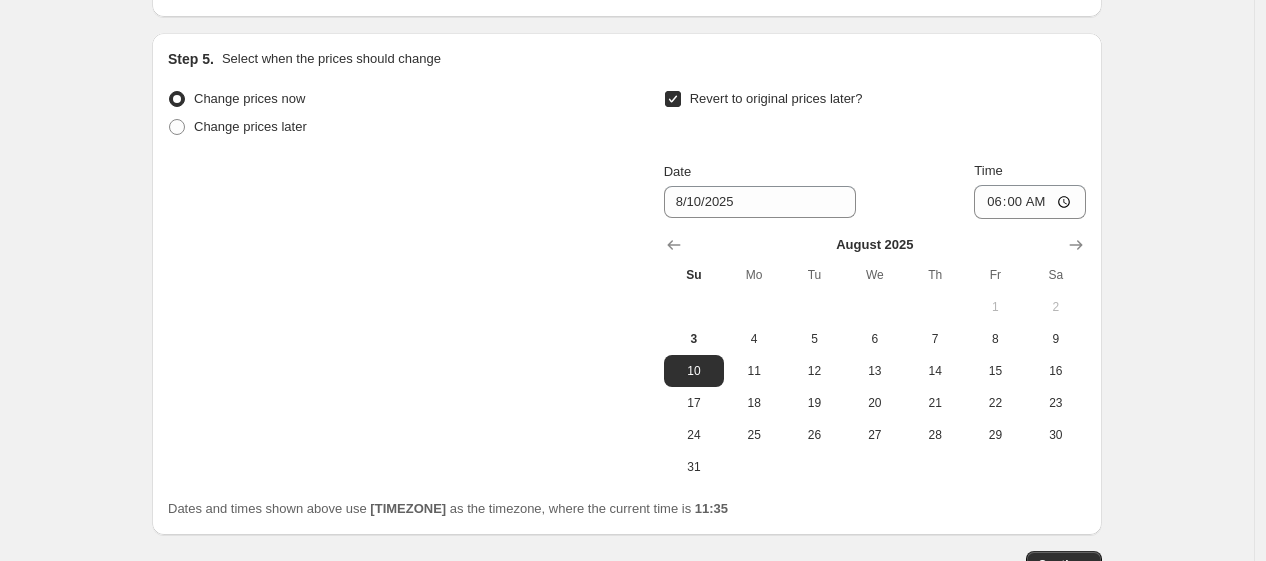 click on "Revert to original prices later?" at bounding box center (875, 115) 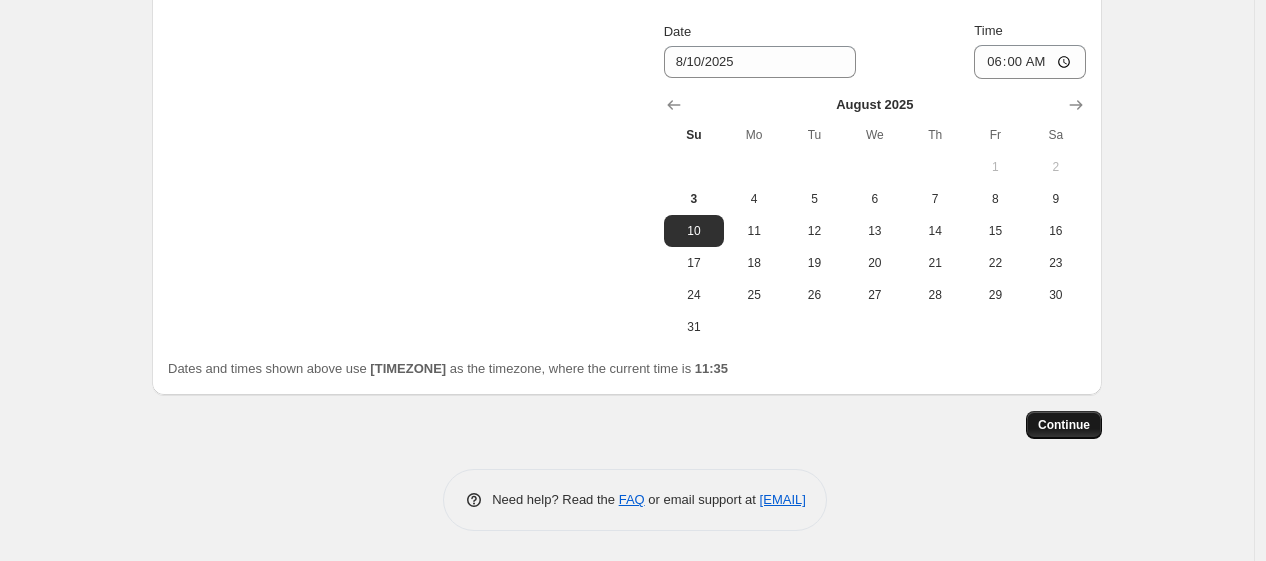 click on "Continue" at bounding box center (1064, 425) 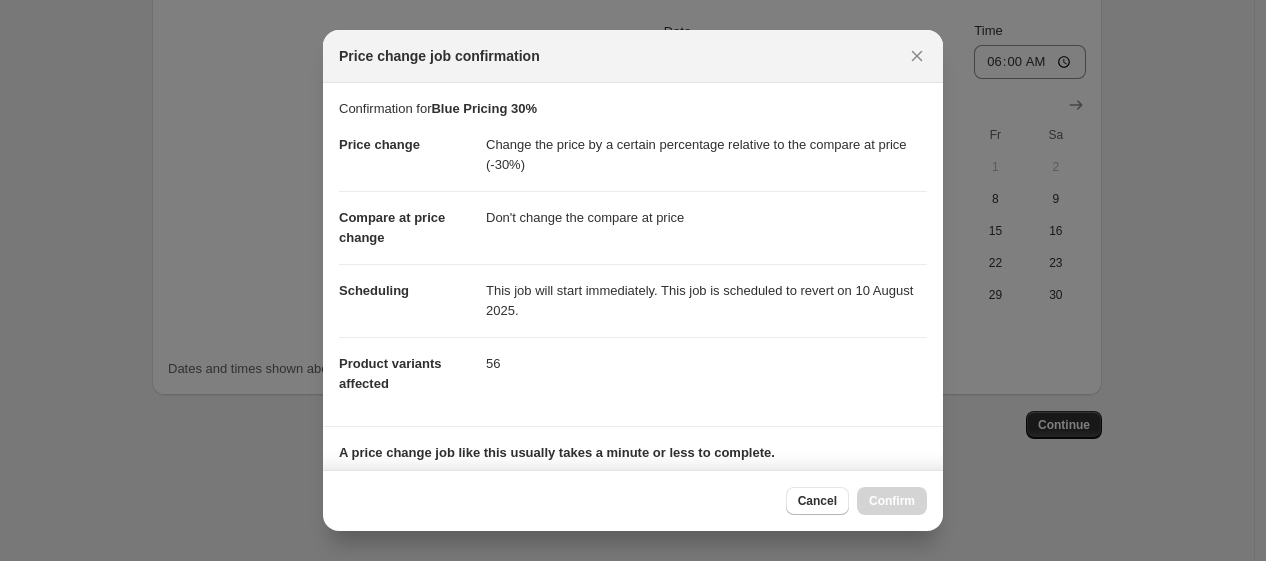 scroll, scrollTop: 321, scrollLeft: 0, axis: vertical 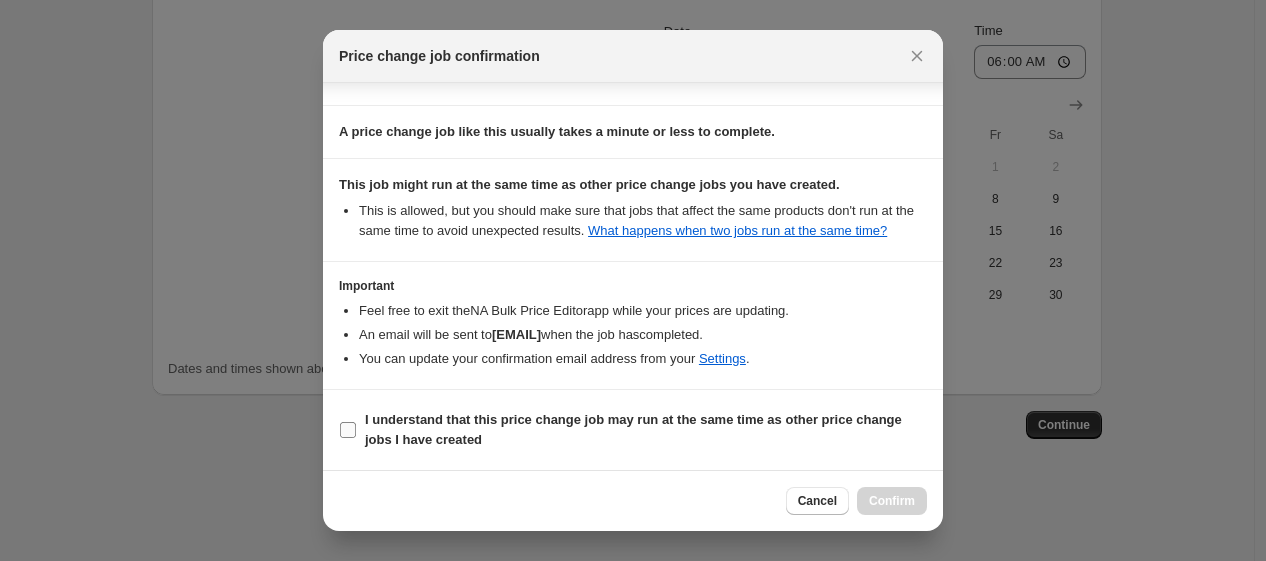 click on "I understand that this price change job may run at the same time as other price change jobs I have created" at bounding box center [633, 429] 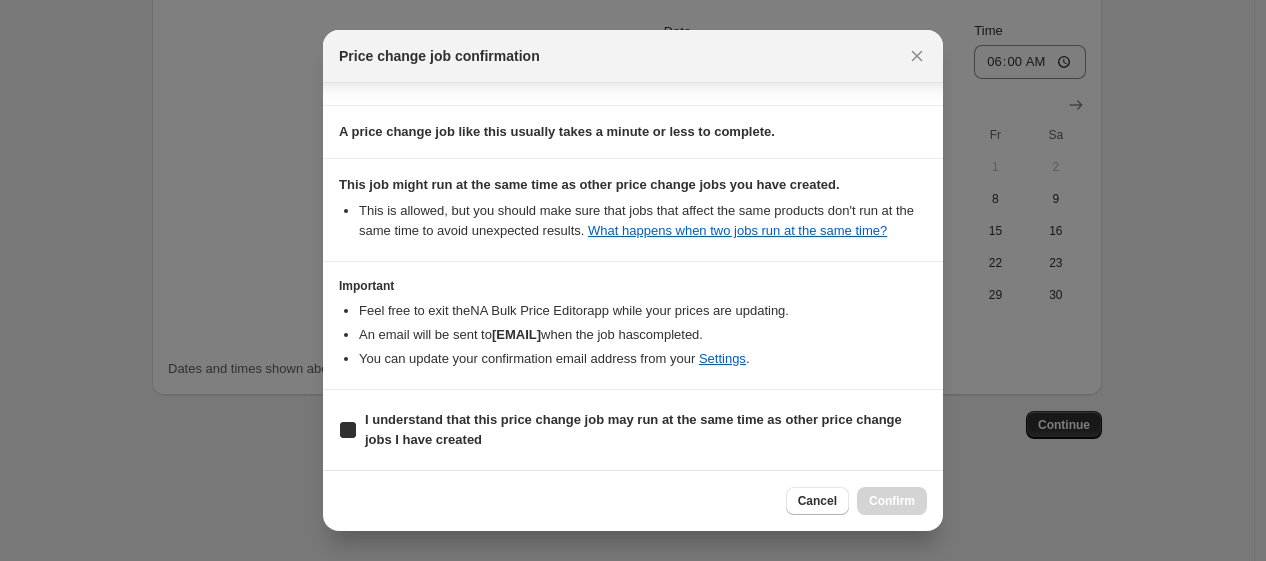 checkbox on "true" 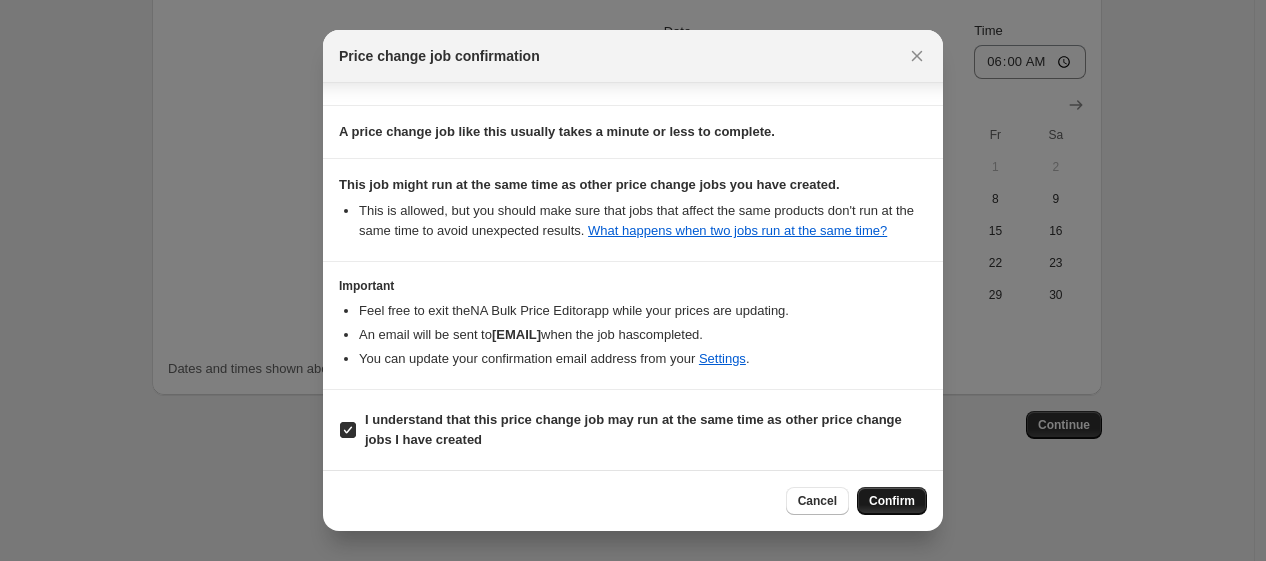 click on "Confirm" at bounding box center (892, 501) 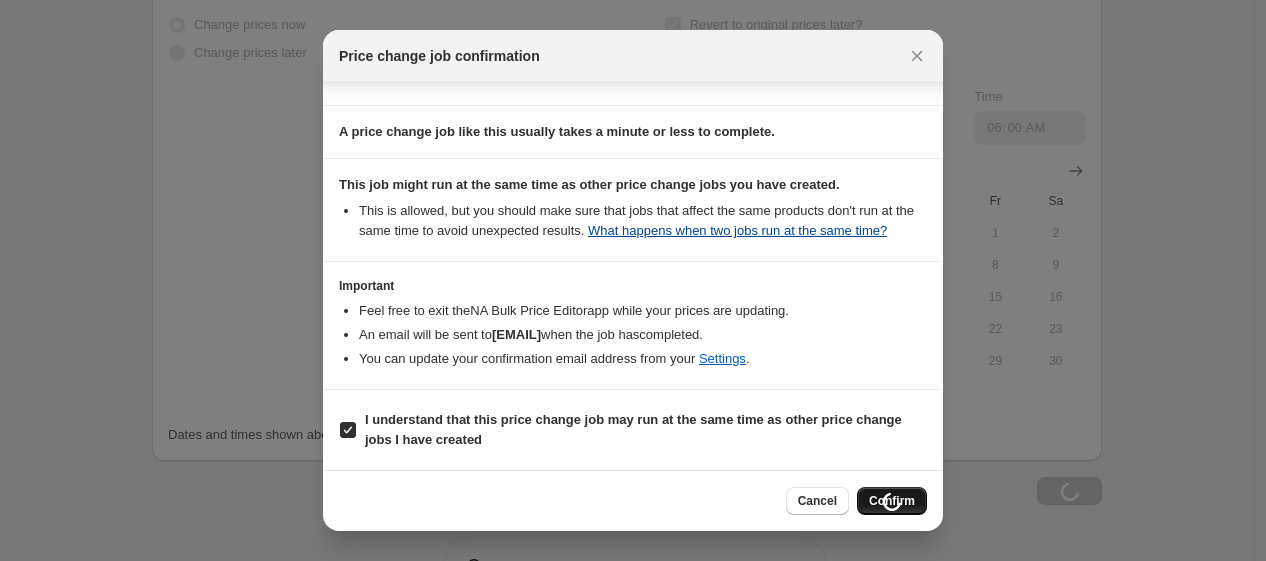 scroll, scrollTop: 2114, scrollLeft: 0, axis: vertical 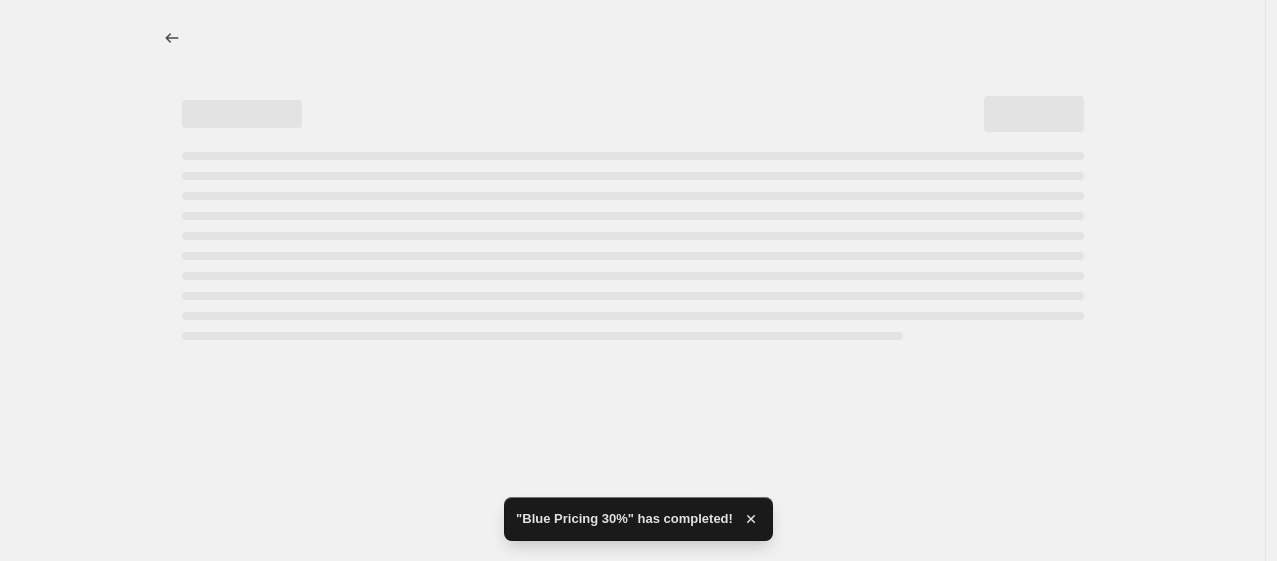 select on "pcap" 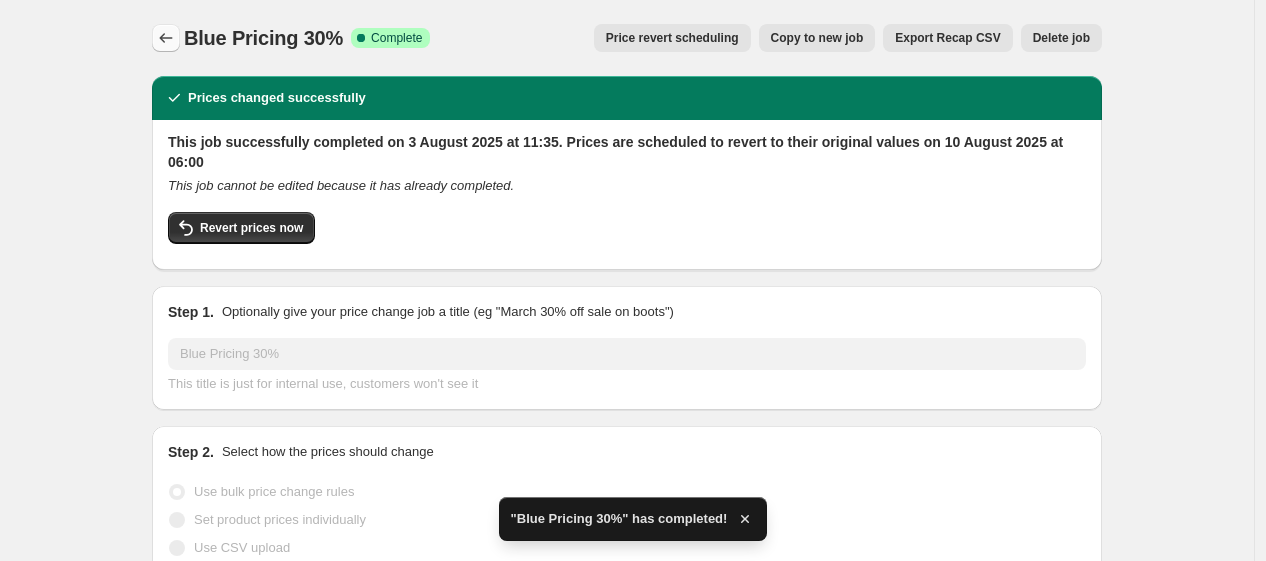 click at bounding box center (166, 38) 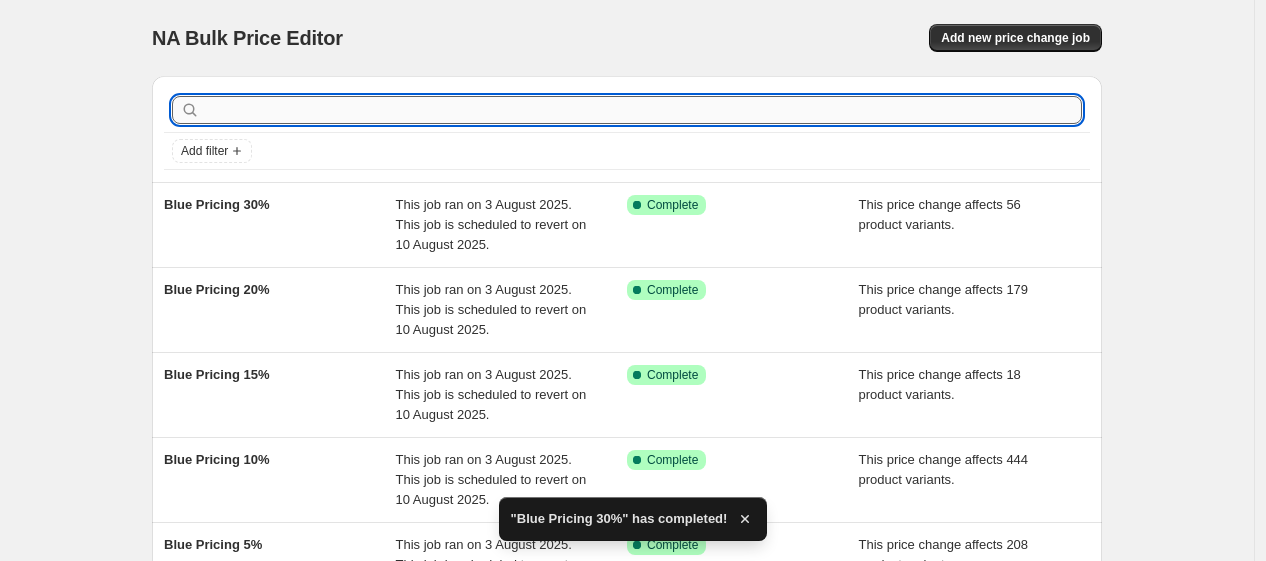 click at bounding box center (643, 110) 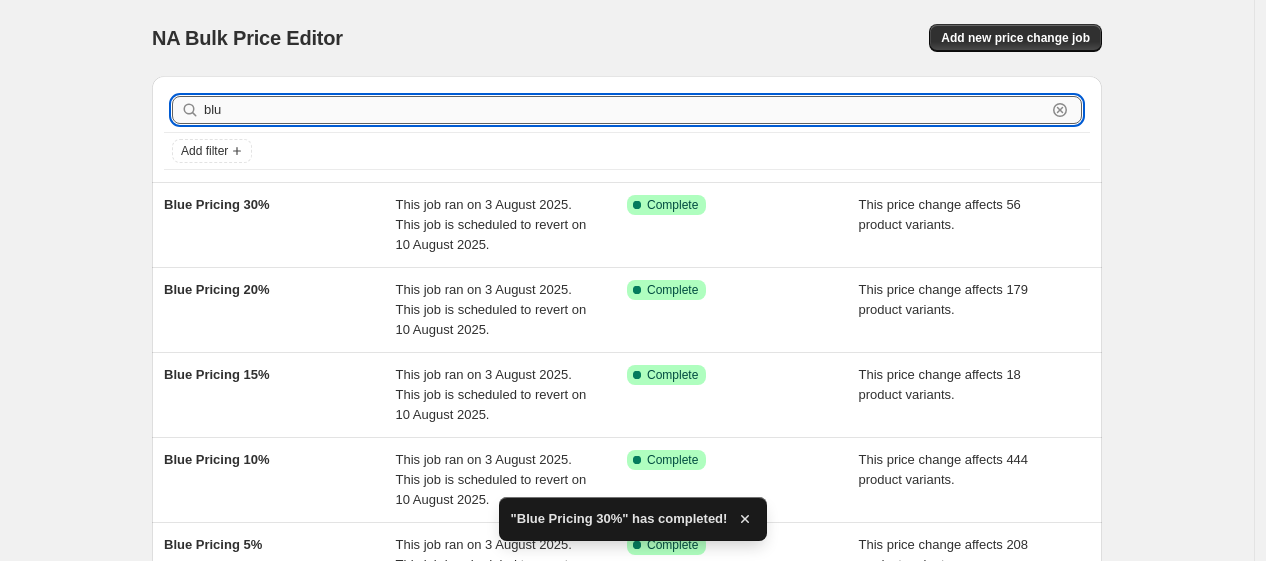 type on "blue" 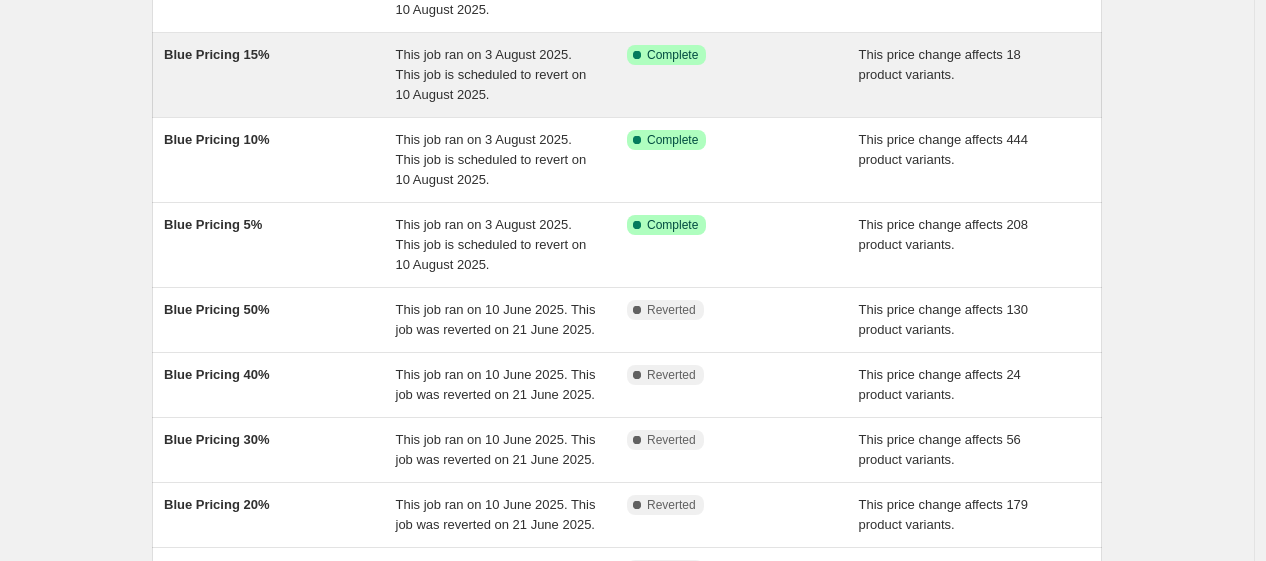scroll, scrollTop: 321, scrollLeft: 0, axis: vertical 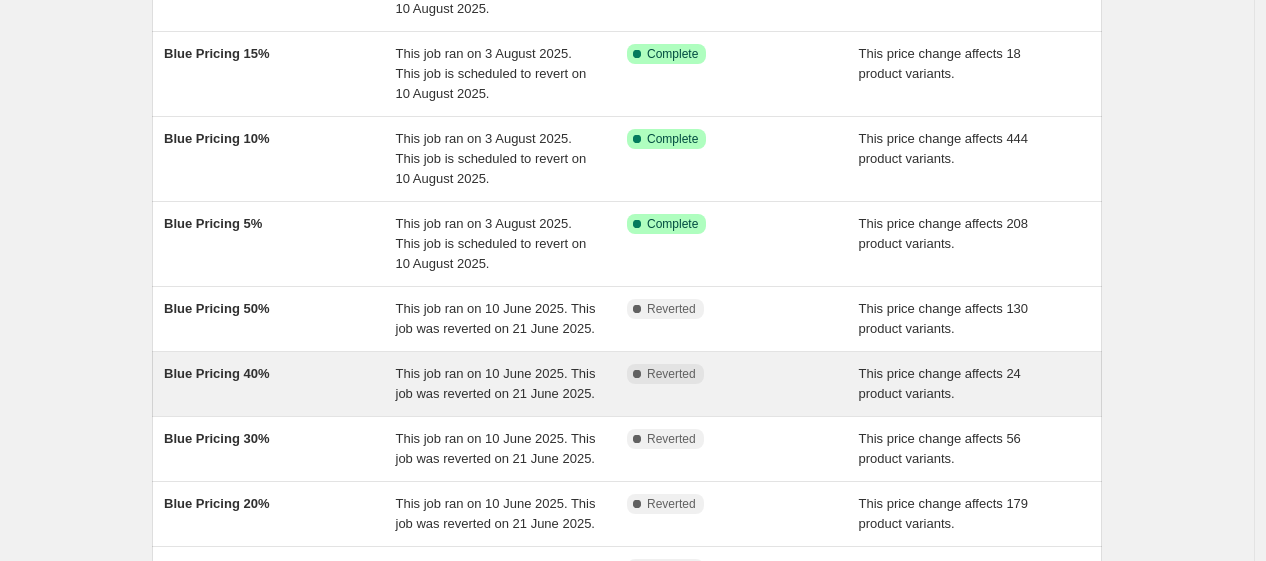 click on "Blue Pricing 40%" at bounding box center (280, 384) 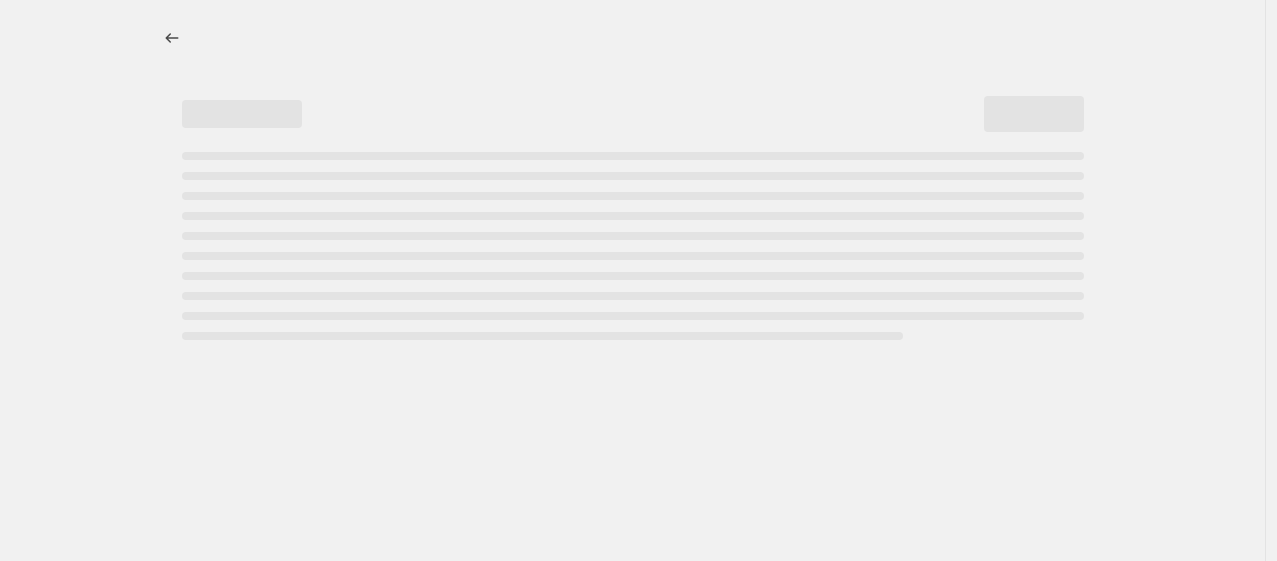 select on "pcap" 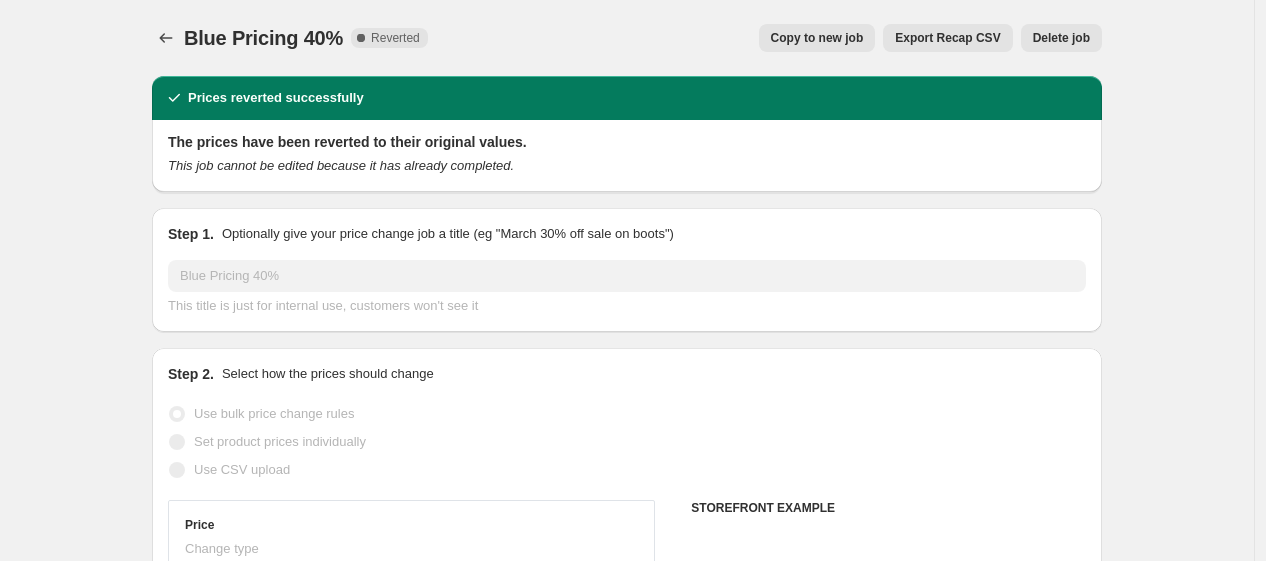 click on "Copy to new job" at bounding box center (817, 38) 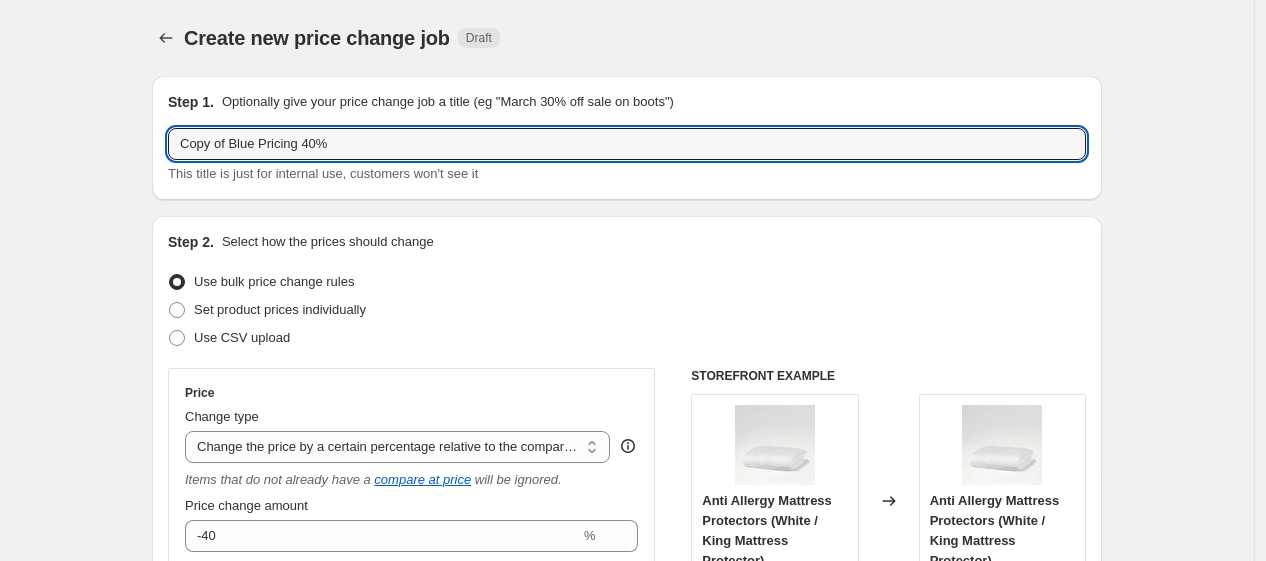 drag, startPoint x: 234, startPoint y: 149, endPoint x: -99, endPoint y: 195, distance: 336.16217 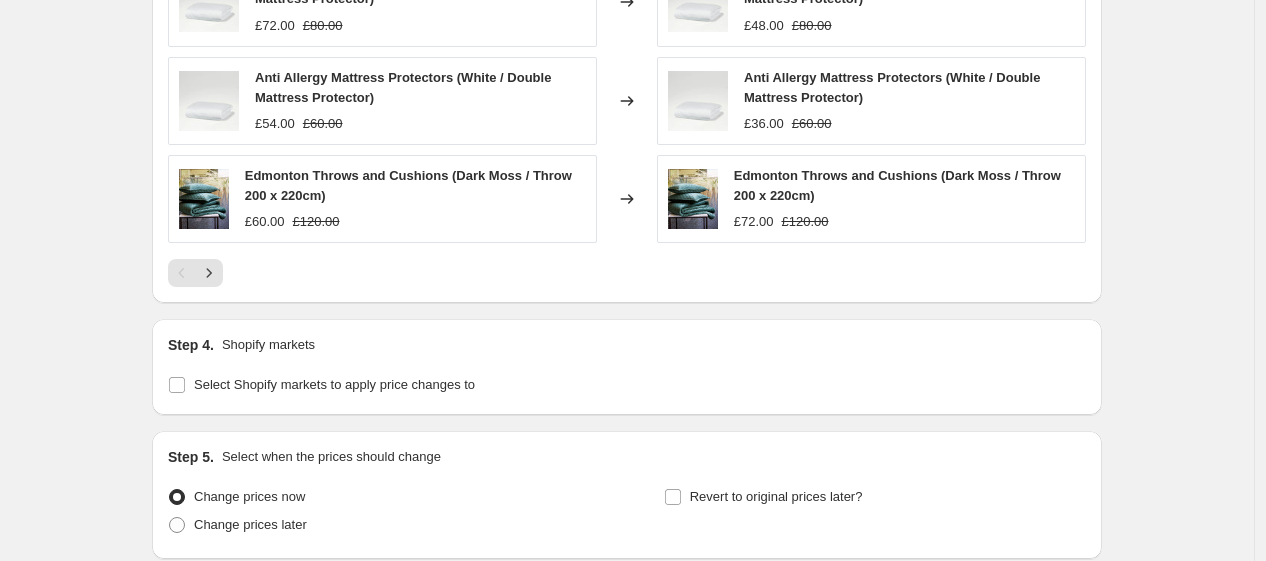 scroll, scrollTop: 1672, scrollLeft: 0, axis: vertical 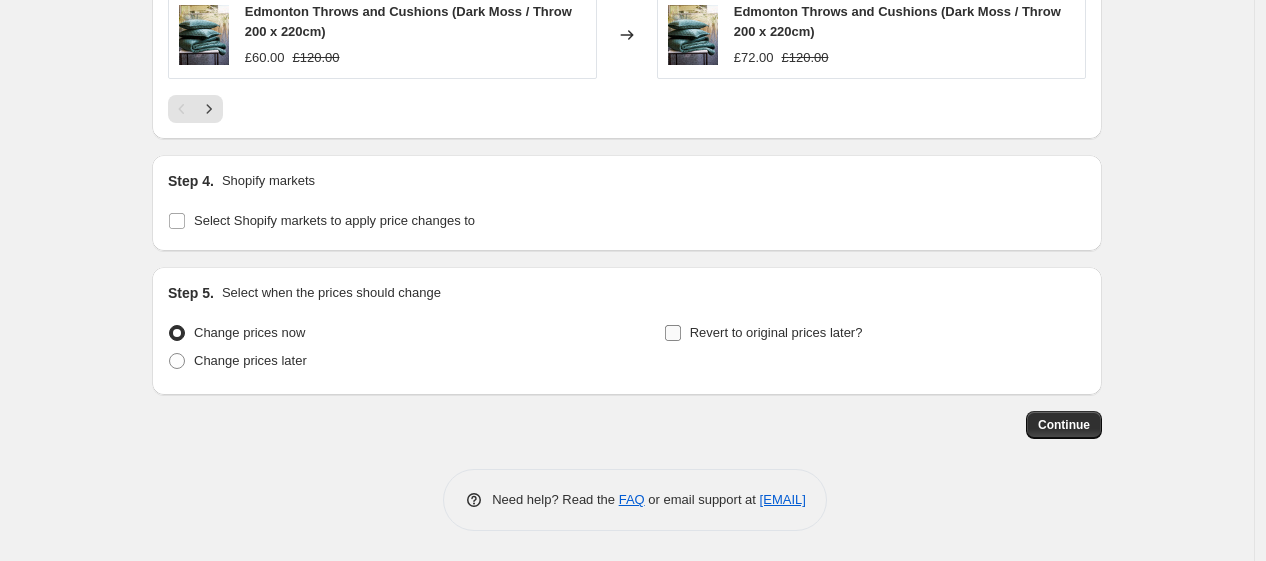 type on "Blue Pricing 40%" 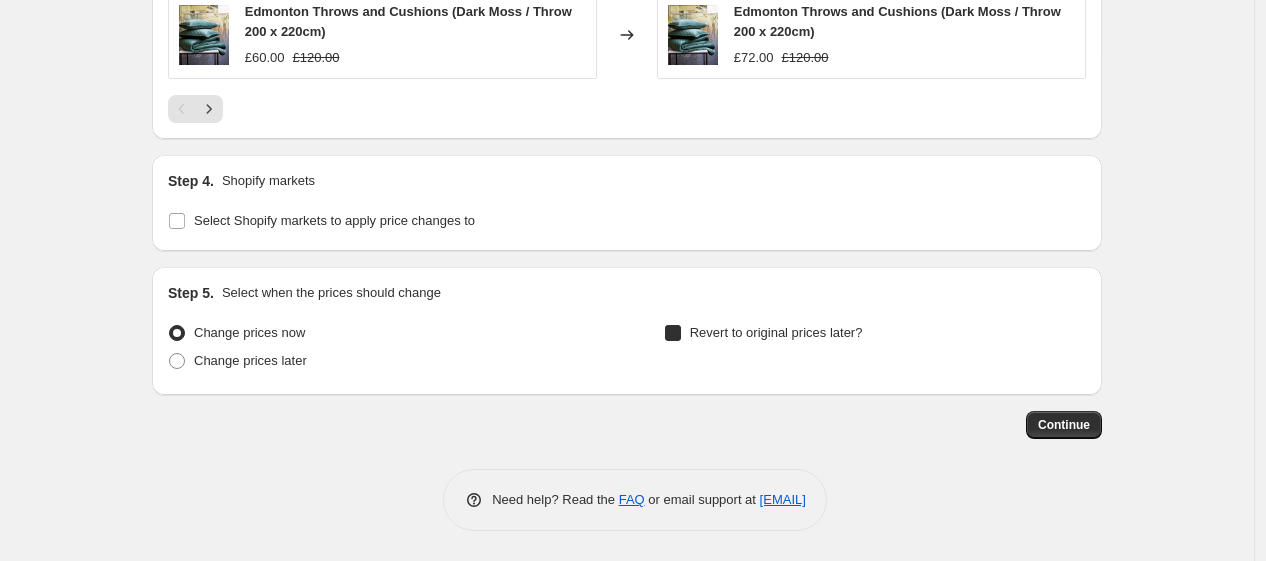 checkbox on "true" 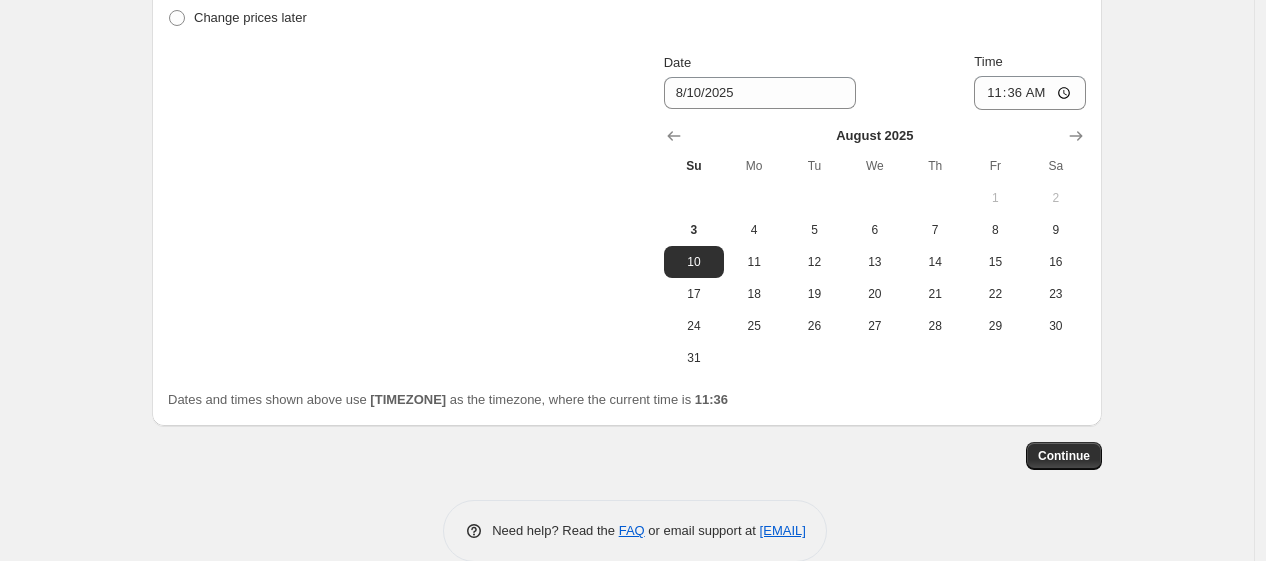 scroll, scrollTop: 2013, scrollLeft: 0, axis: vertical 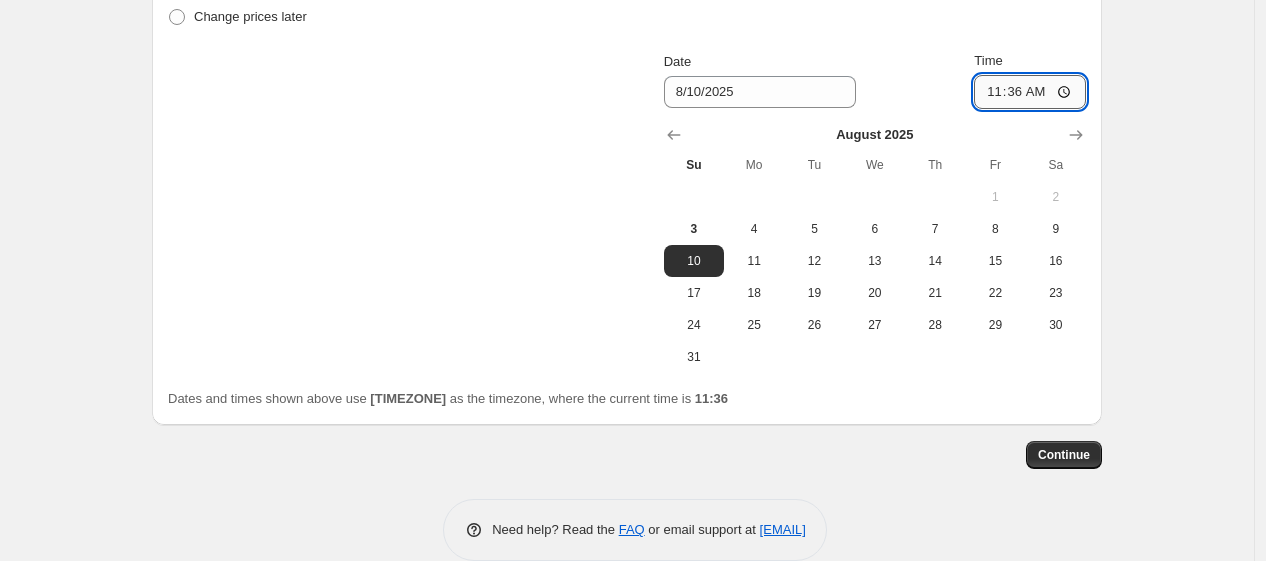 click on "11:36" at bounding box center (1030, 92) 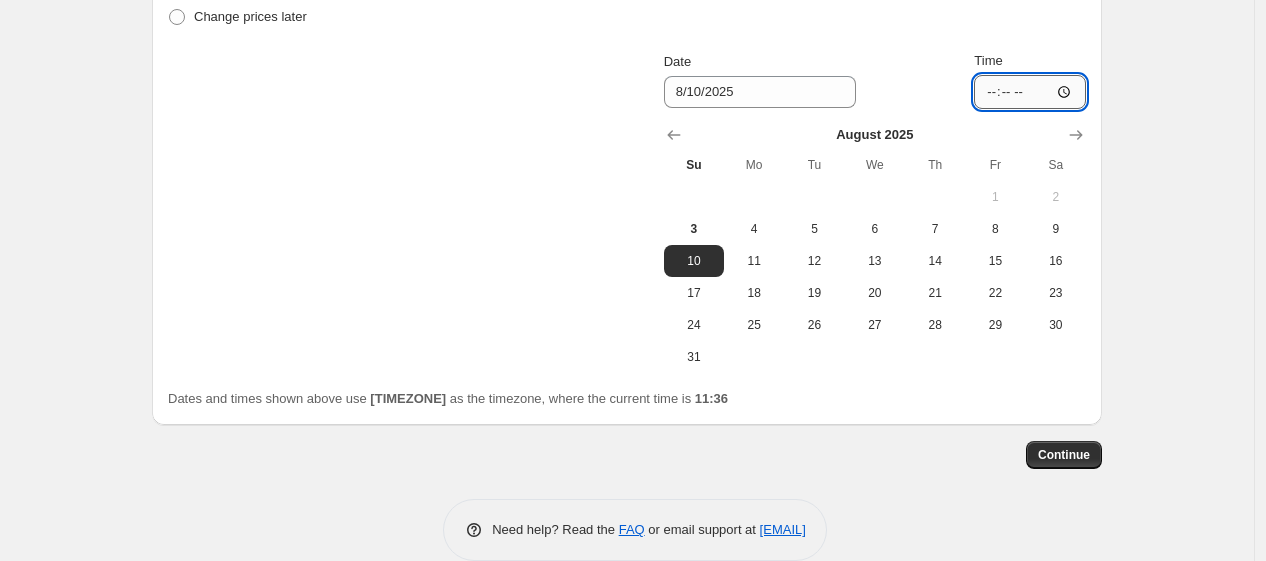 type on "06:00" 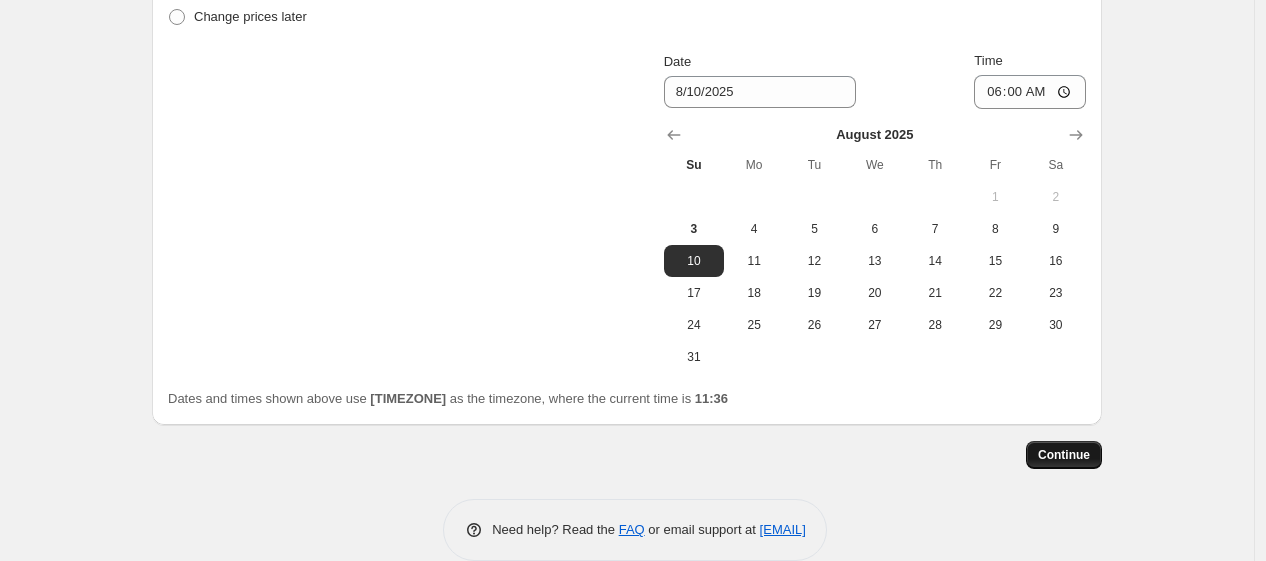 click on "Continue" at bounding box center (1064, 455) 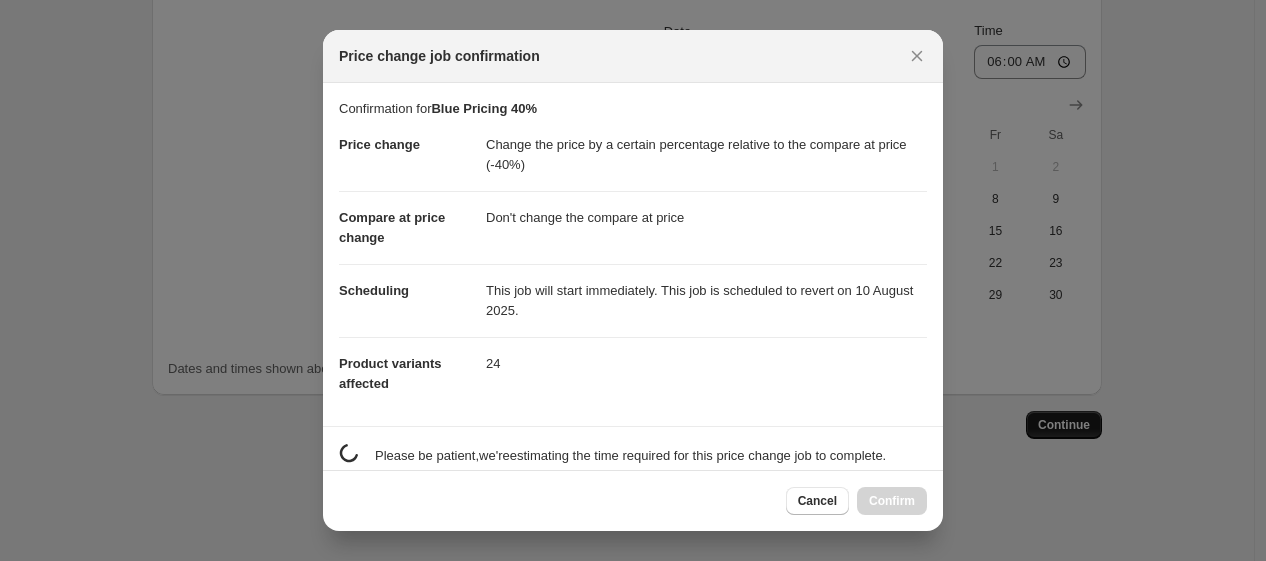 scroll, scrollTop: 0, scrollLeft: 0, axis: both 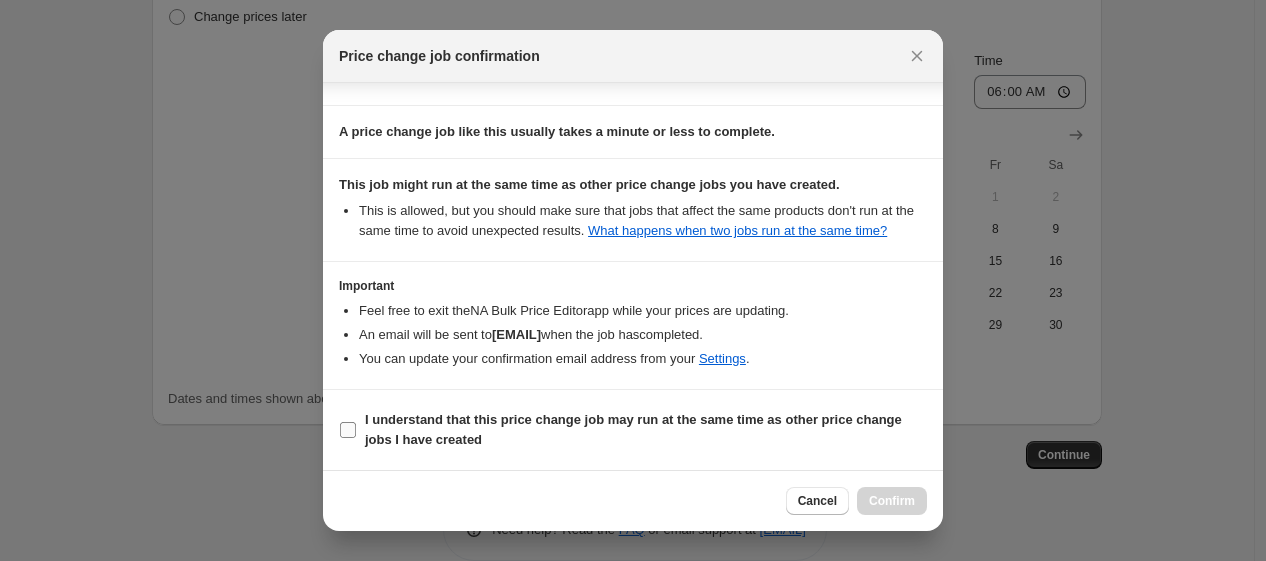 click on "I understand that this price change job may run at the same time as other price change jobs I have created" at bounding box center (646, 430) 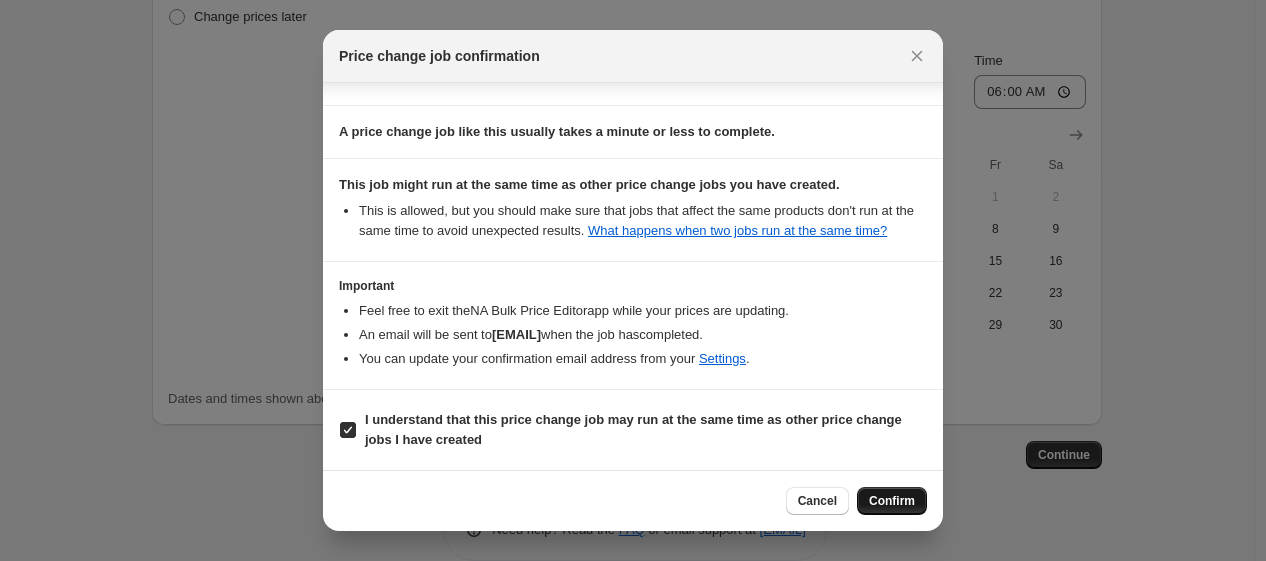 click on "Confirm" at bounding box center (892, 501) 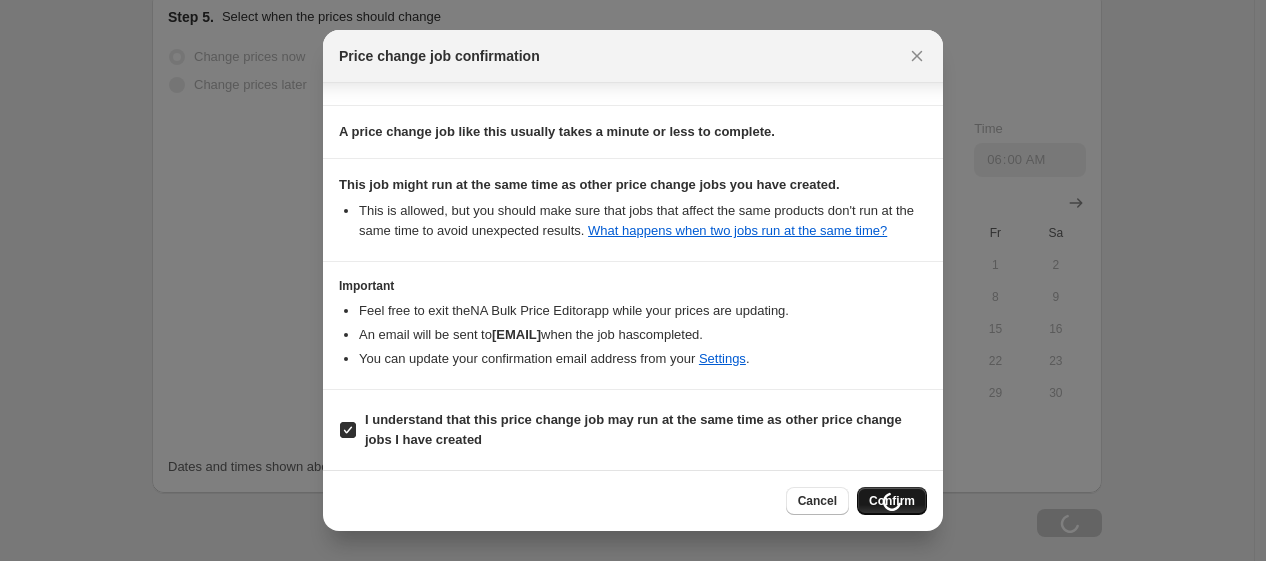 scroll, scrollTop: 2082, scrollLeft: 0, axis: vertical 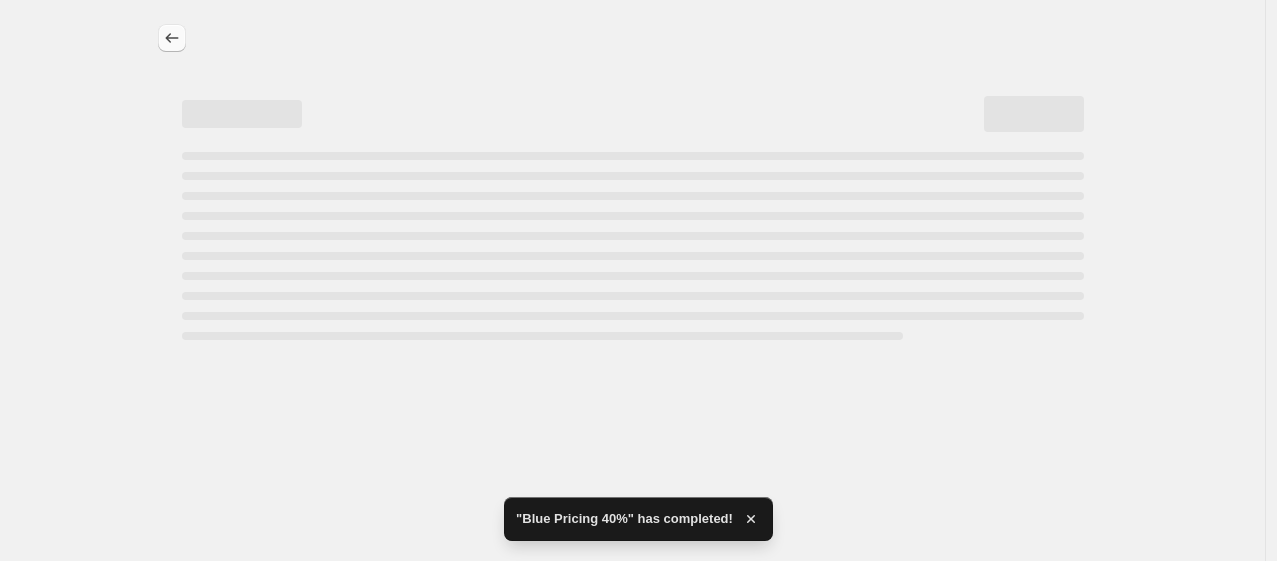 select on "pcap" 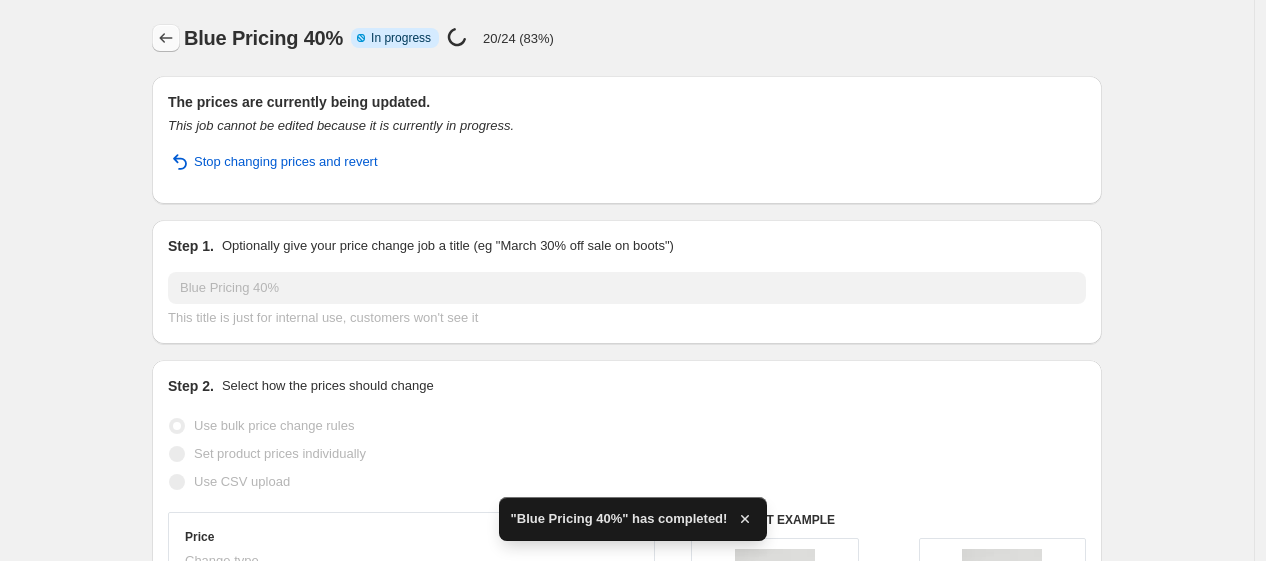click 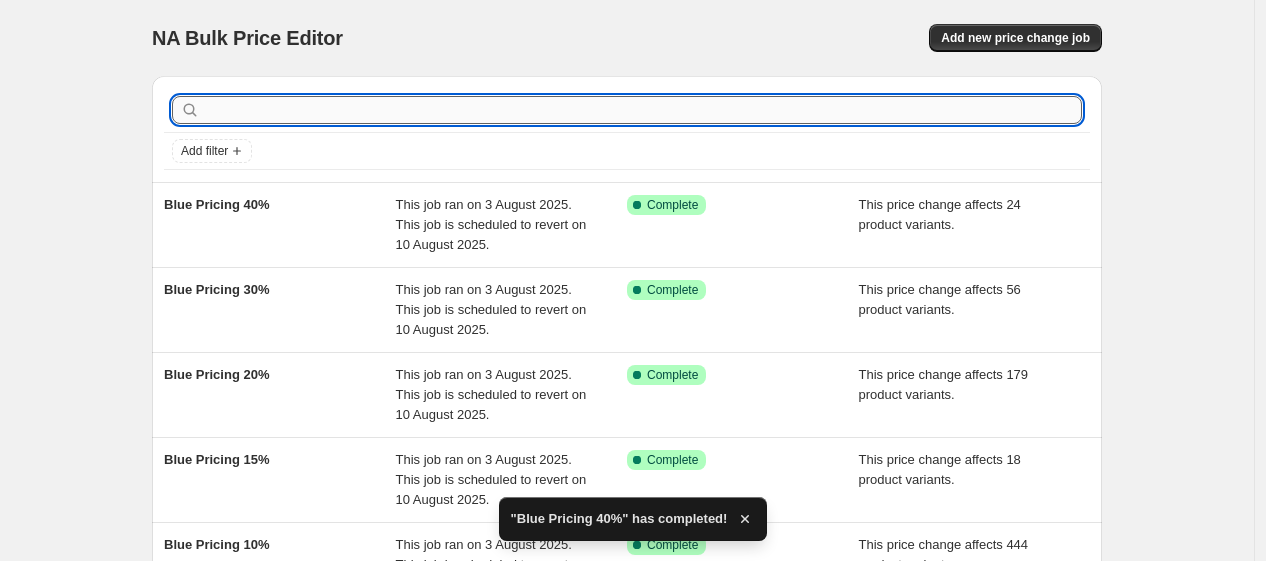 click at bounding box center (643, 110) 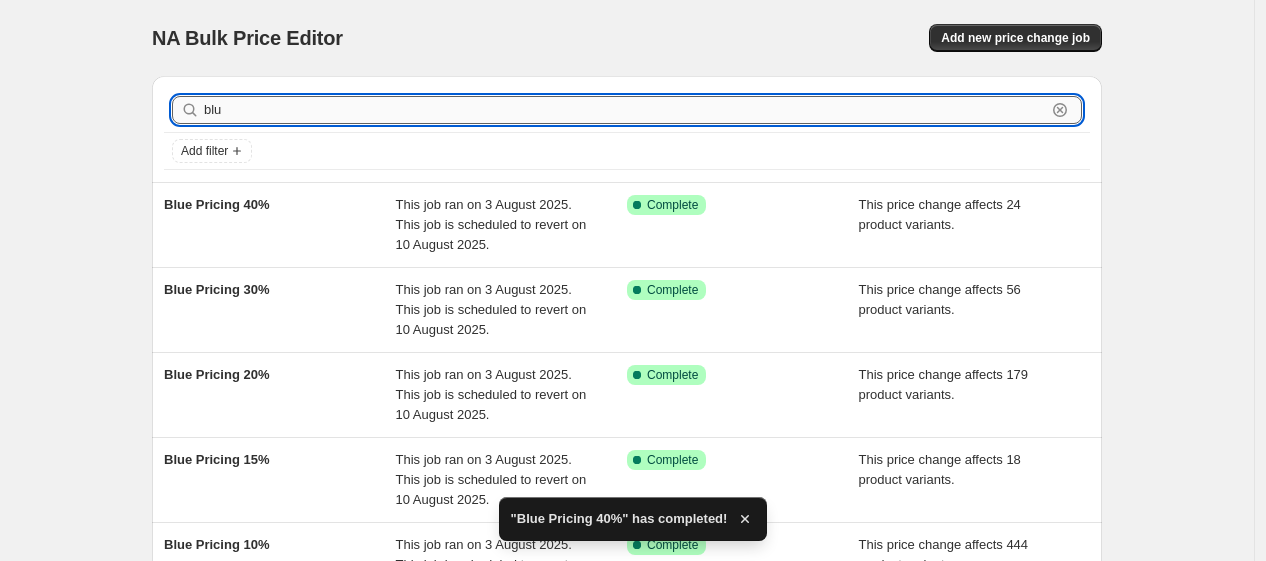 type on "blue" 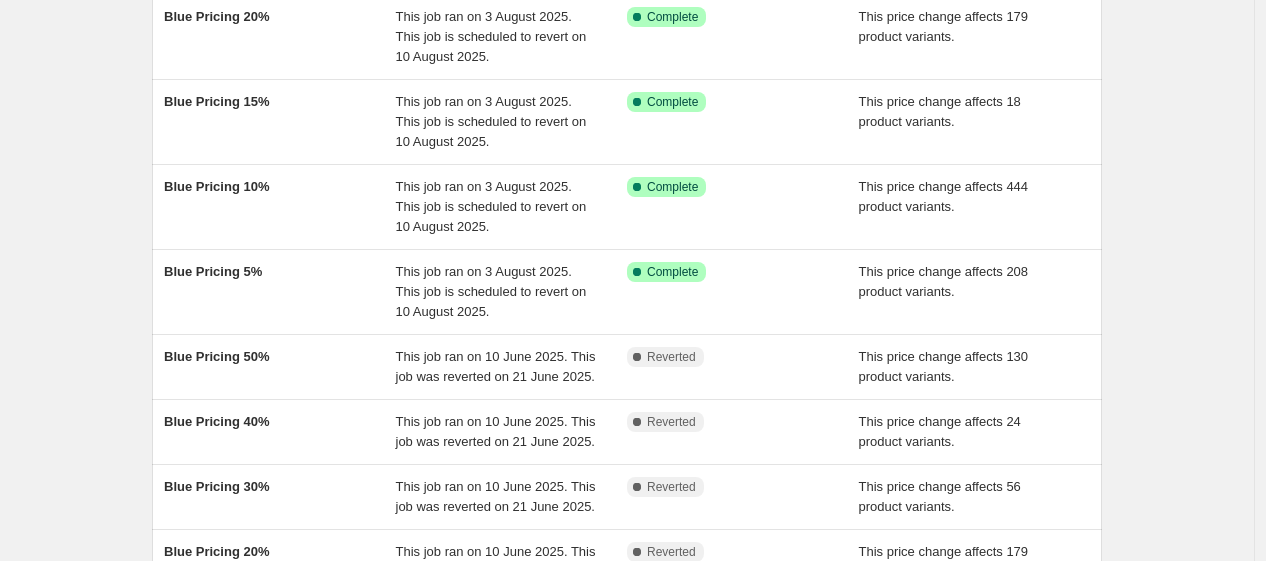 scroll, scrollTop: 362, scrollLeft: 0, axis: vertical 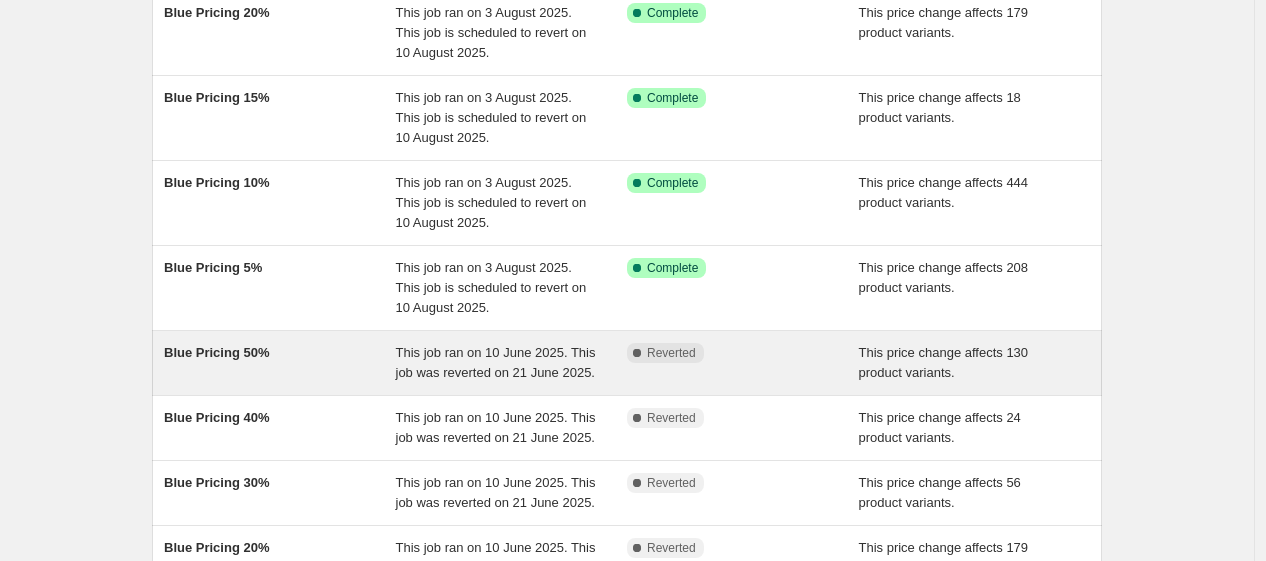 click on "Blue Pricing 50%" at bounding box center (280, 363) 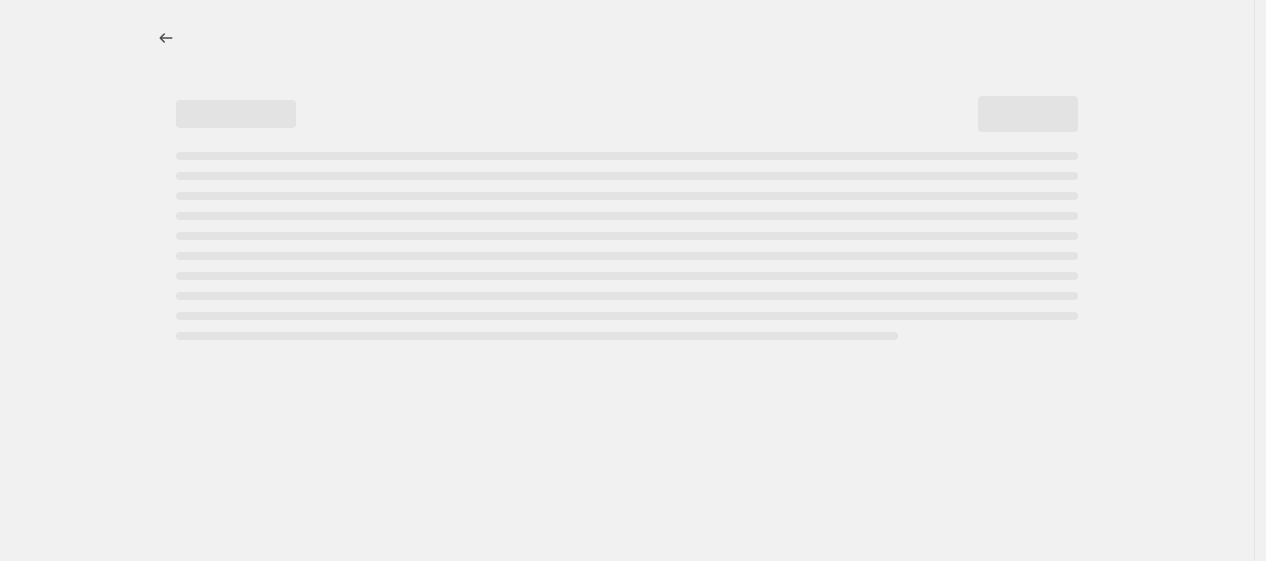 scroll, scrollTop: 0, scrollLeft: 0, axis: both 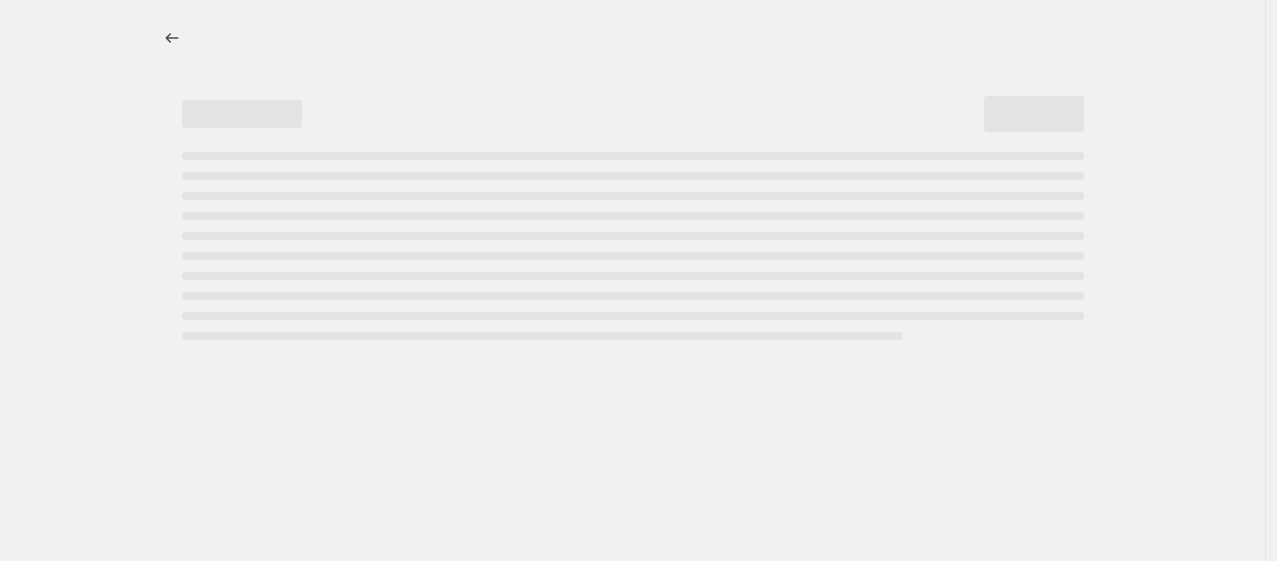 select on "pcap" 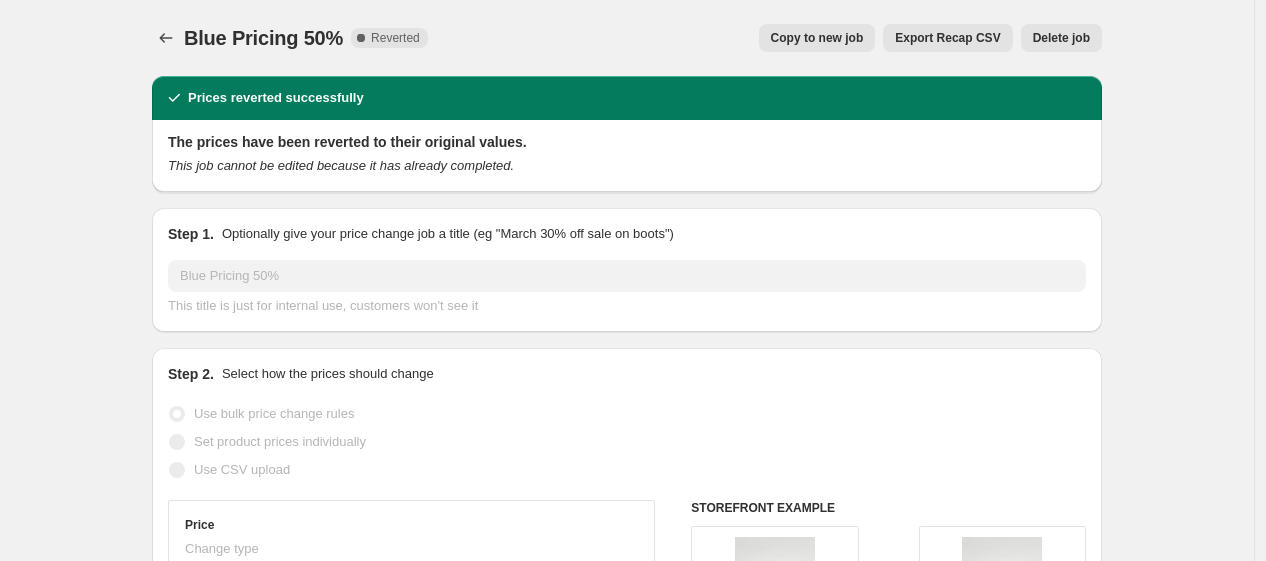 click on "Copy to new job" at bounding box center (817, 38) 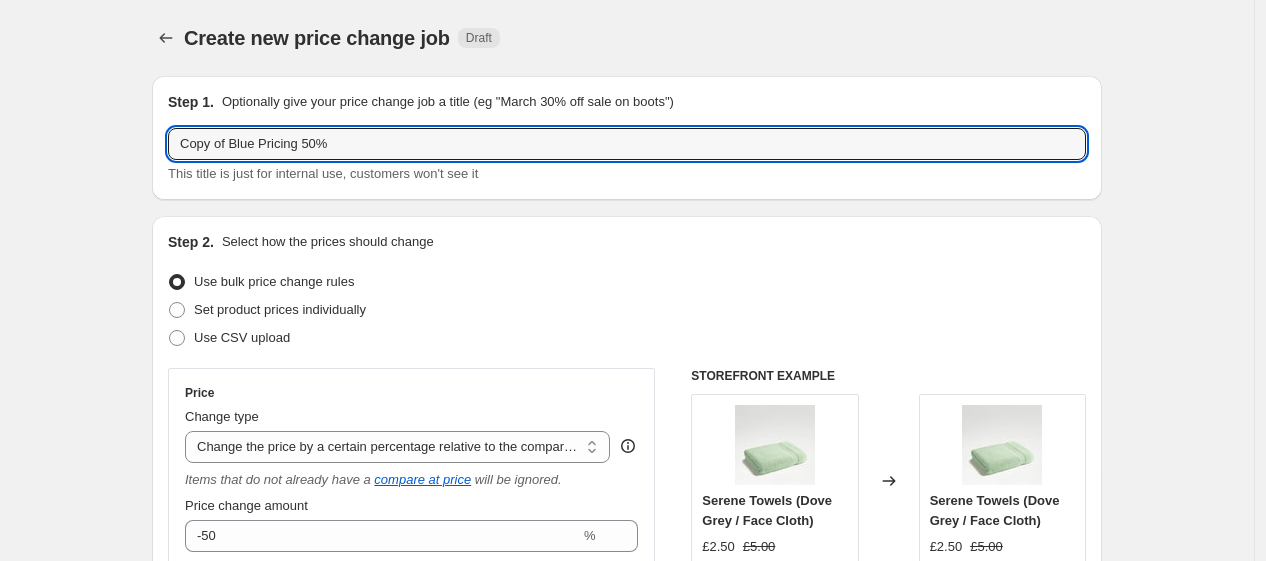 drag, startPoint x: 236, startPoint y: 149, endPoint x: -241, endPoint y: 248, distance: 487.16528 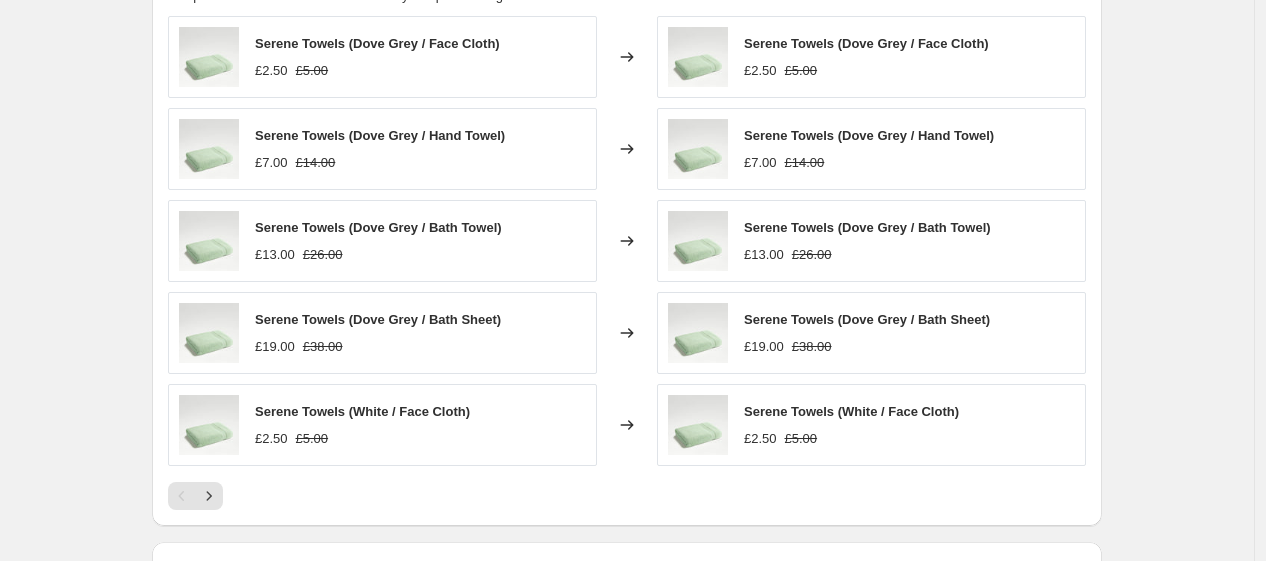 scroll, scrollTop: 1640, scrollLeft: 0, axis: vertical 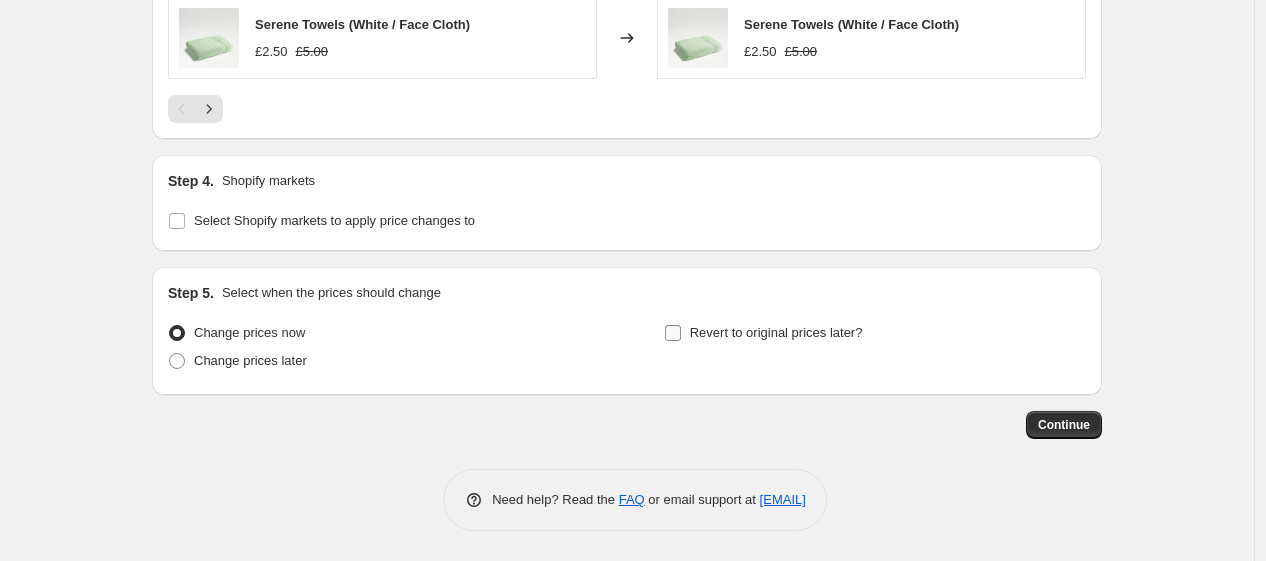 type on "Blue Pricing 50%" 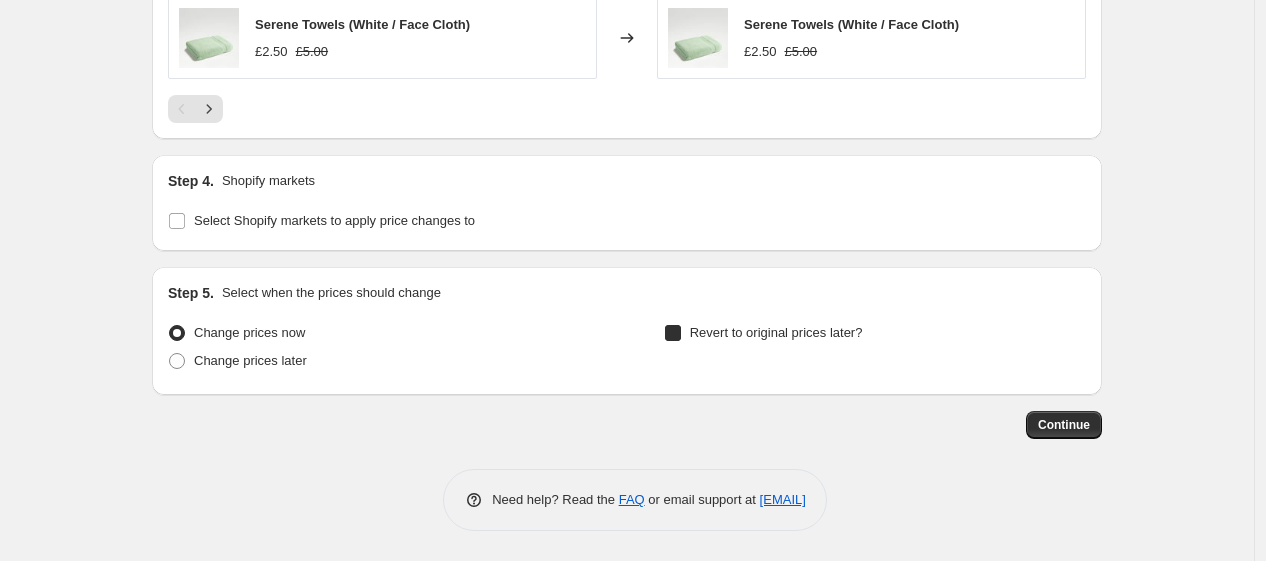 checkbox on "true" 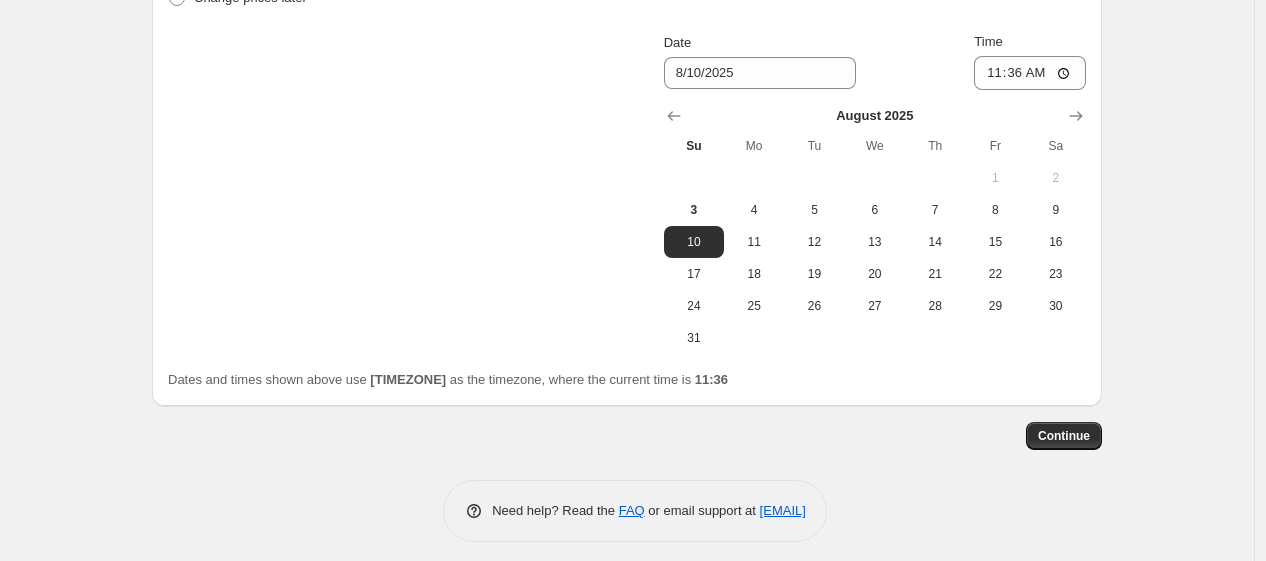 scroll, scrollTop: 2003, scrollLeft: 0, axis: vertical 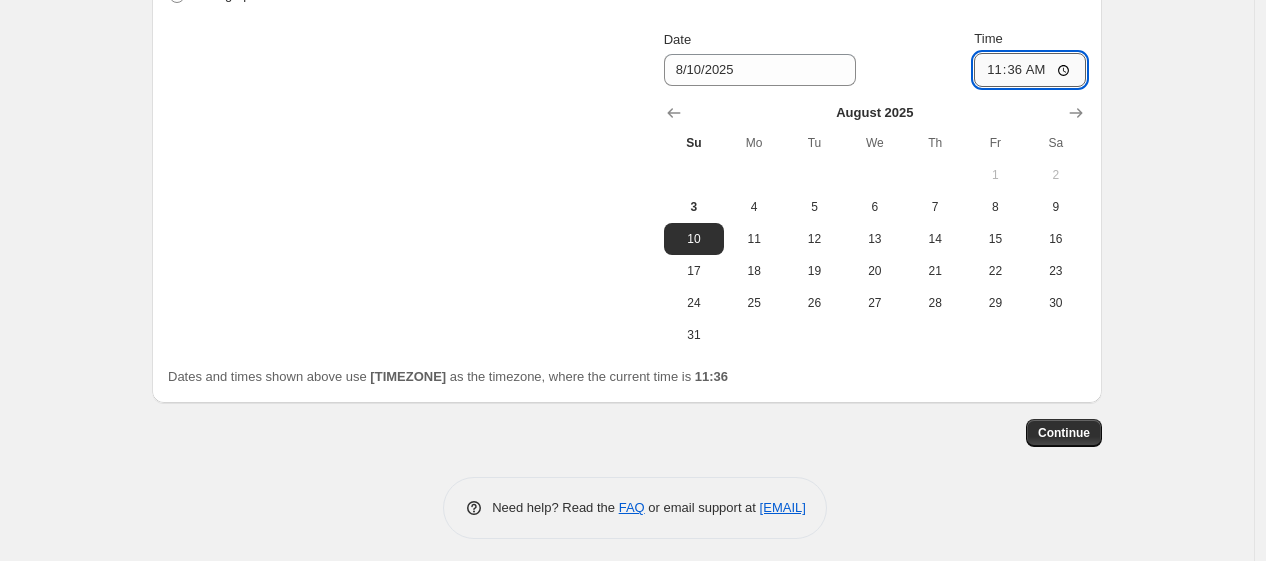 click on "11:36" at bounding box center (1030, 70) 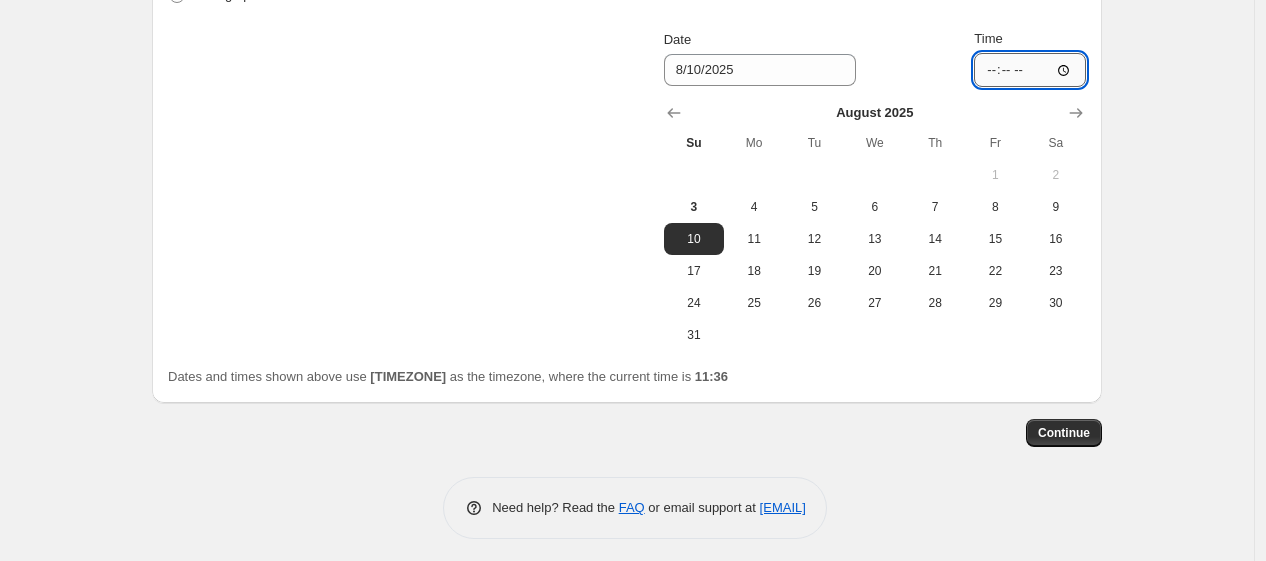 type on "06:00" 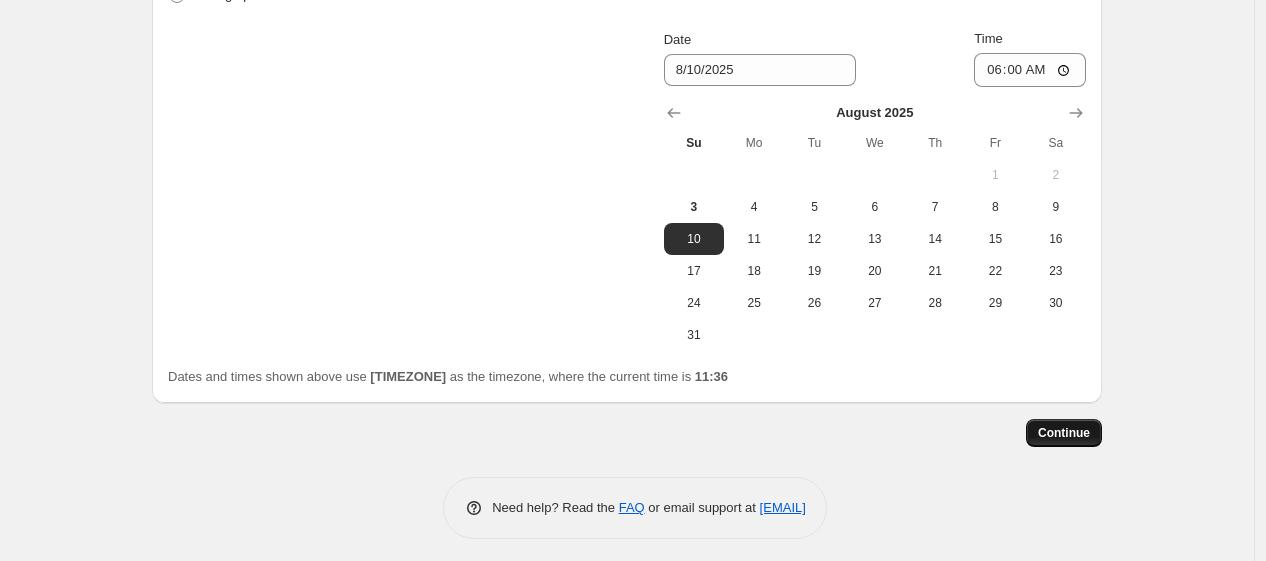 click on "Continue" at bounding box center (1064, 433) 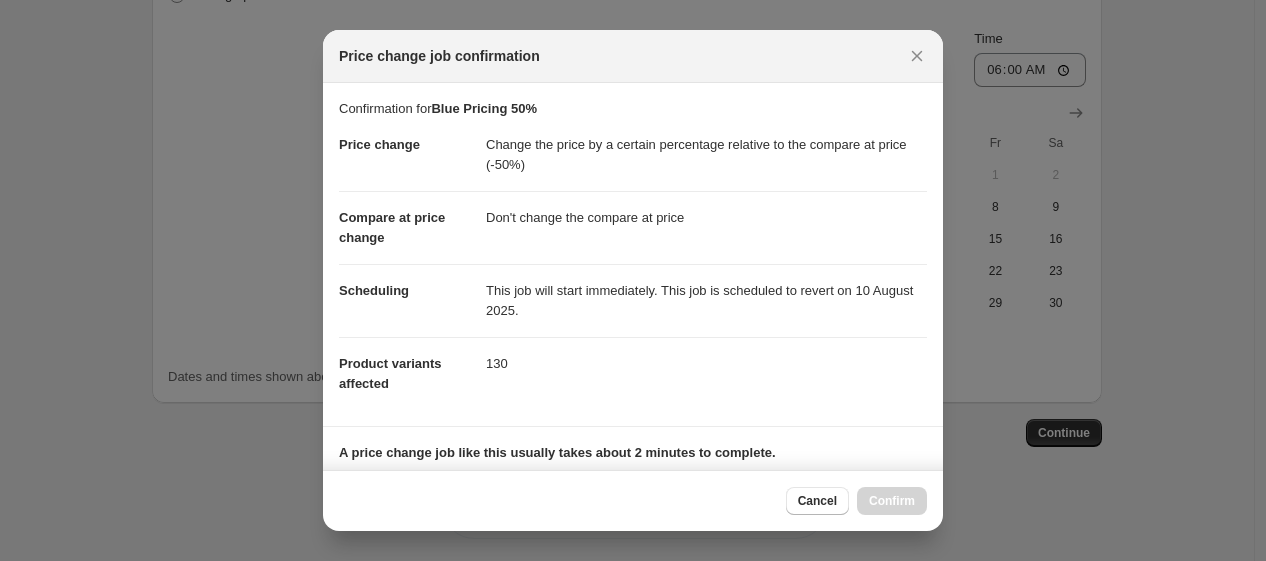 scroll, scrollTop: 321, scrollLeft: 0, axis: vertical 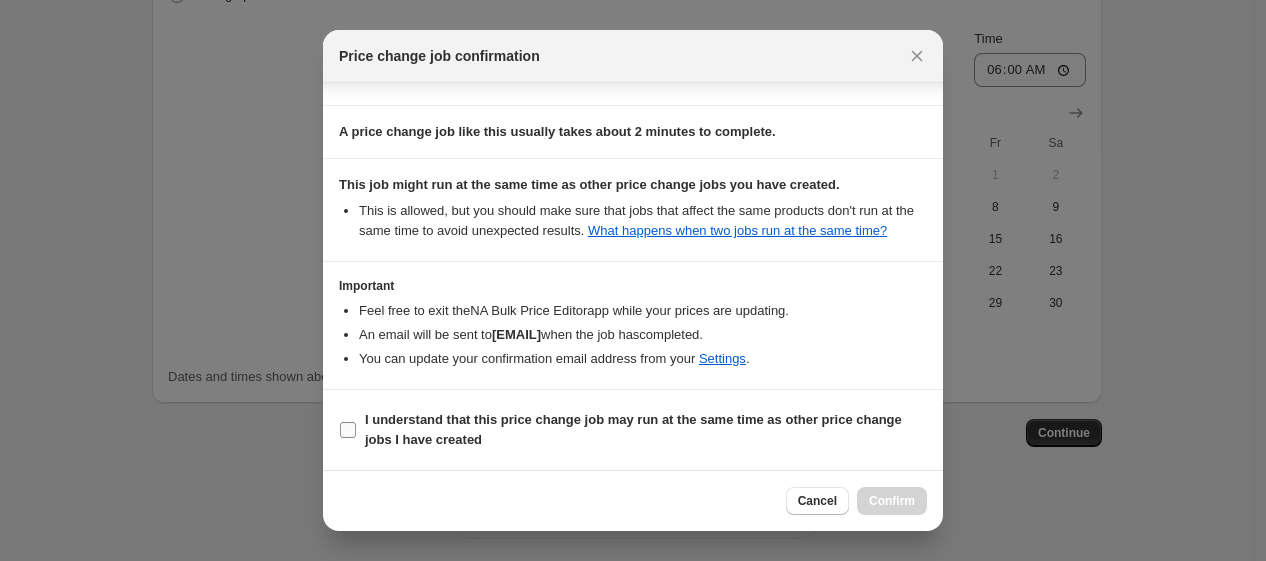 click on "I understand that this price change job may run at the same time as other price change jobs I have created" at bounding box center (646, 430) 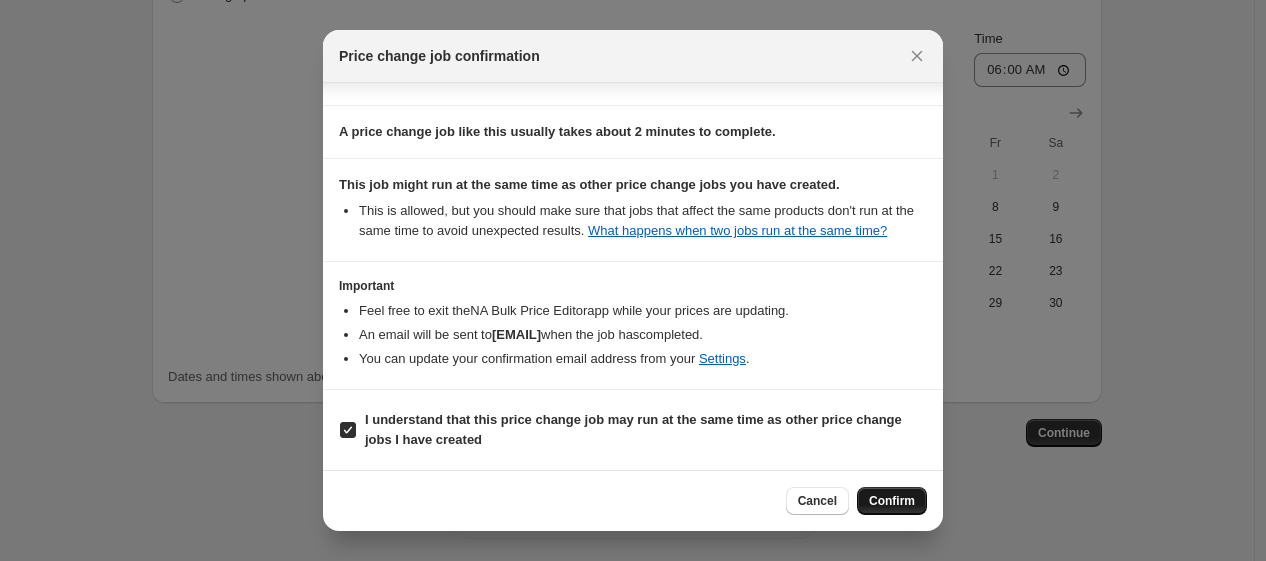 click on "Confirm" at bounding box center [892, 501] 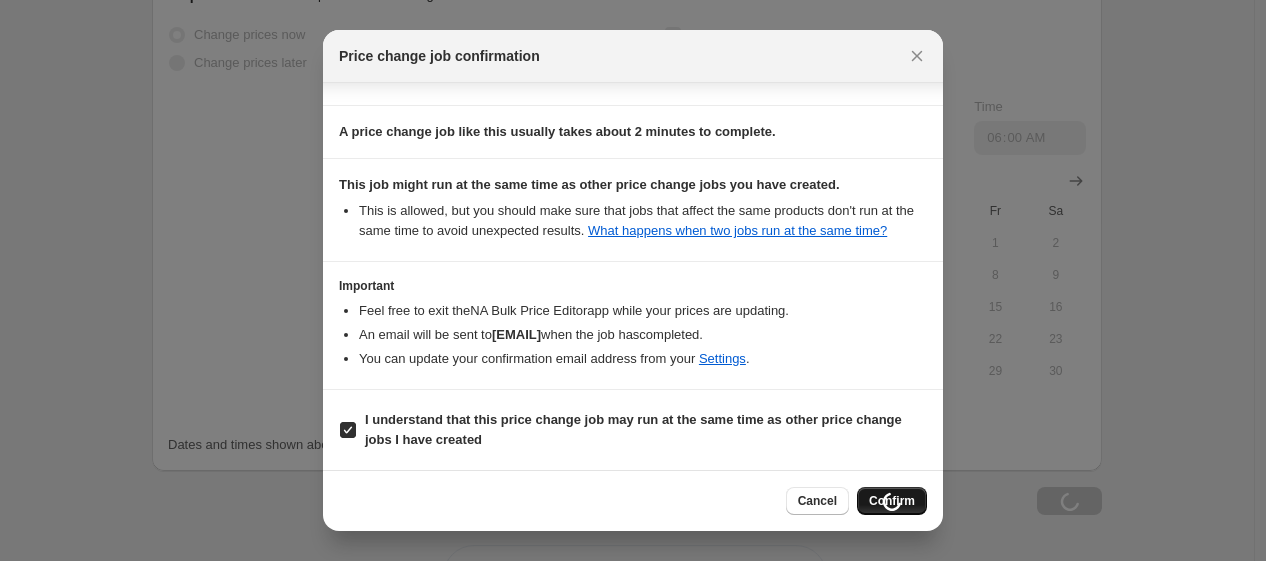scroll, scrollTop: 2071, scrollLeft: 0, axis: vertical 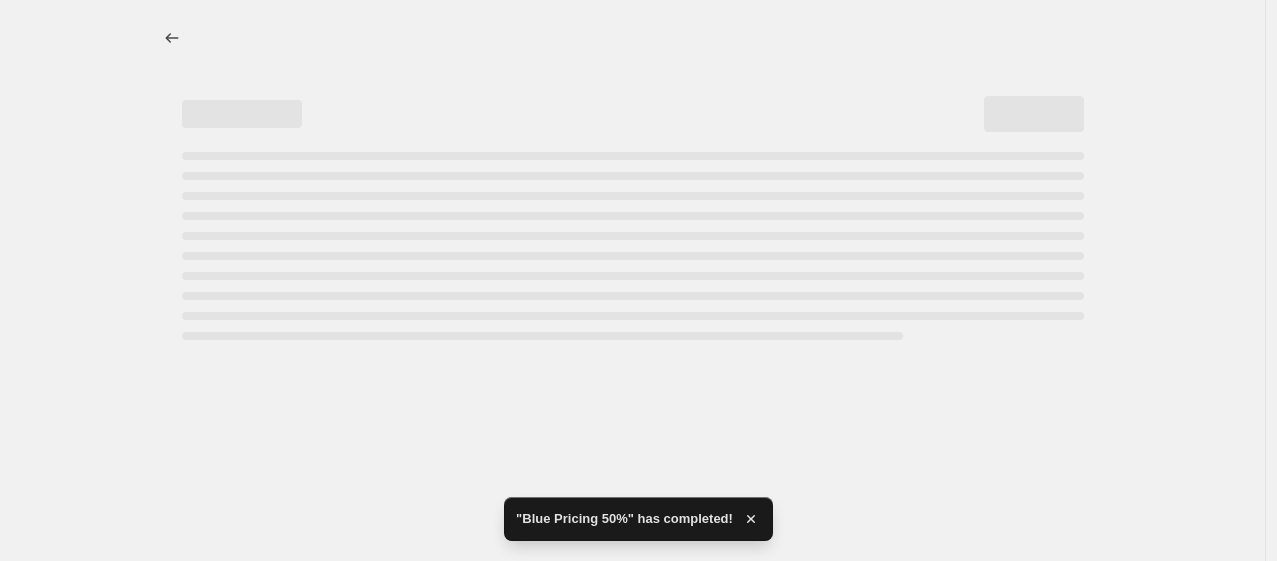 select on "pcap" 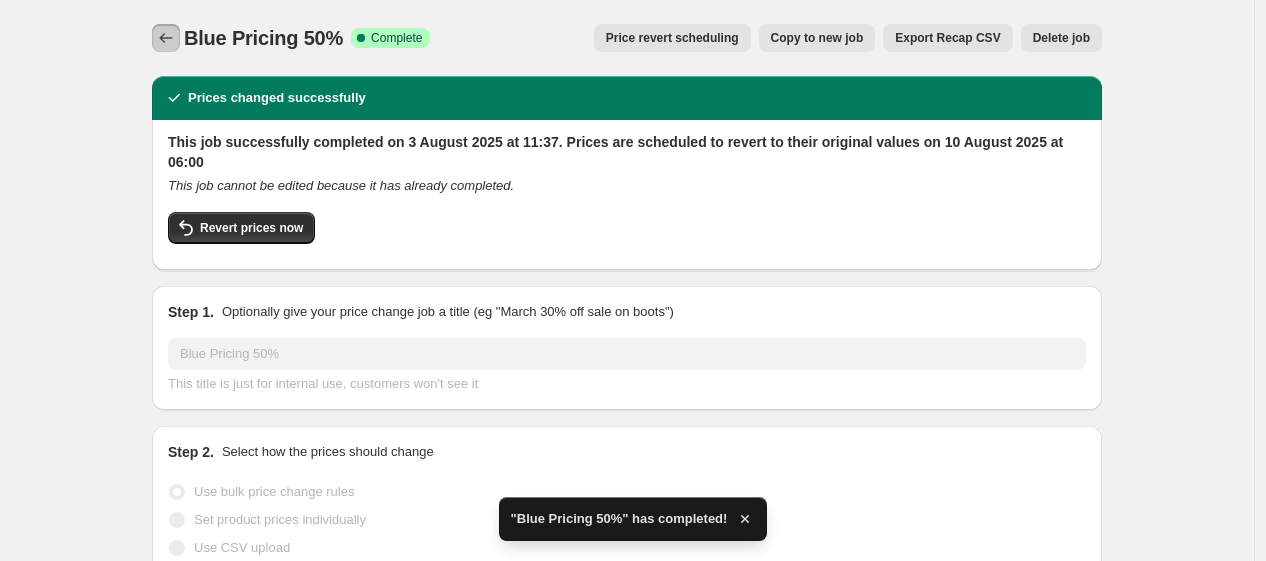 click 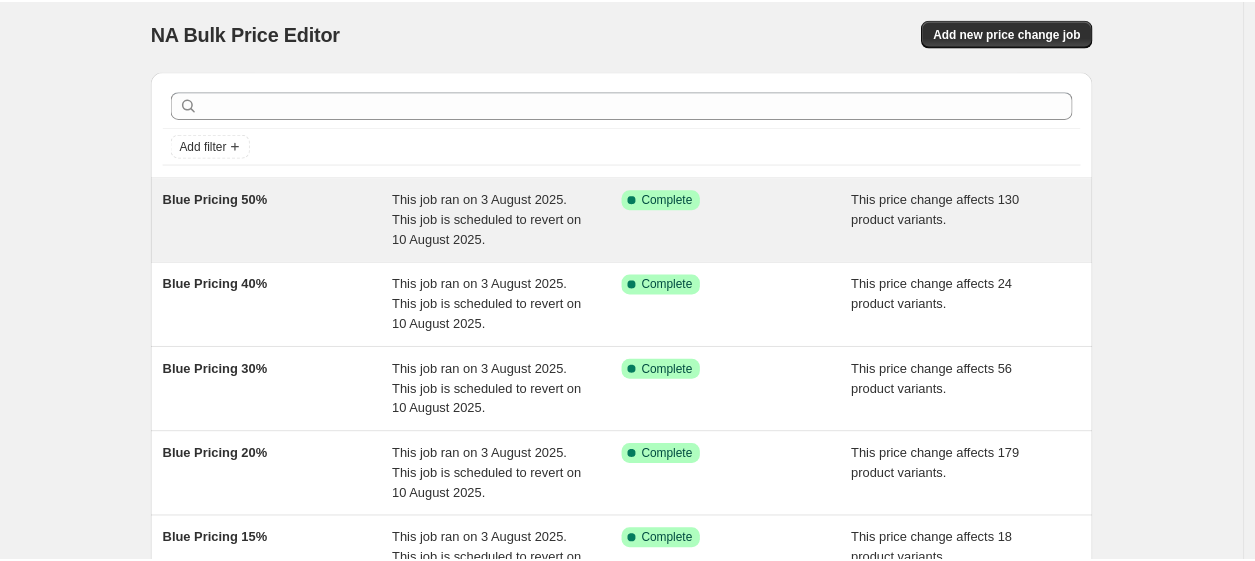 scroll, scrollTop: 0, scrollLeft: 0, axis: both 